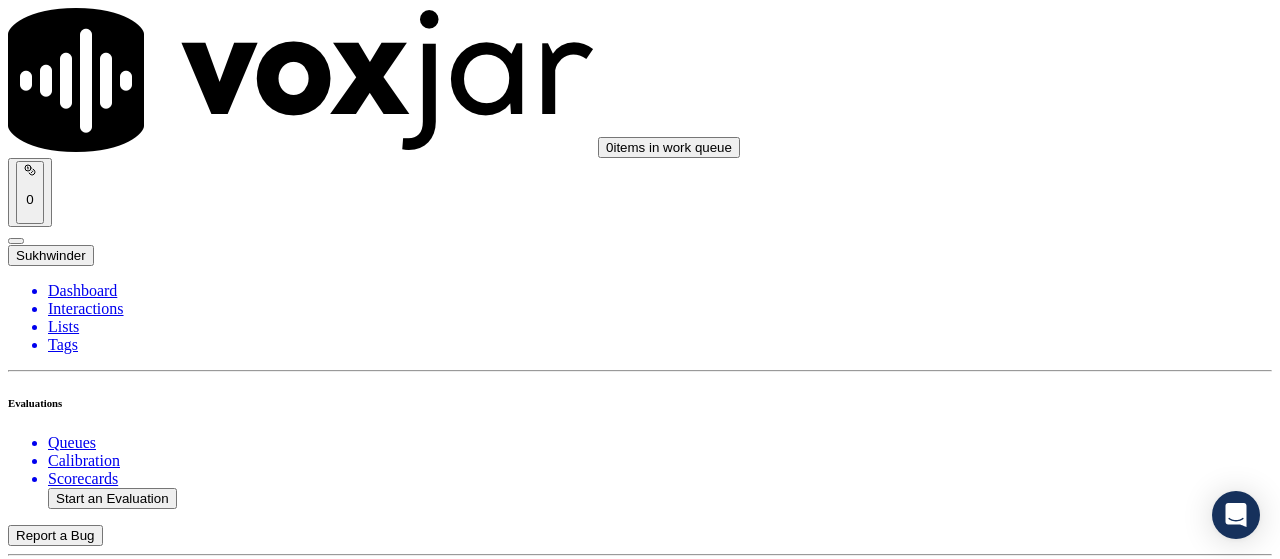 scroll, scrollTop: 0, scrollLeft: 0, axis: both 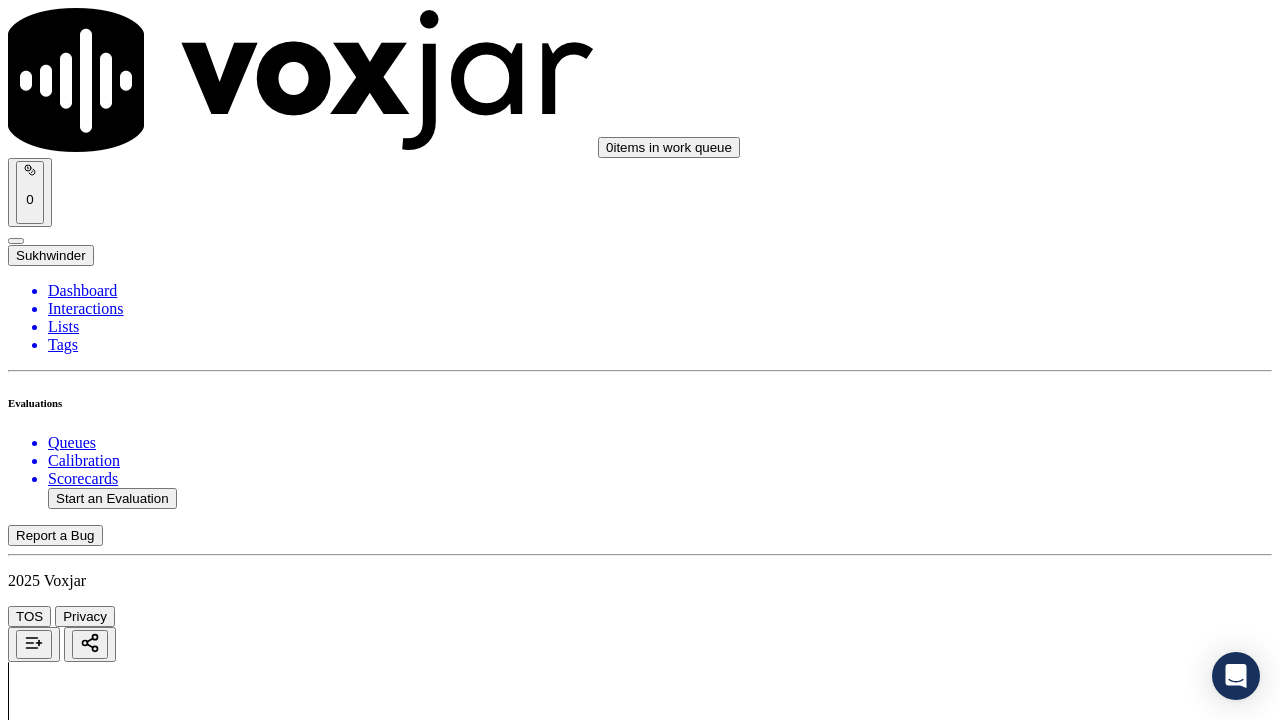 click on "Upload interaction to start evaluation" at bounding box center [124, 2674] 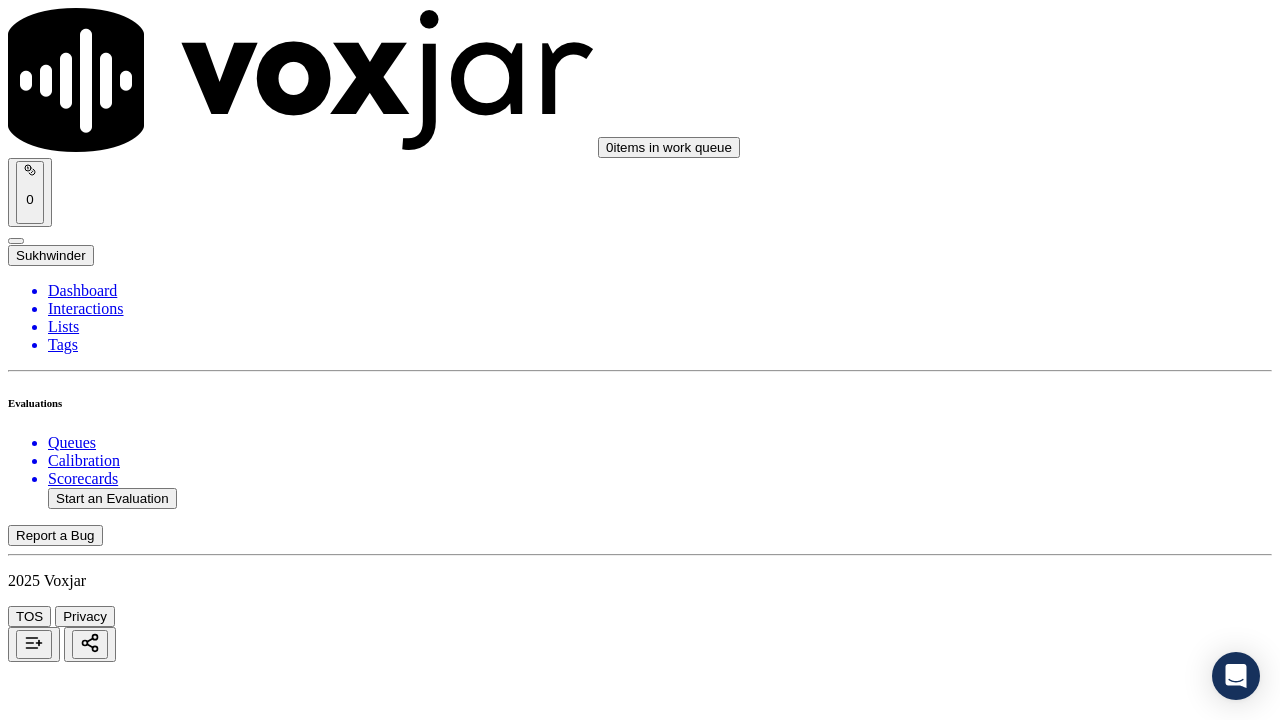 click 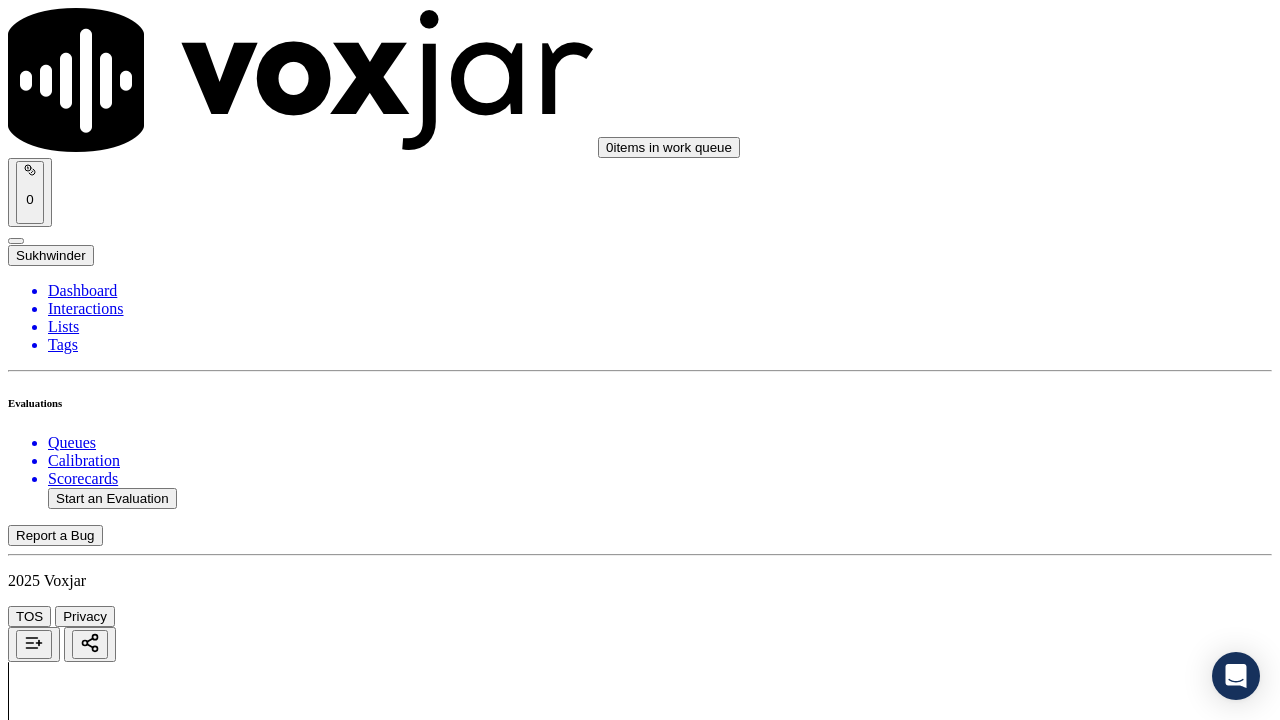 type on "[FIRST] [LAST]" 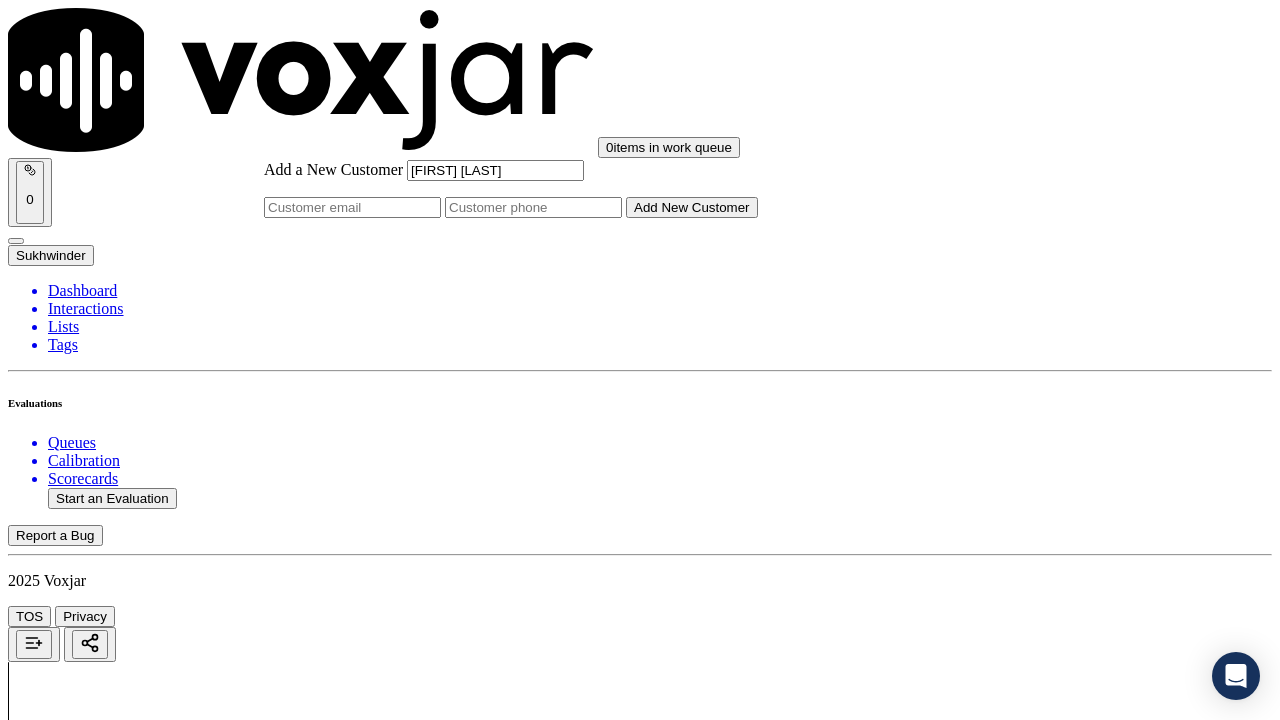 type on "[FIRST] [LAST]" 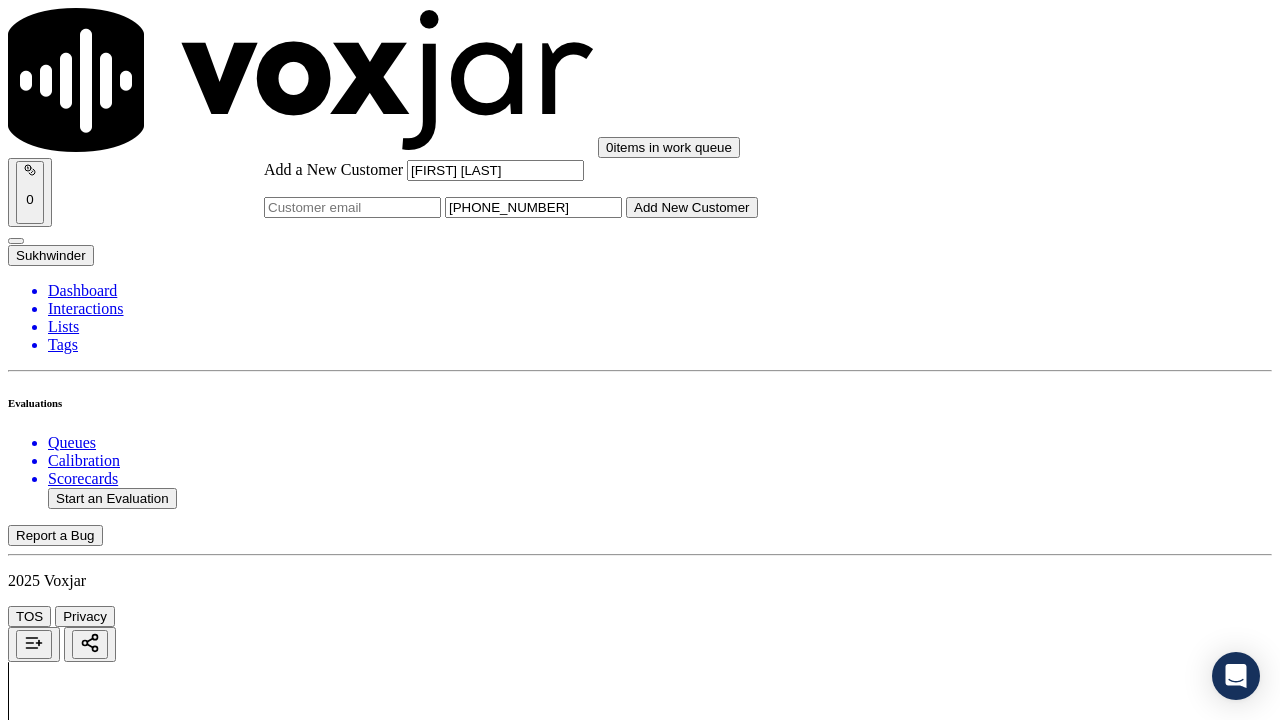 type on "[PHONE_NUMBER]" 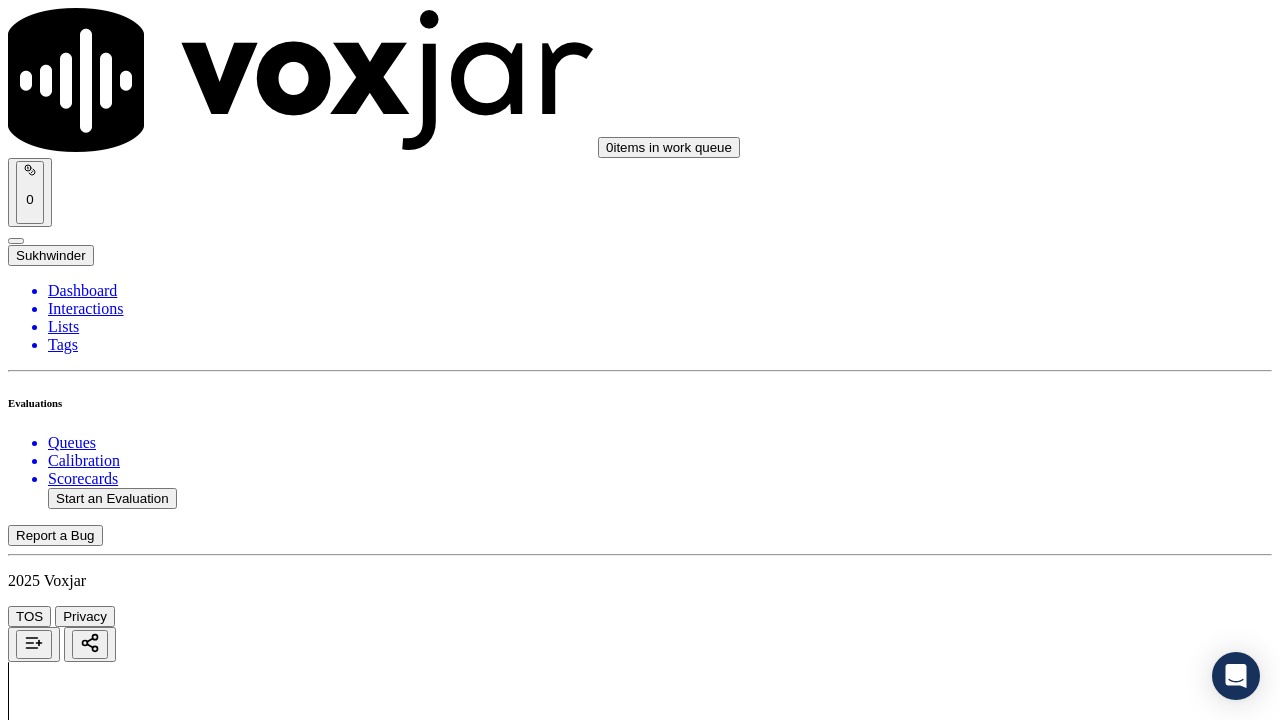 click on "[FIRST] [LAST]" at bounding box center [640, 2164] 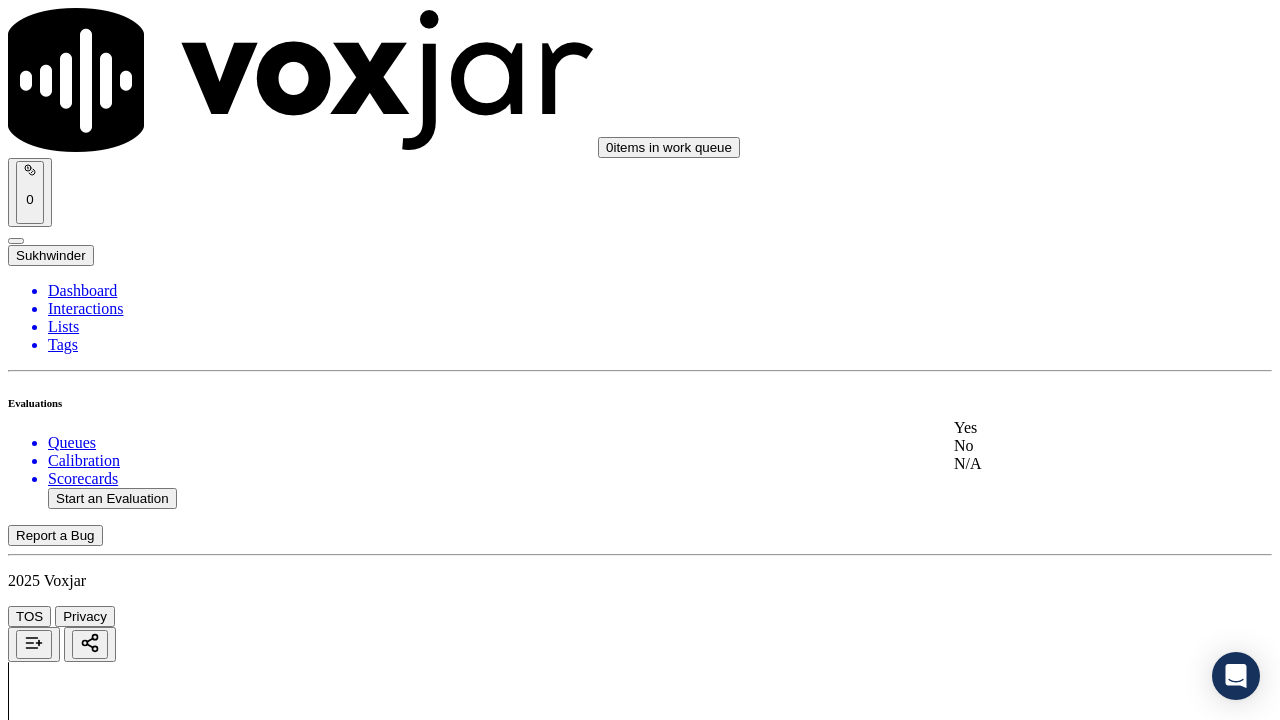click on "Yes" at bounding box center [1067, 428] 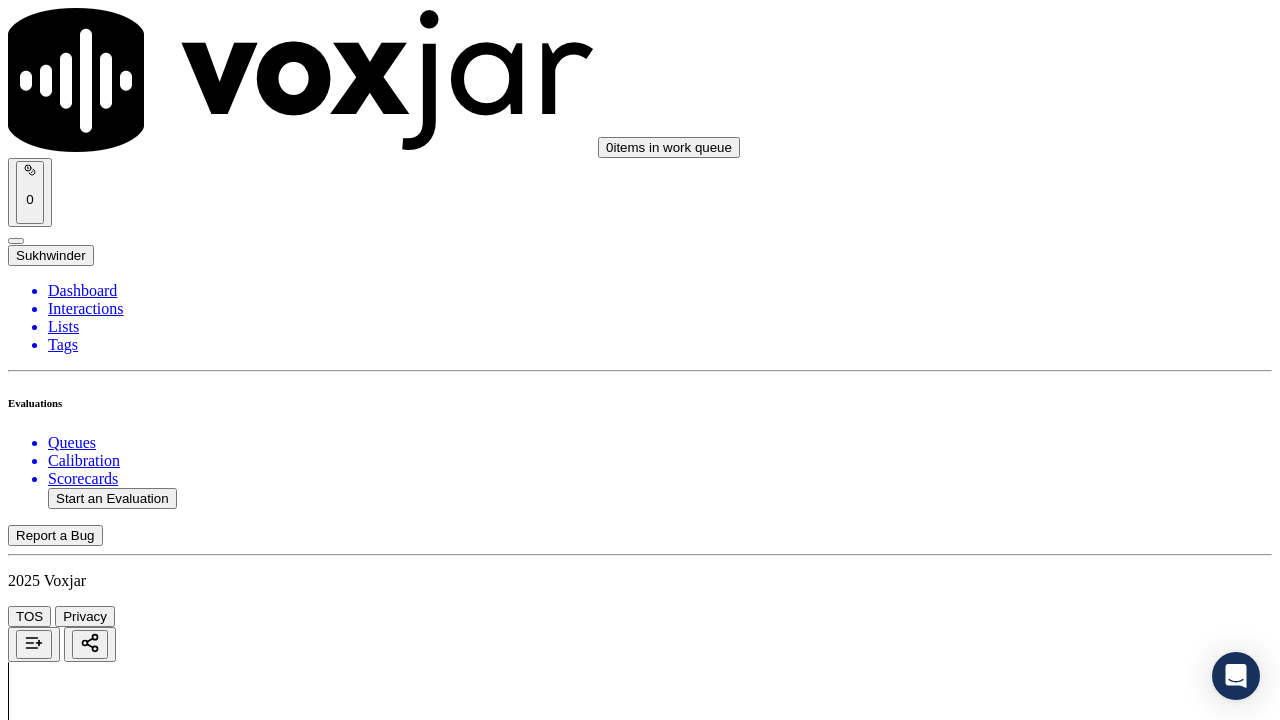 scroll, scrollTop: 600, scrollLeft: 0, axis: vertical 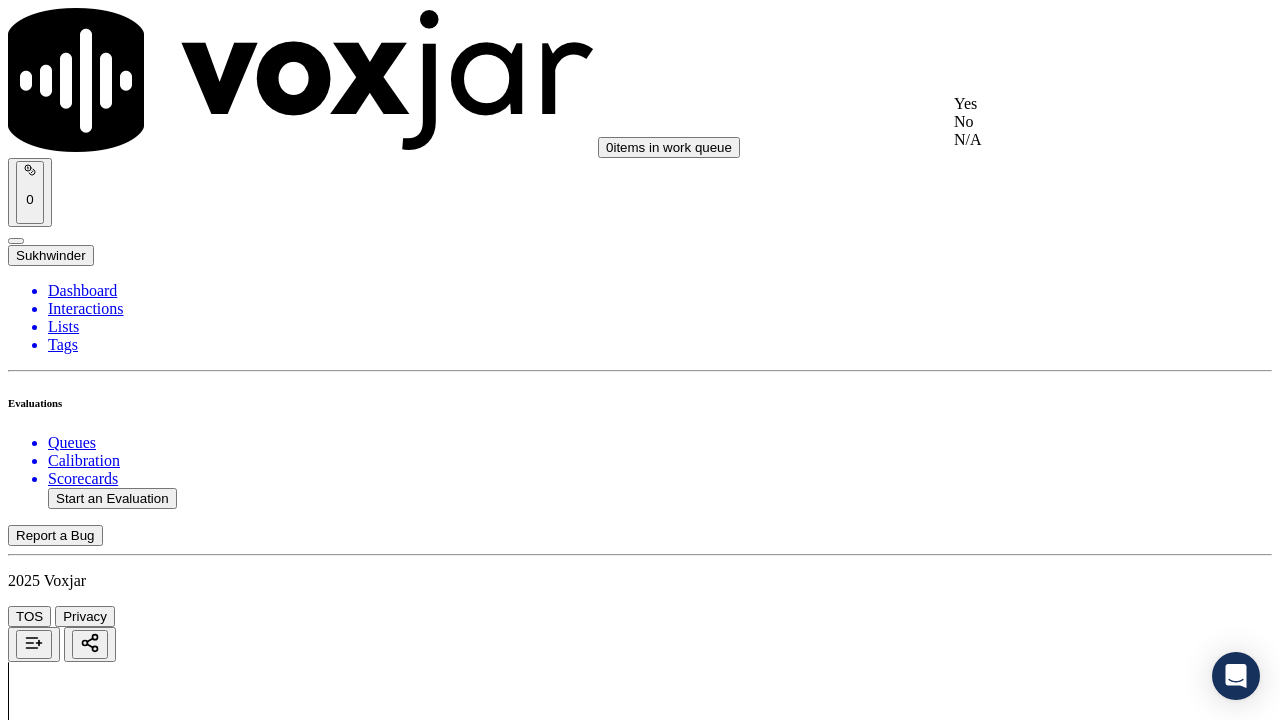 click on "Yes" at bounding box center (1067, 104) 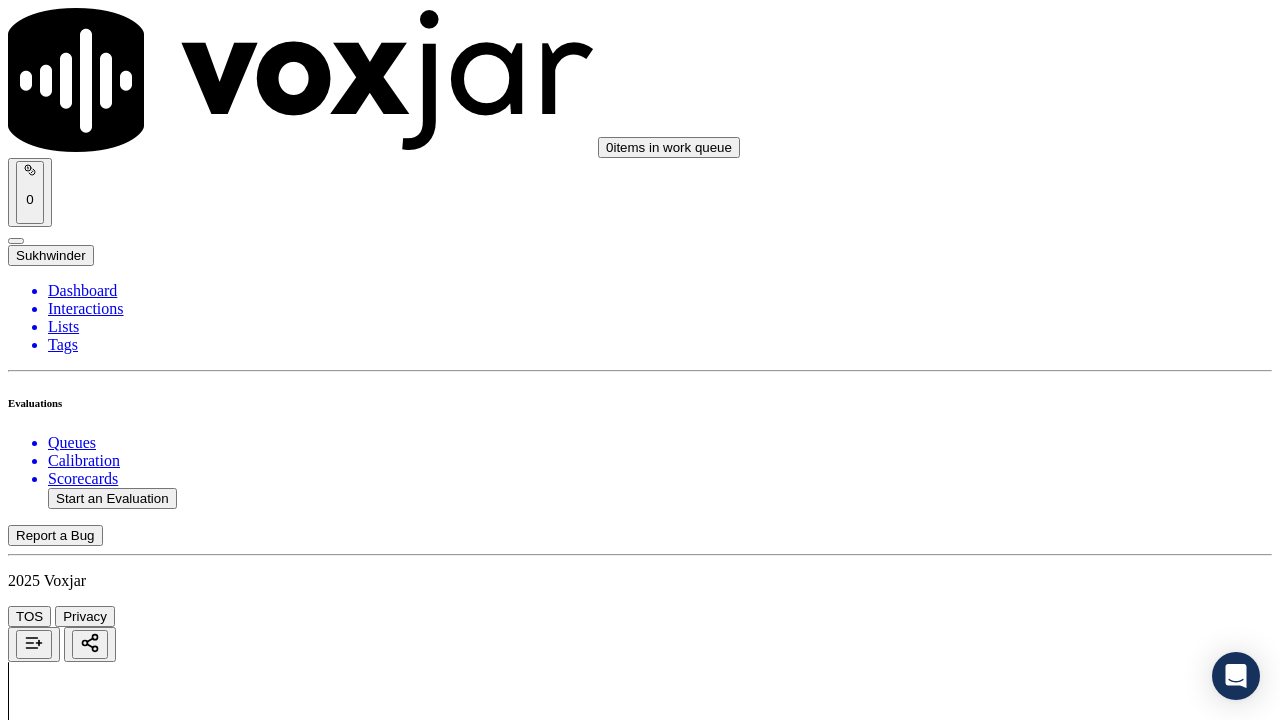 click on "Select an answer" at bounding box center (67, 2861) 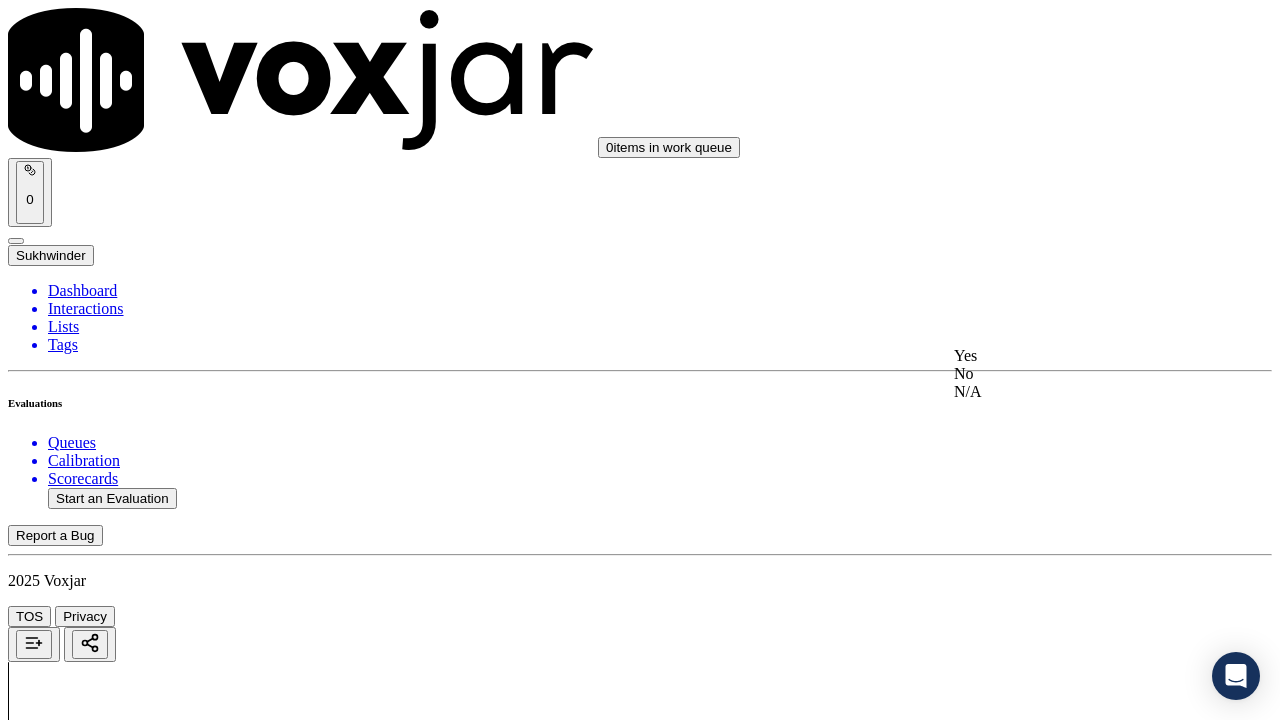 click on "Yes" at bounding box center [1067, 356] 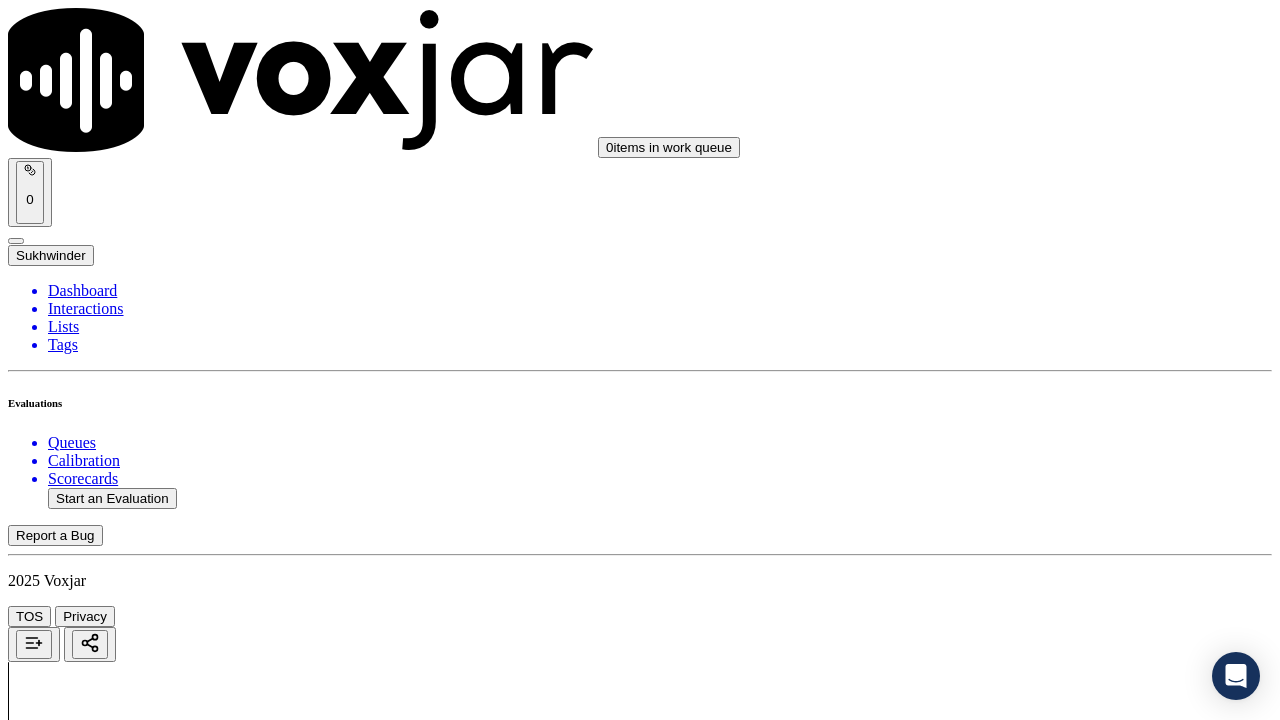 click on "Select an answer" at bounding box center (67, 3098) 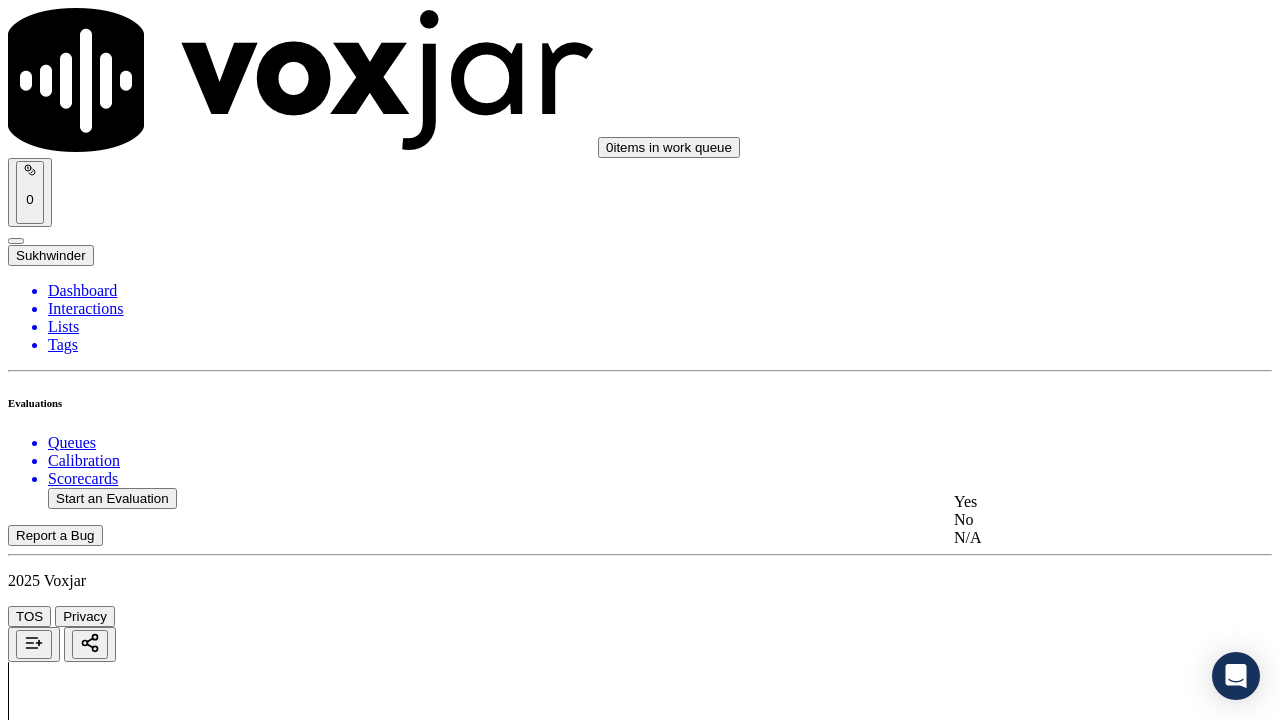 click on "N/A" 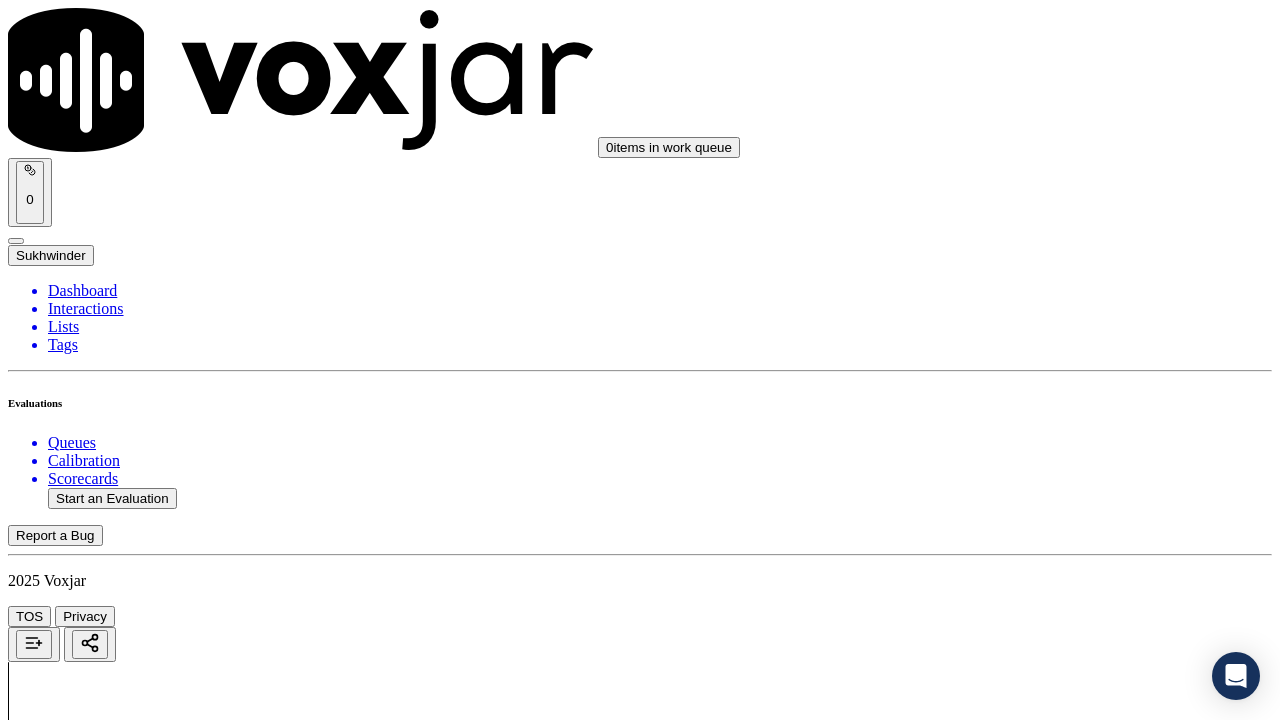 scroll, scrollTop: 1300, scrollLeft: 0, axis: vertical 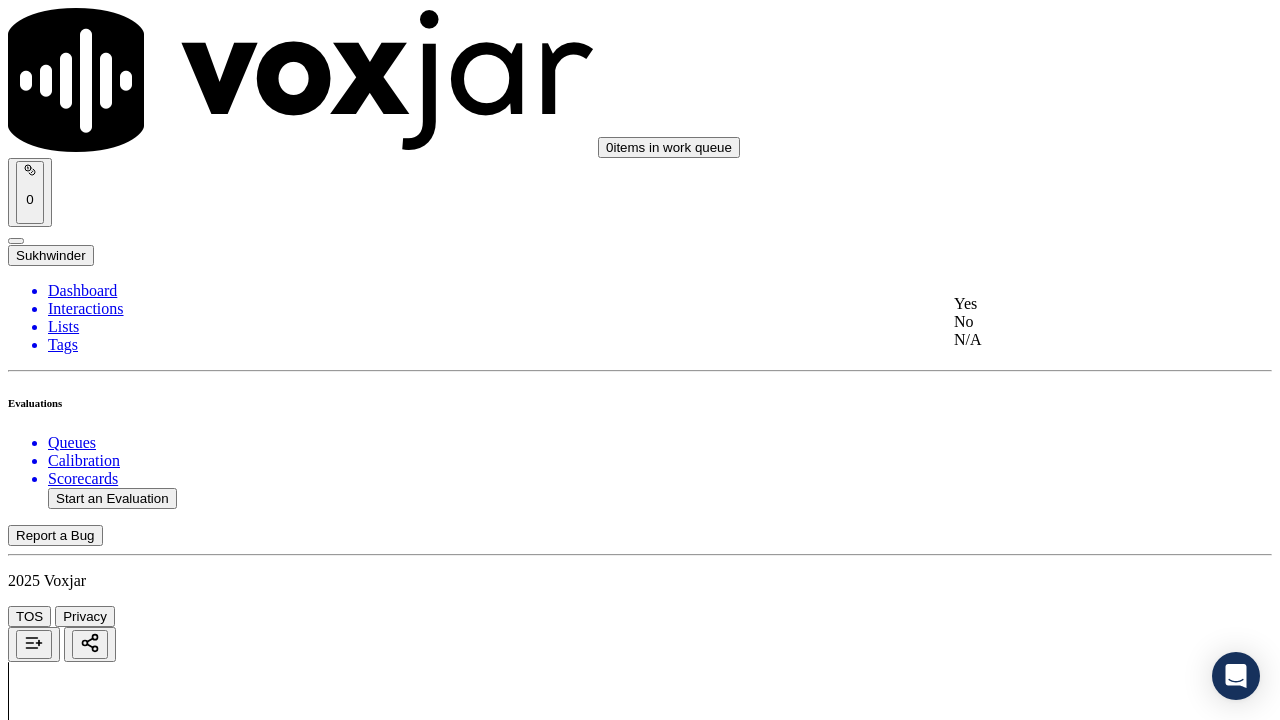 click on "N/A" 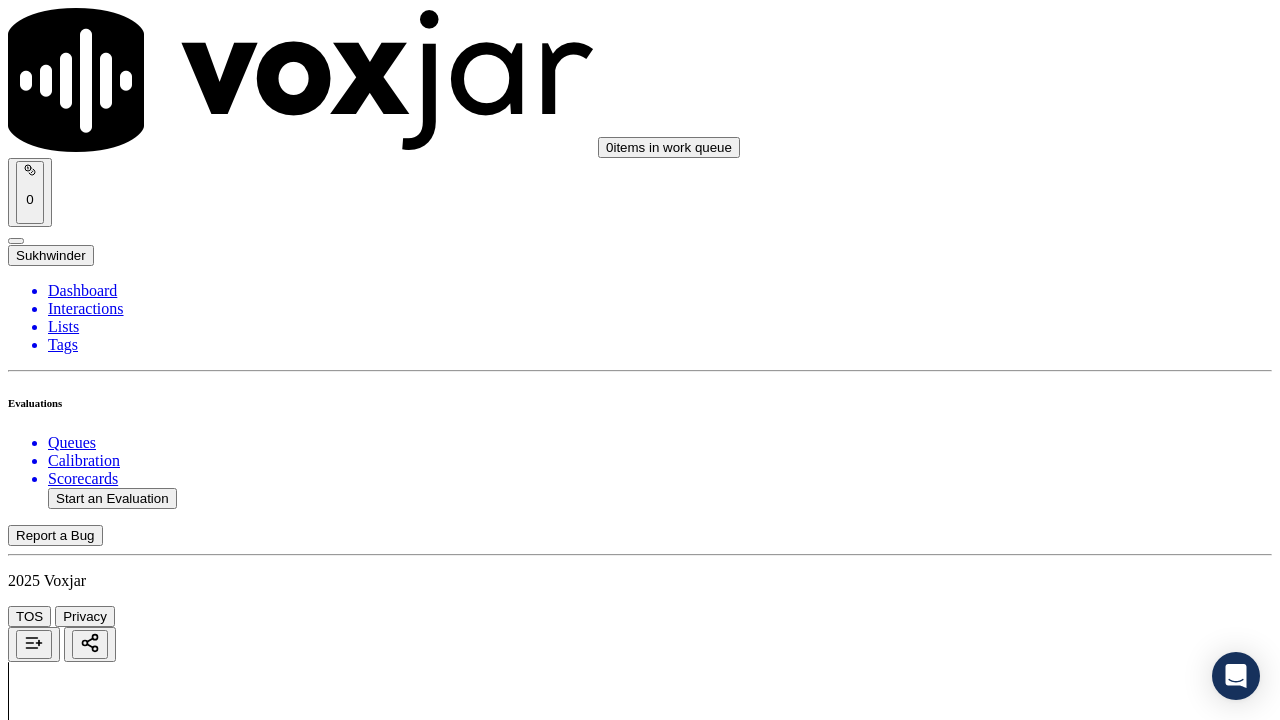 click on "Select an answer" at bounding box center [67, 3571] 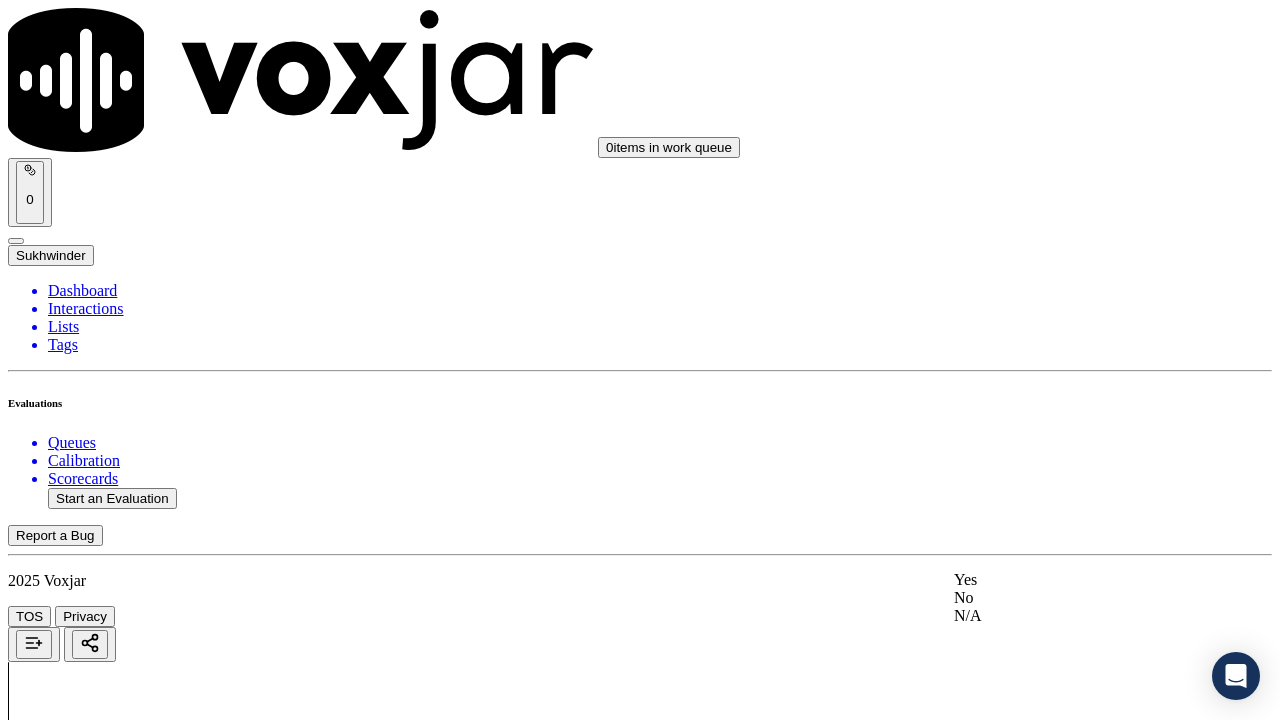 click on "Yes" at bounding box center [1067, 580] 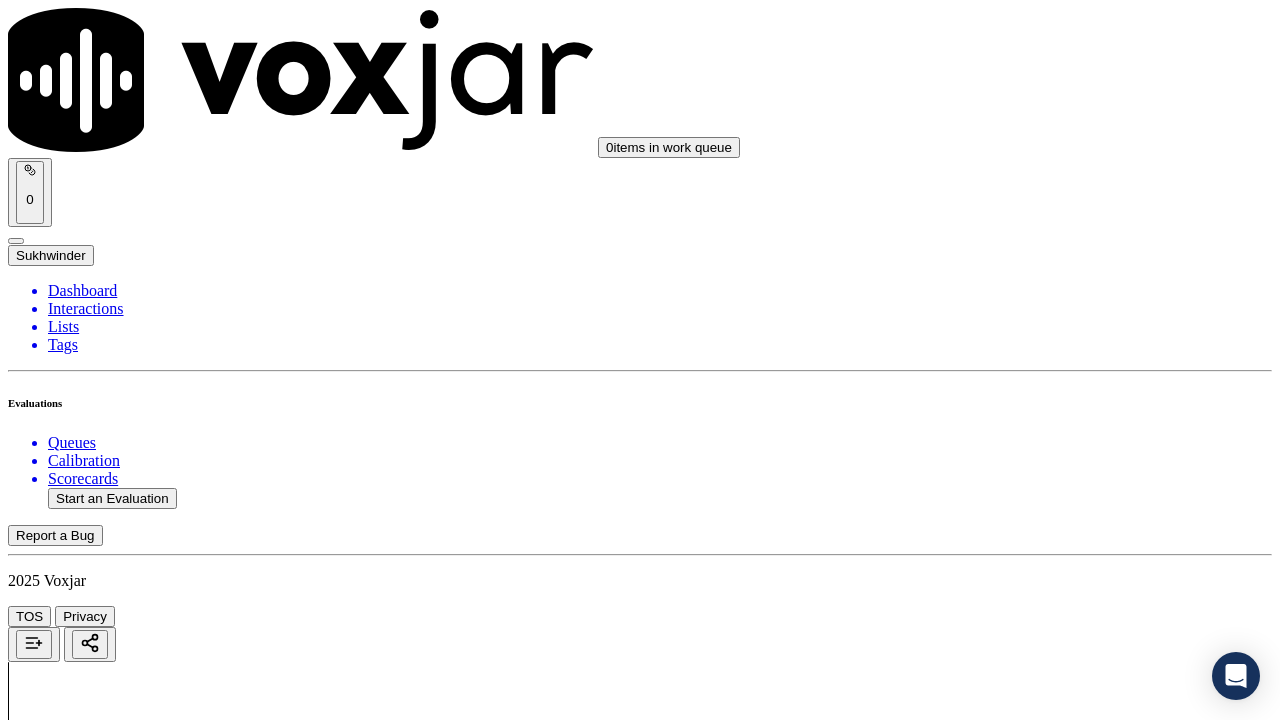 scroll, scrollTop: 1900, scrollLeft: 0, axis: vertical 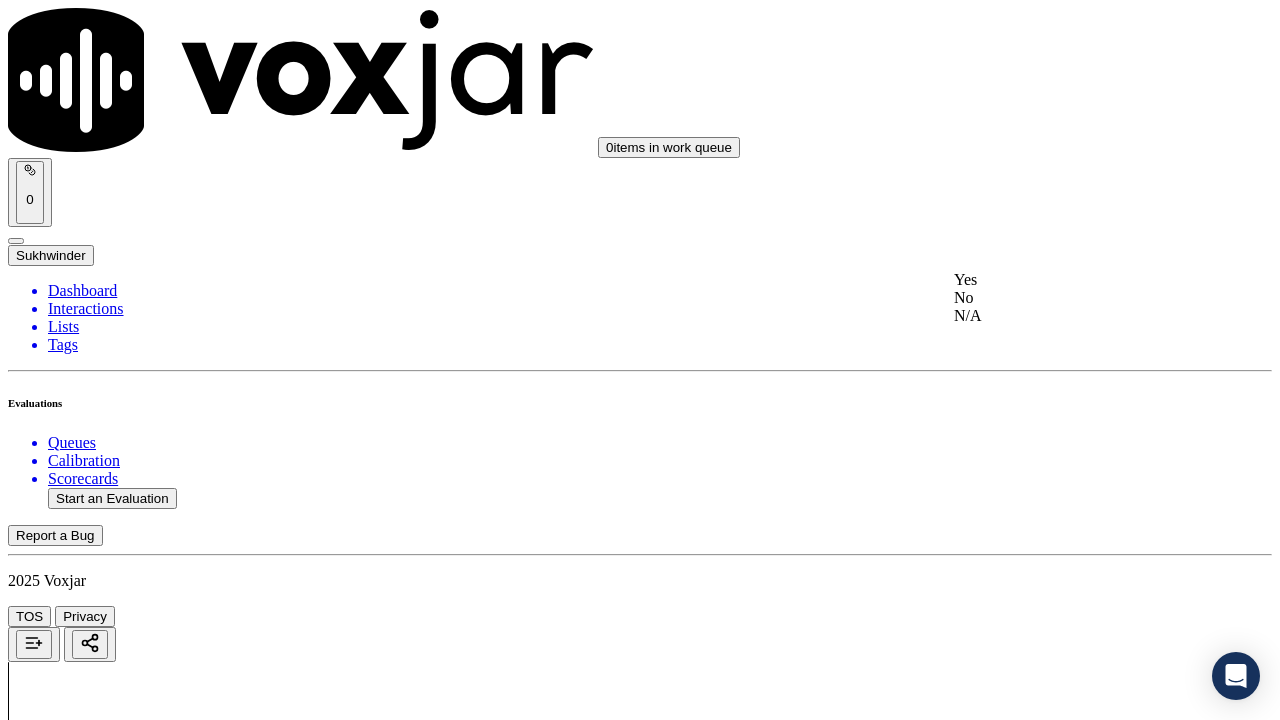 click on "Yes" at bounding box center (1067, 280) 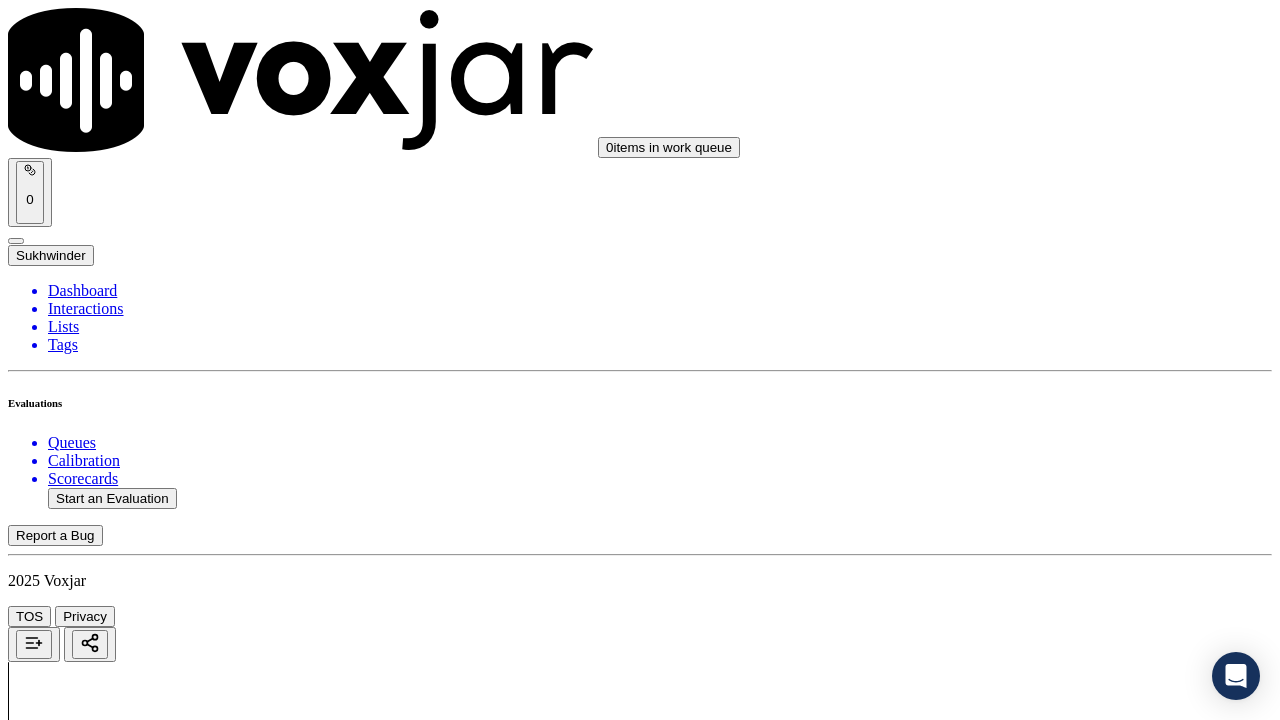 click on "Select an answer" at bounding box center [67, 4044] 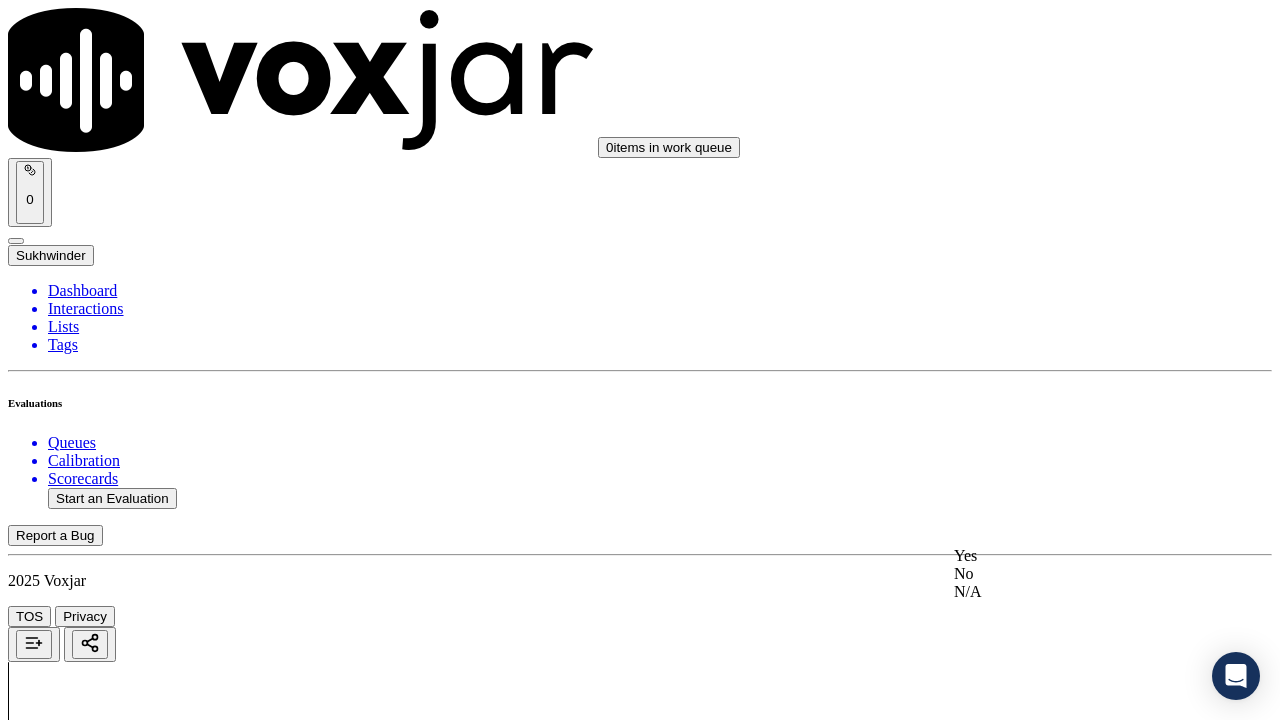 click on "Yes" at bounding box center (1067, 556) 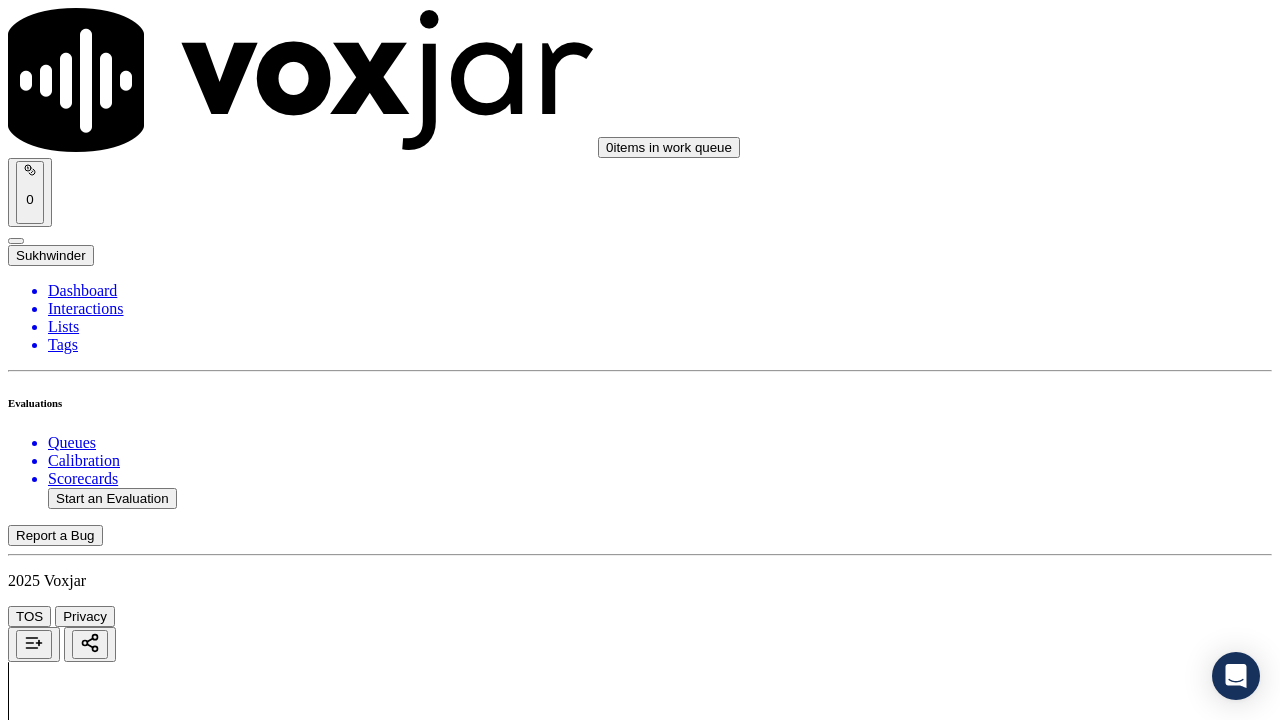 scroll, scrollTop: 2600, scrollLeft: 0, axis: vertical 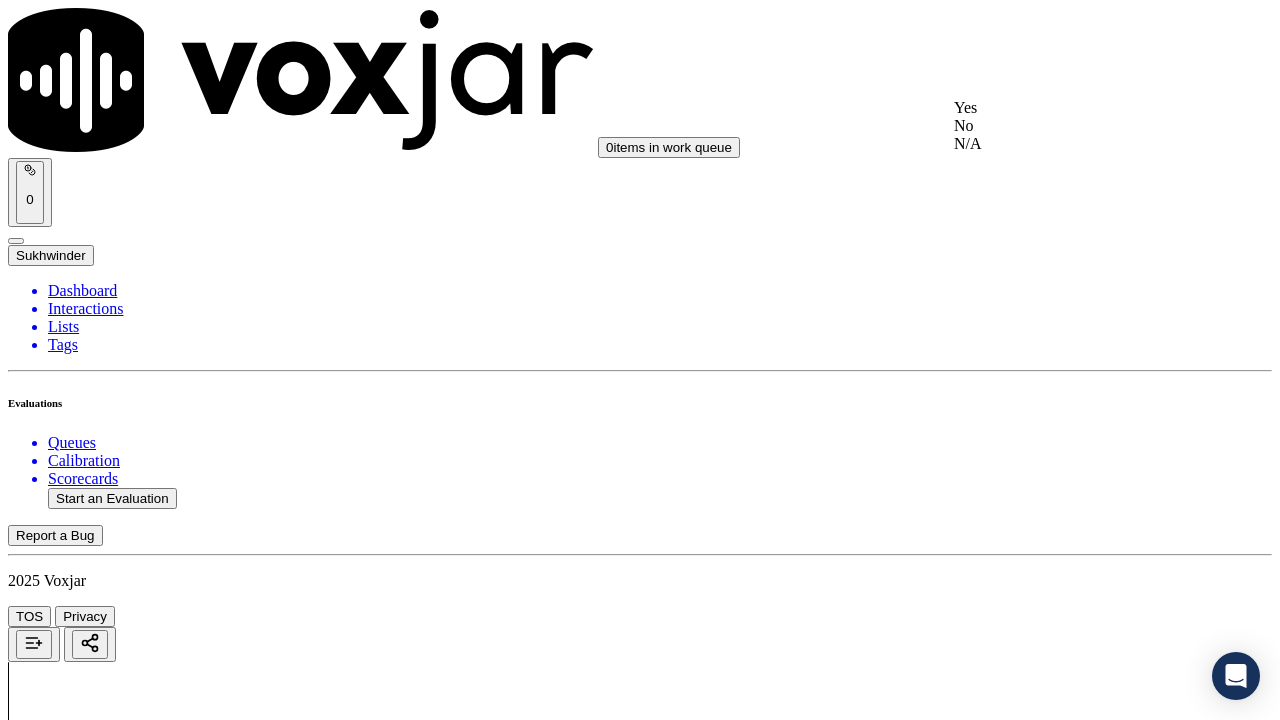 click on "Yes" at bounding box center [1067, 108] 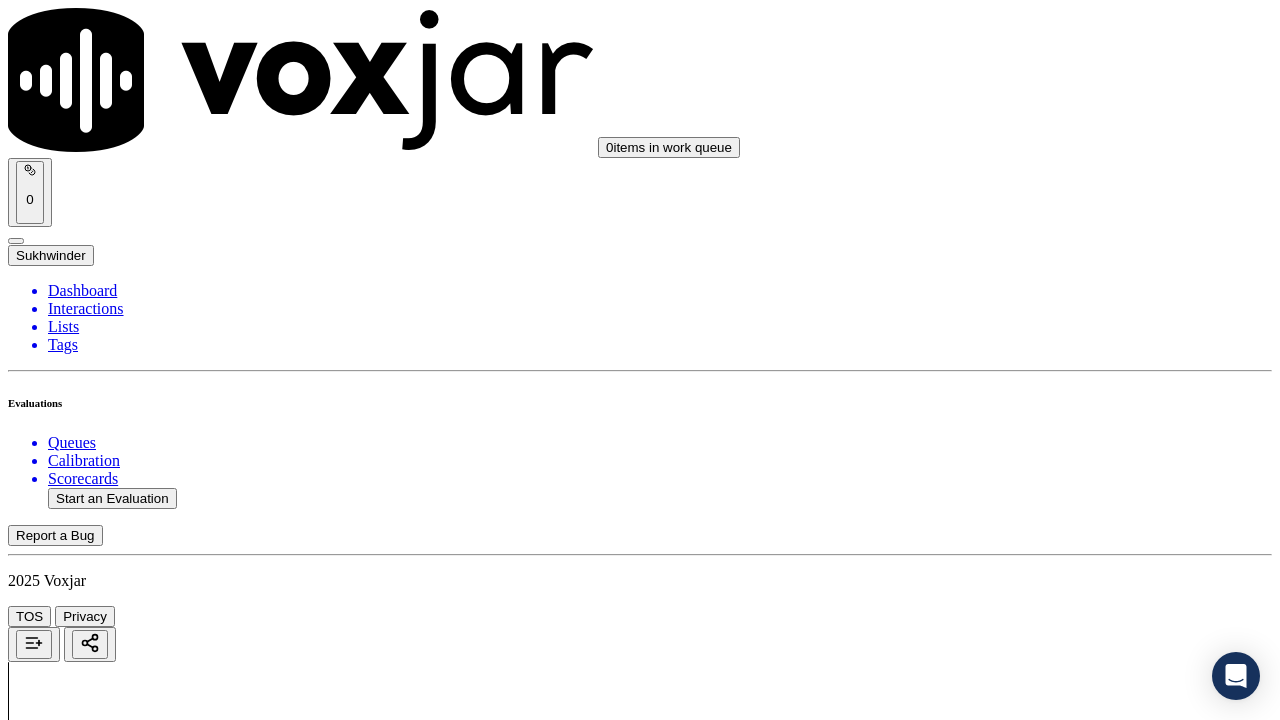 click on "Select an answer" at bounding box center (67, 4516) 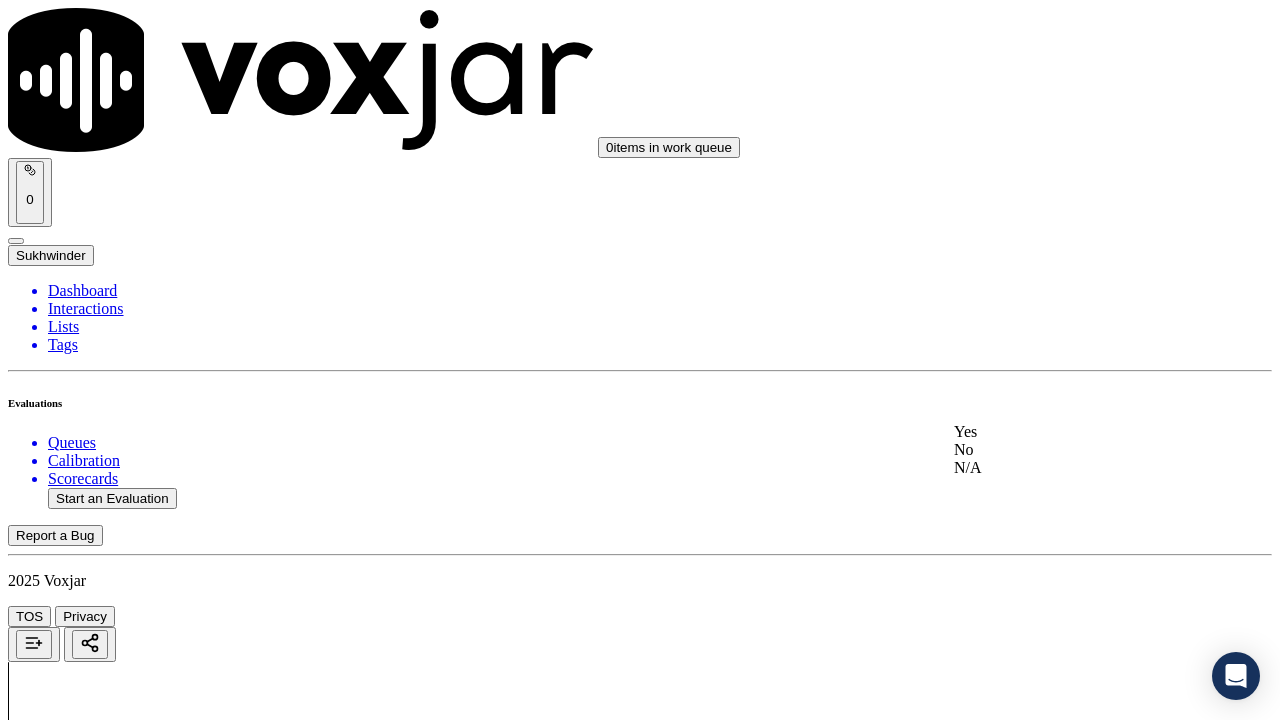 click on "Yes" at bounding box center (1067, 432) 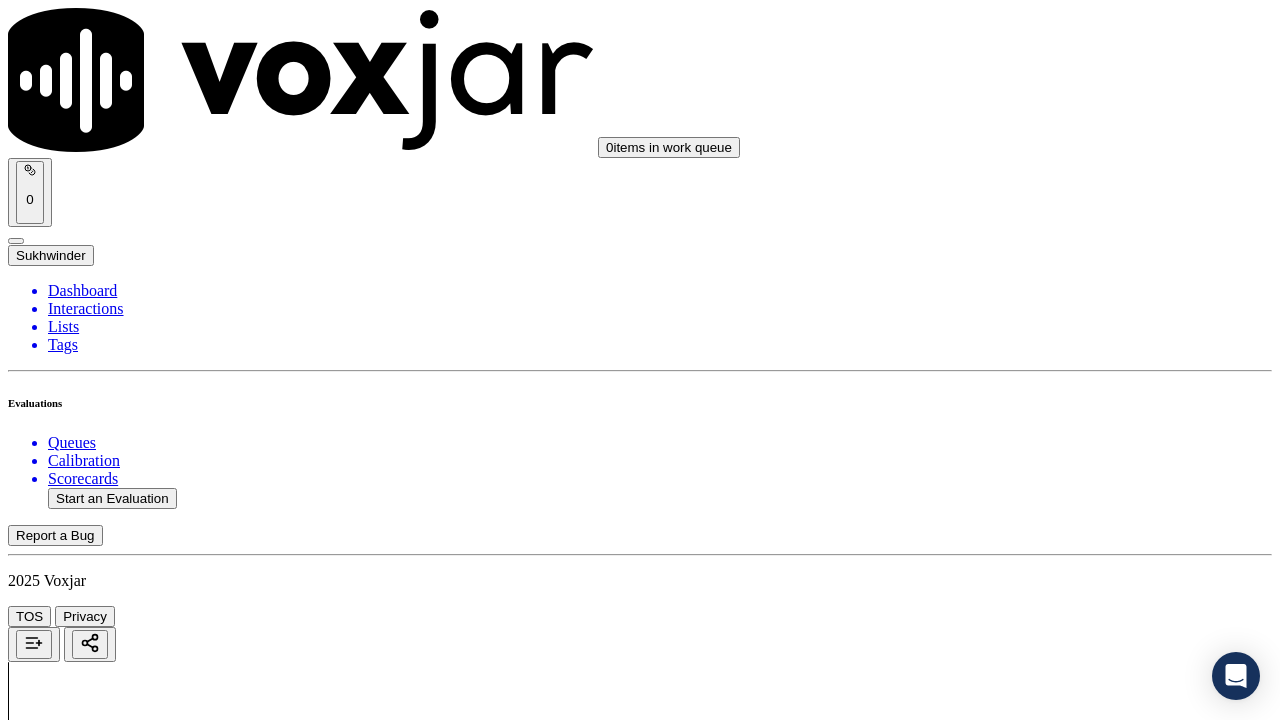 scroll, scrollTop: 3300, scrollLeft: 0, axis: vertical 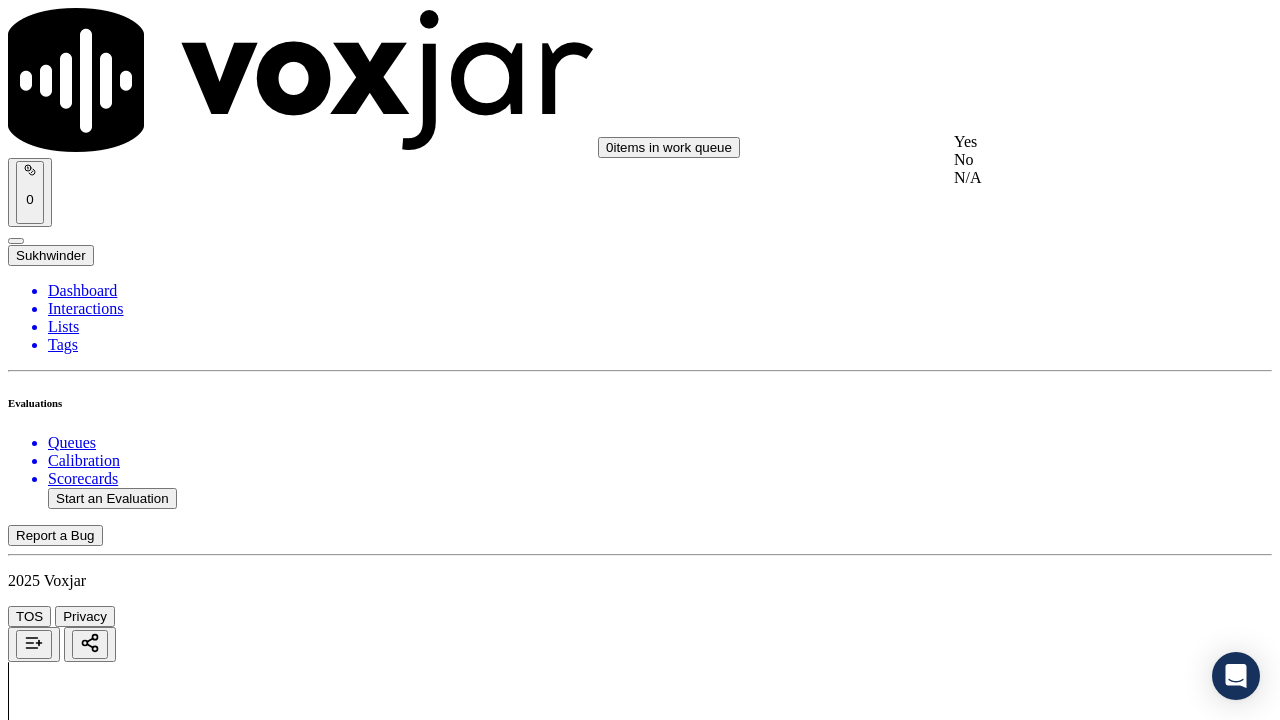 click on "Yes" at bounding box center [1067, 142] 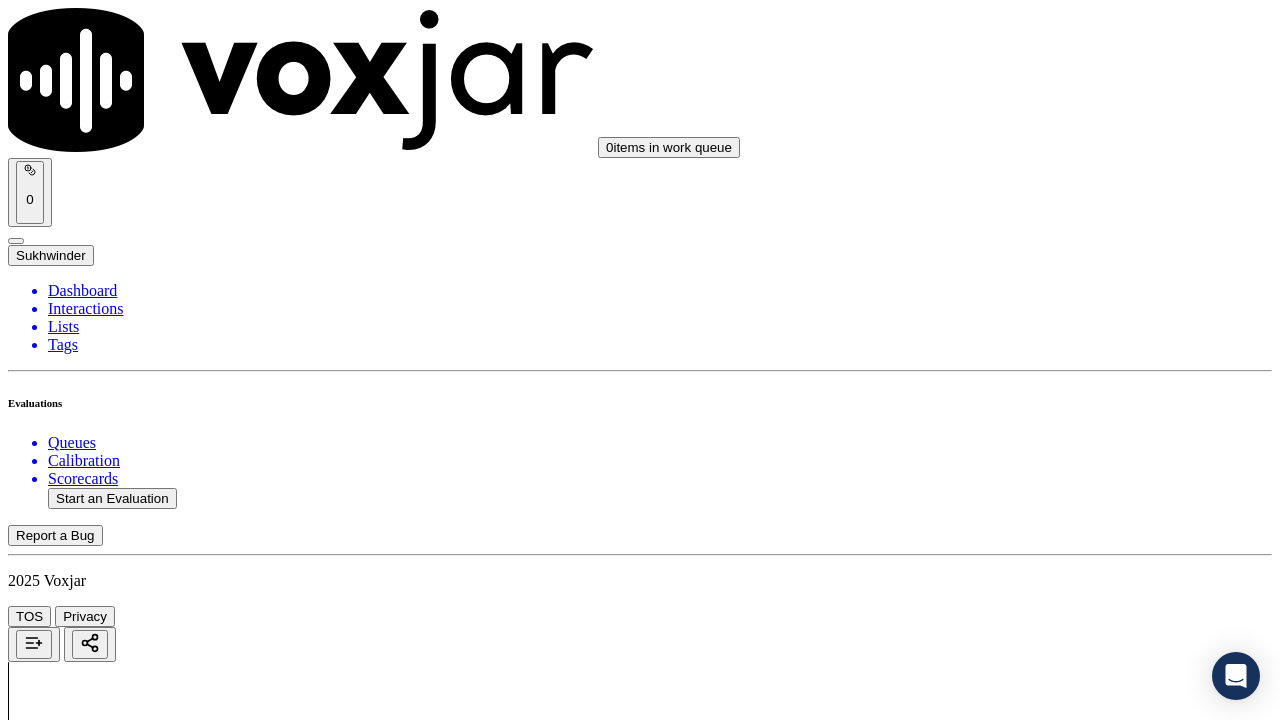 click on "Select an answer" at bounding box center [67, 5067] 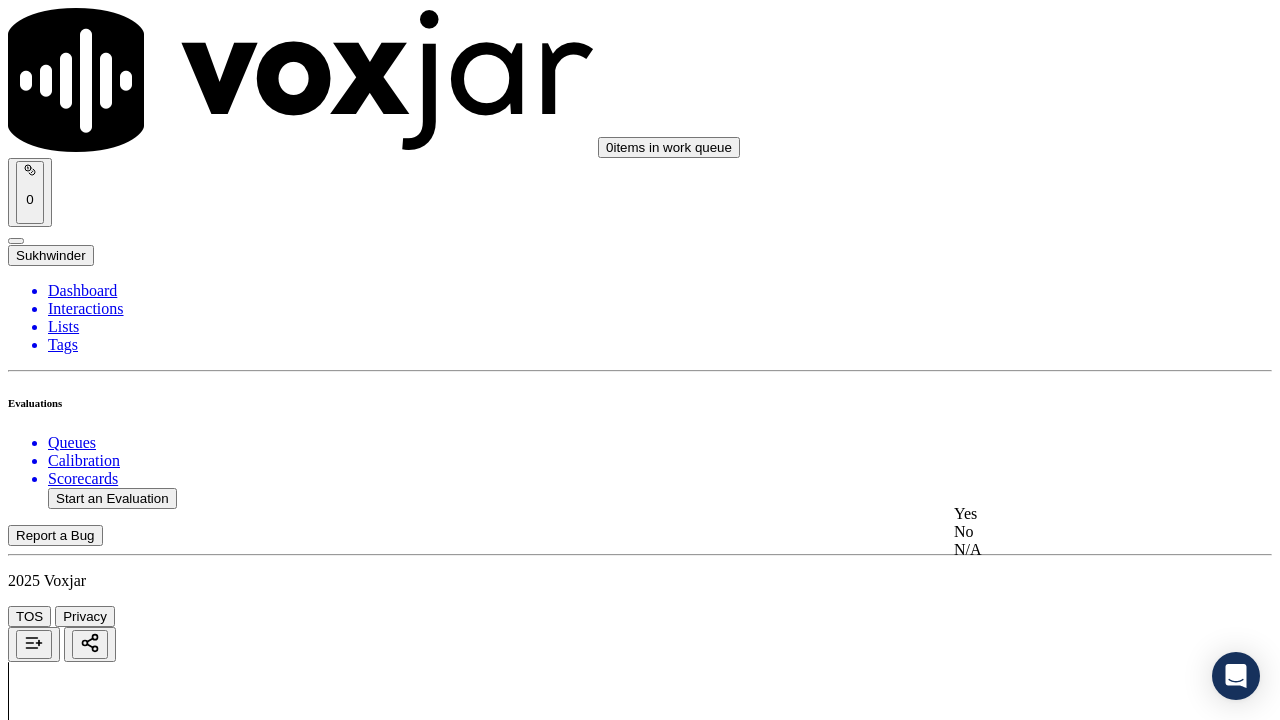 click on "Yes" at bounding box center [1067, 514] 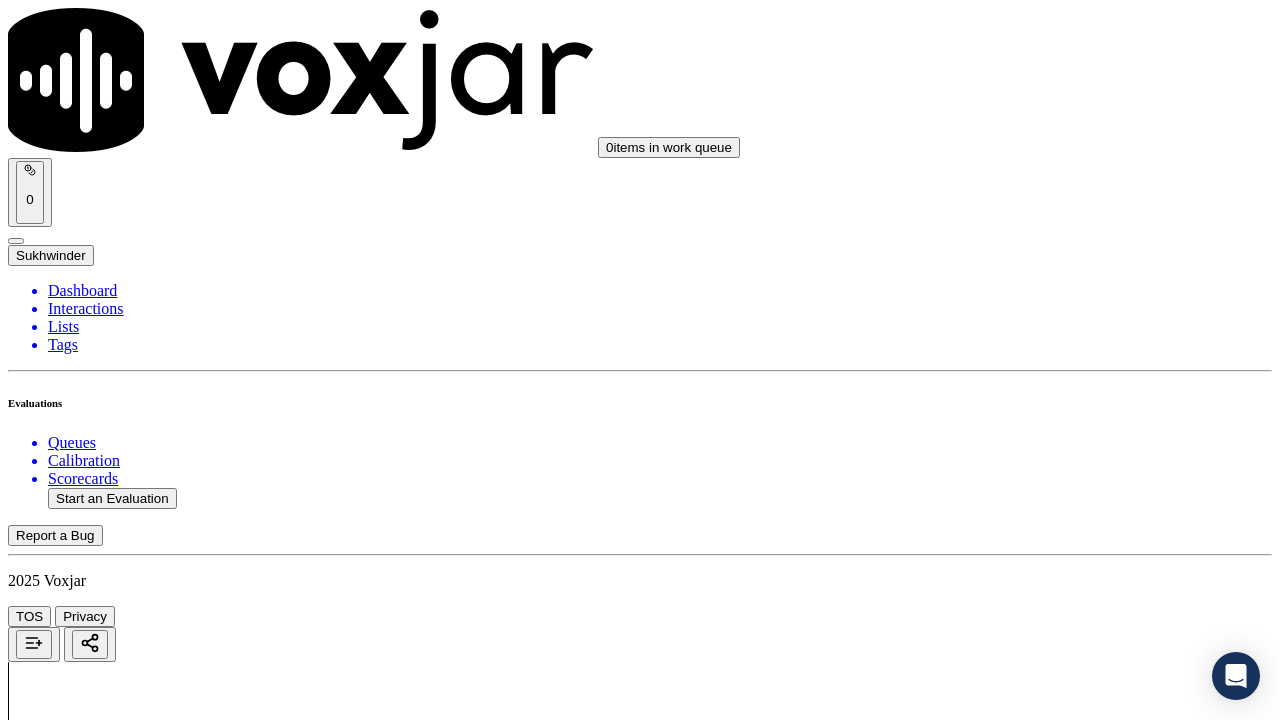 scroll, scrollTop: 3800, scrollLeft: 0, axis: vertical 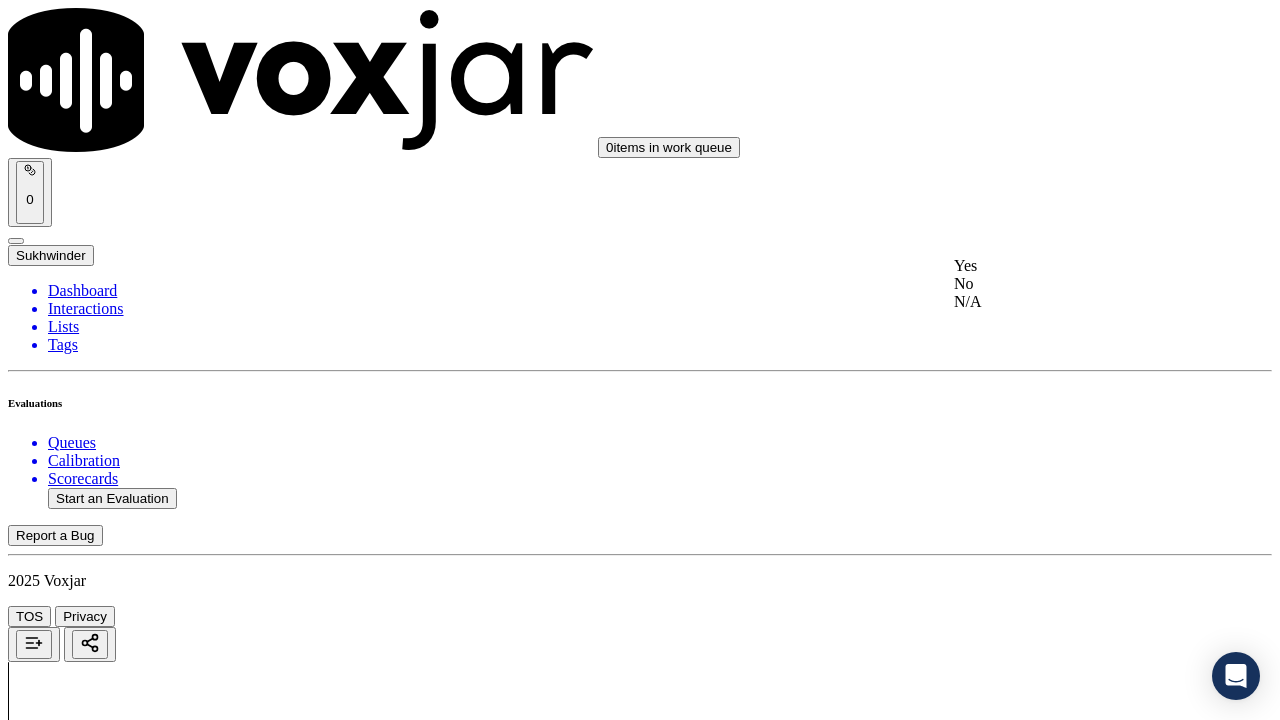 click on "Yes" at bounding box center (1067, 266) 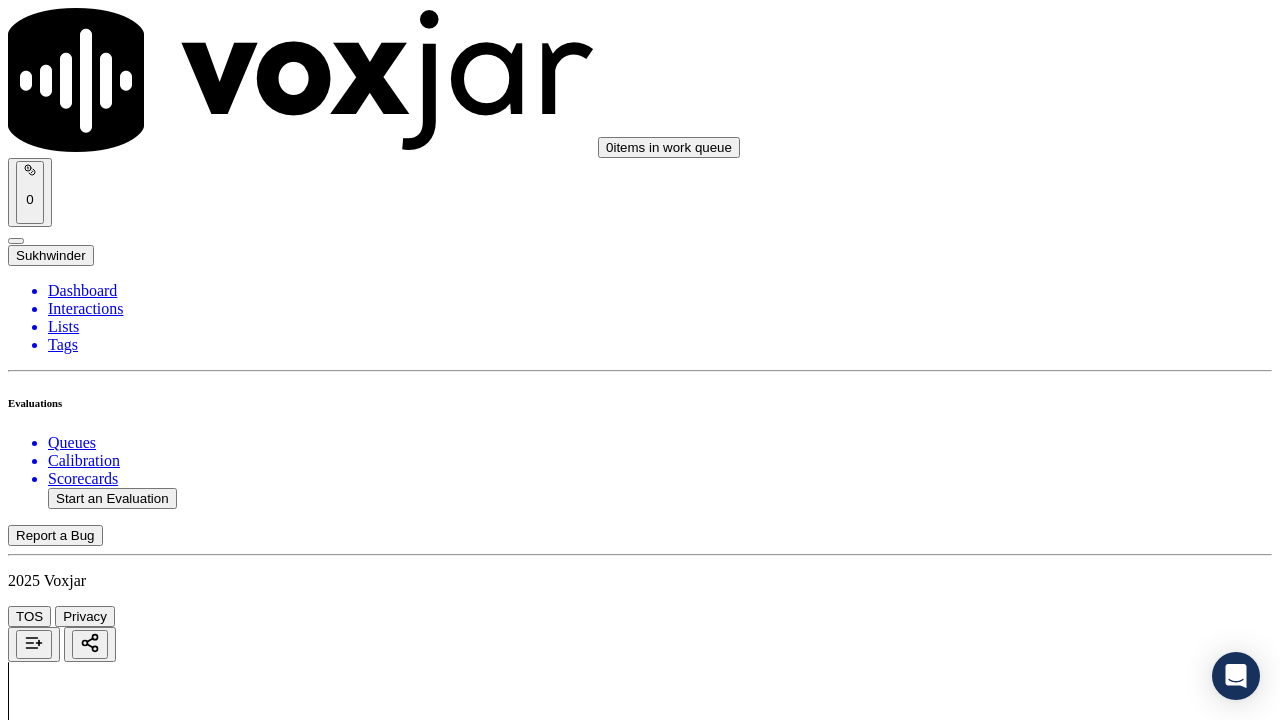 click on "Select an answer" at bounding box center (67, 5554) 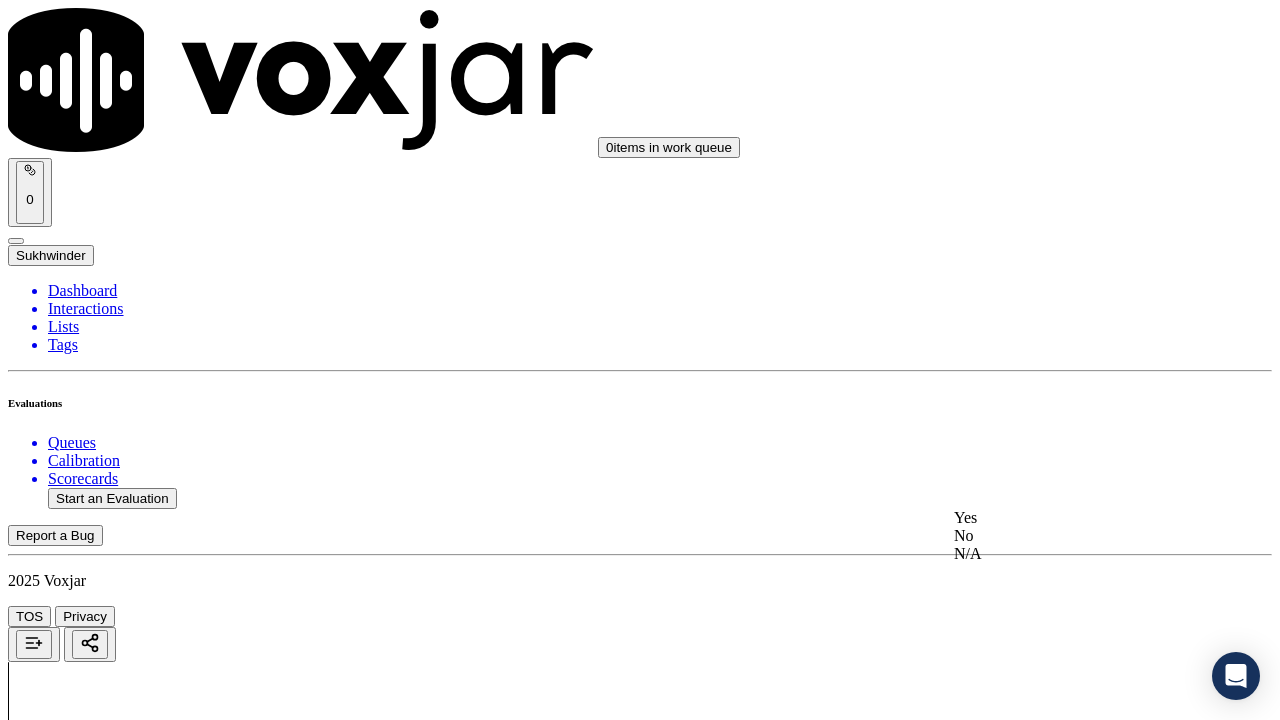 click on "Yes" at bounding box center (1067, 518) 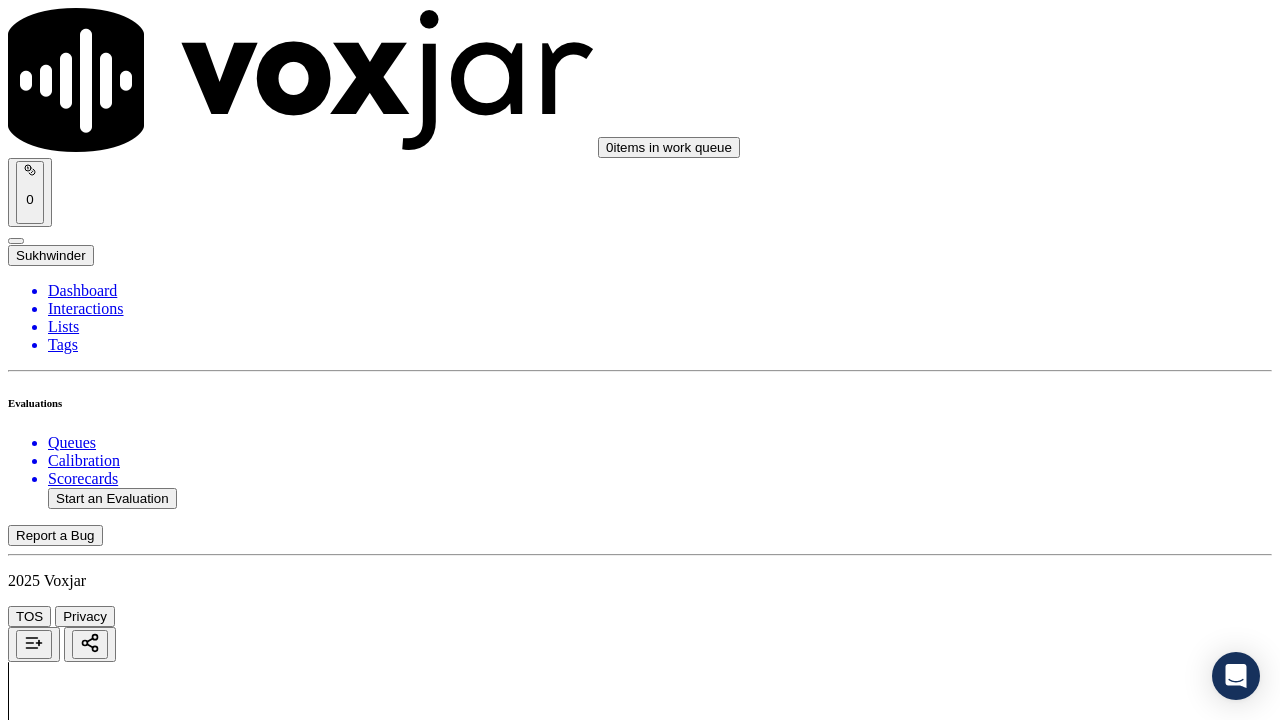 scroll, scrollTop: 4400, scrollLeft: 0, axis: vertical 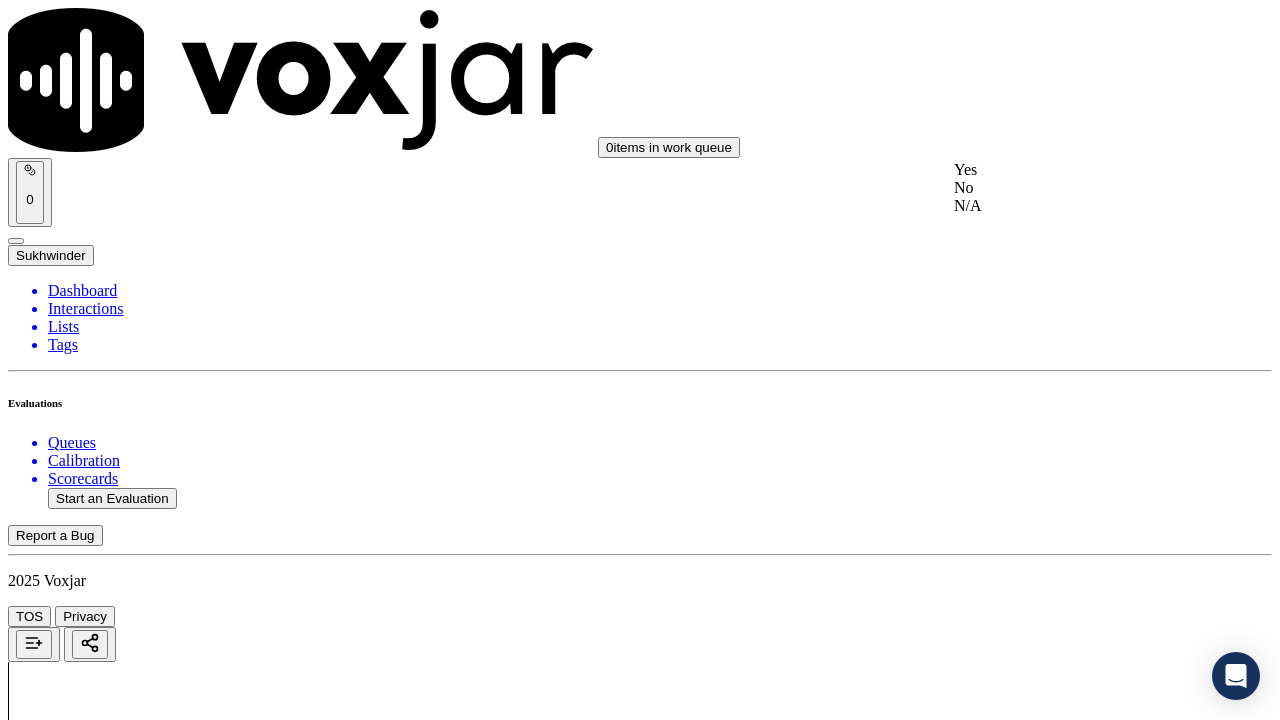 click on "Yes" at bounding box center (1067, 170) 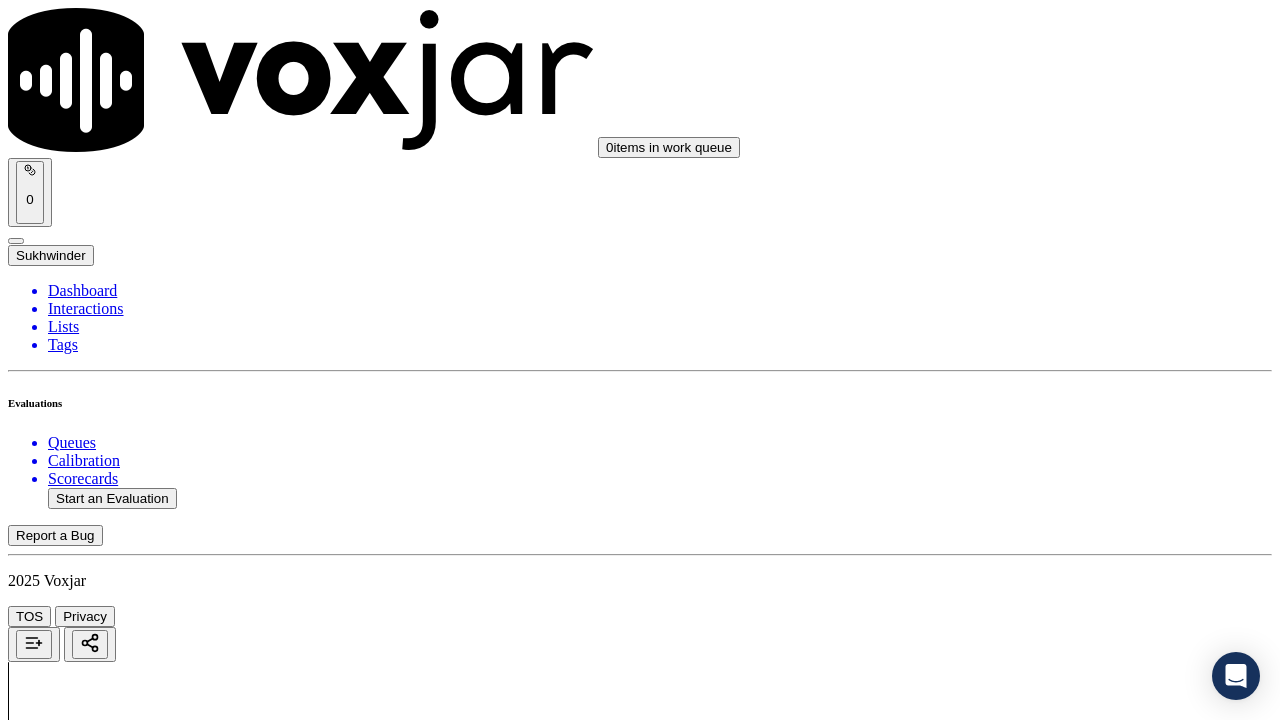 click on "Select an answer" at bounding box center [67, 6012] 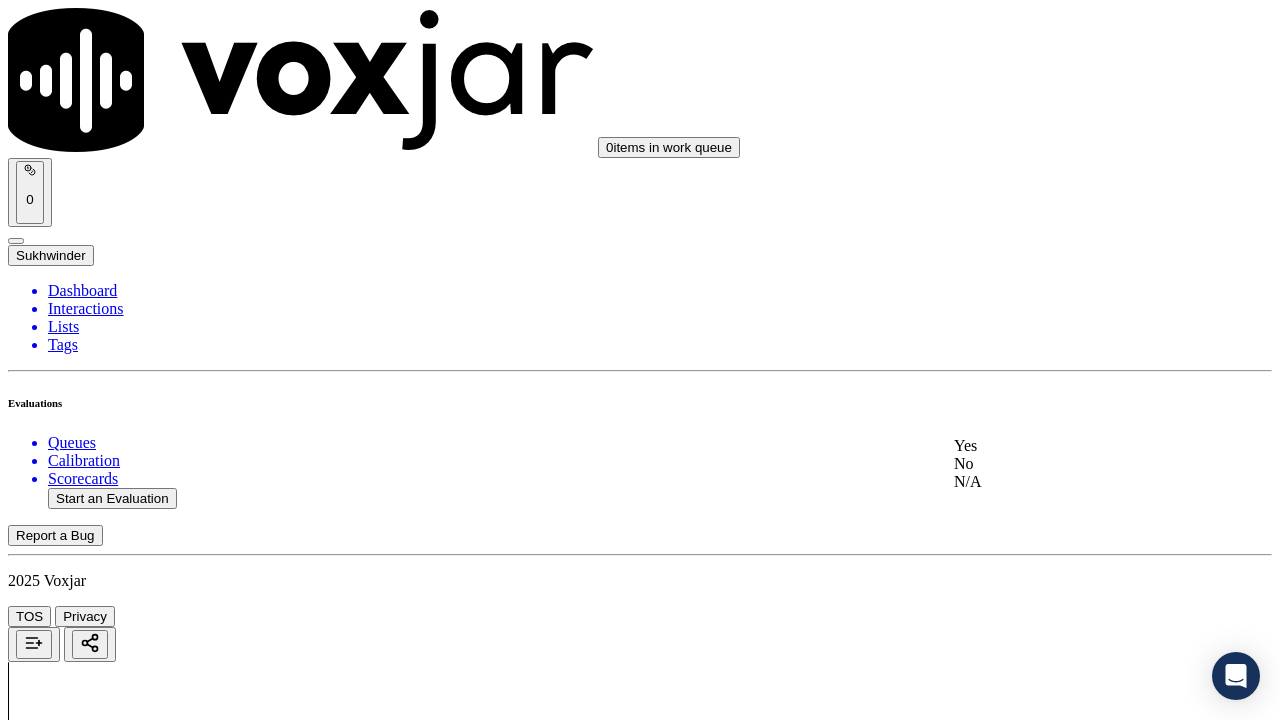 click on "Yes" at bounding box center [1067, 446] 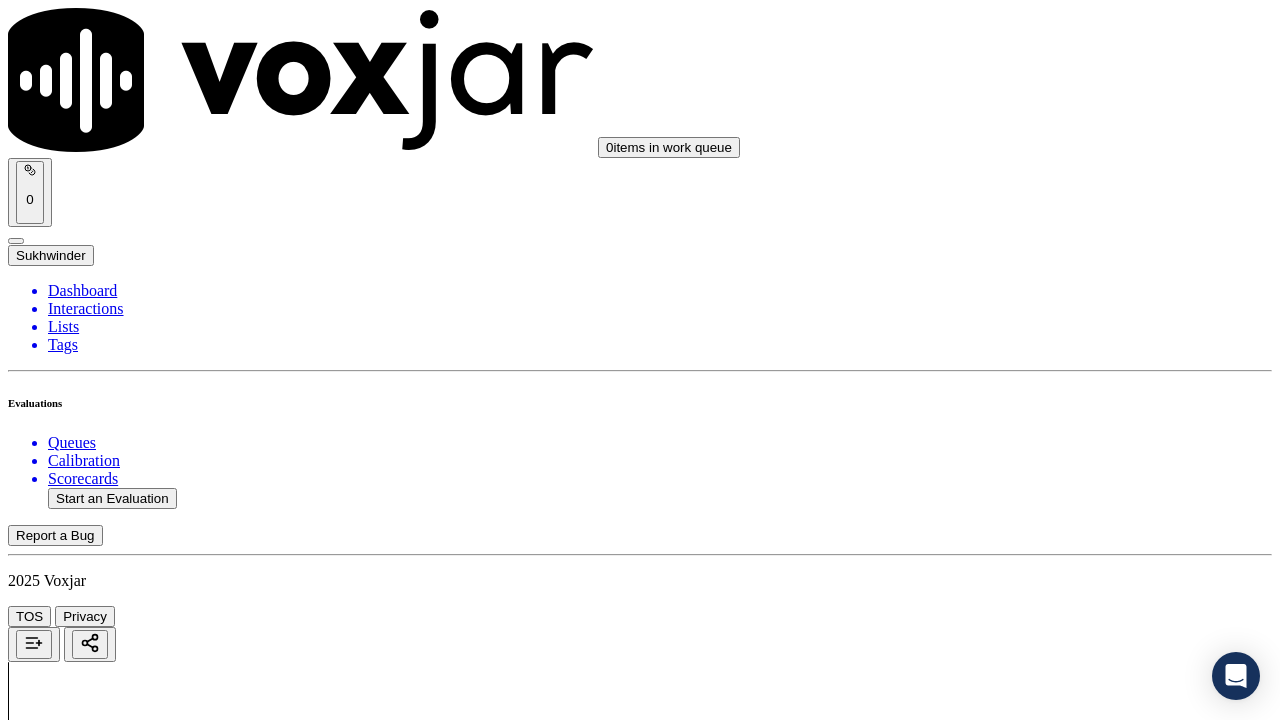 scroll, scrollTop: 5000, scrollLeft: 0, axis: vertical 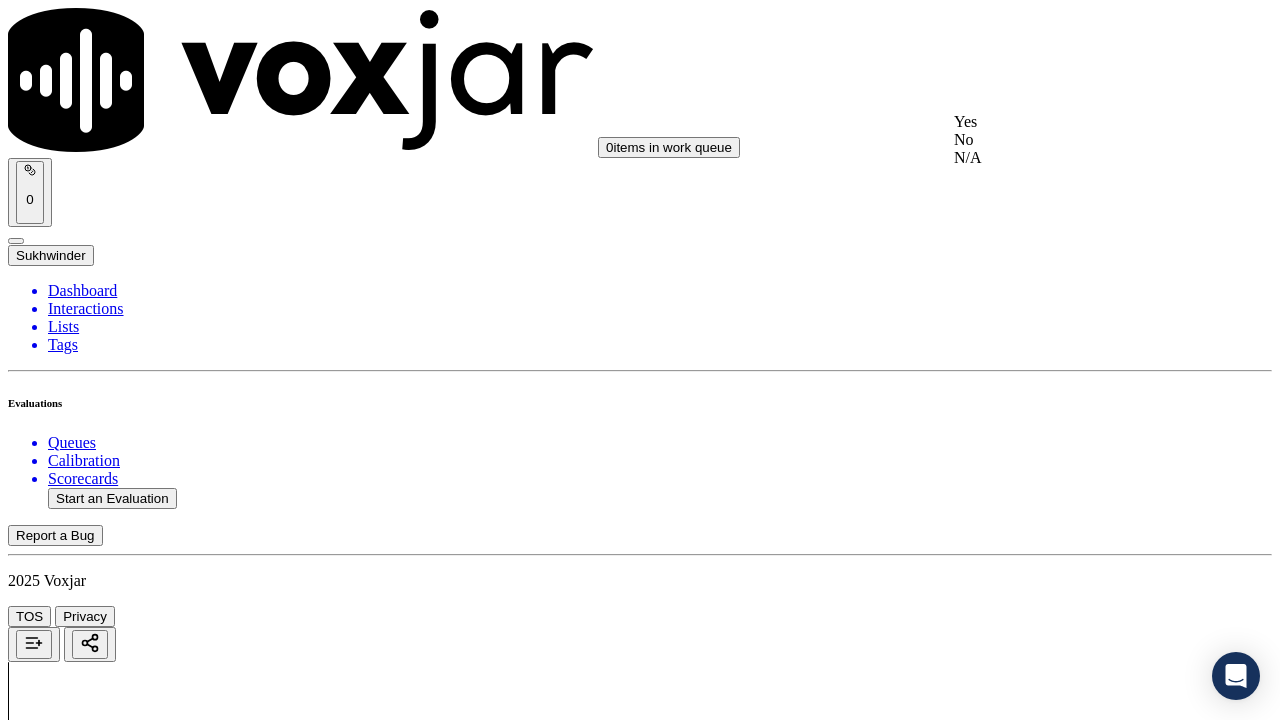 click on "Yes" at bounding box center (1067, 122) 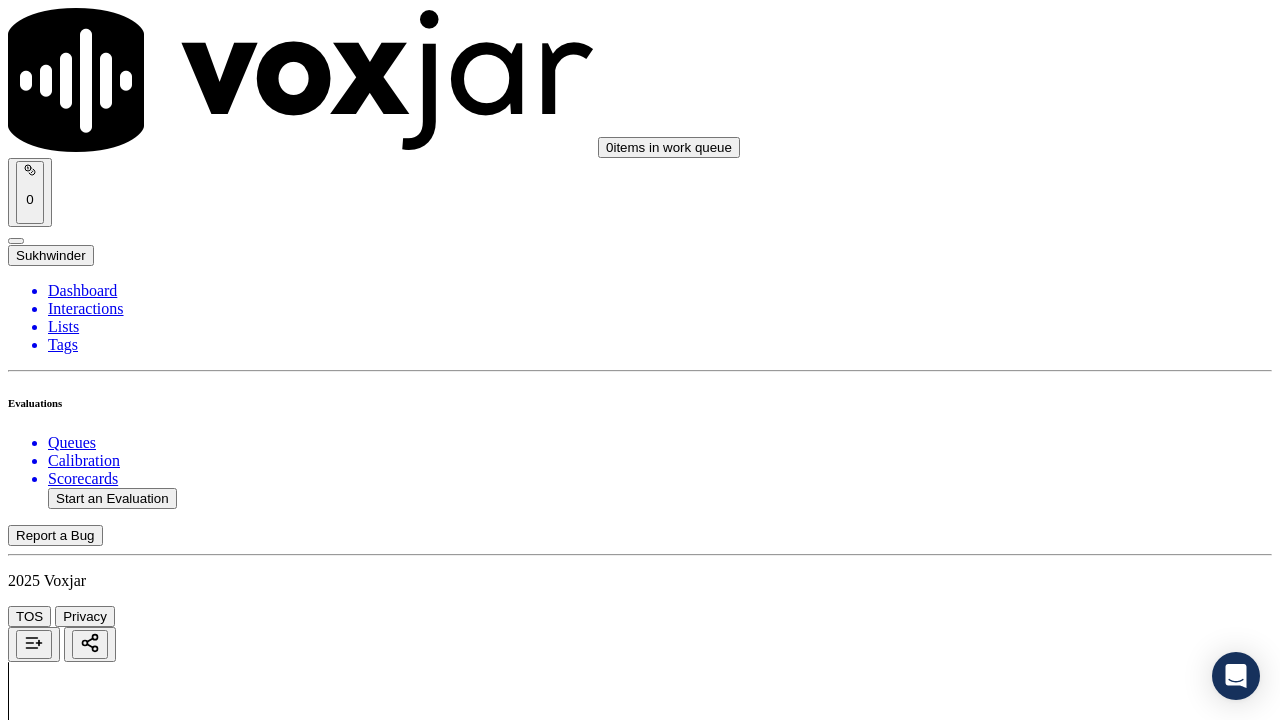 click on "Select an answer" at bounding box center [67, 6485] 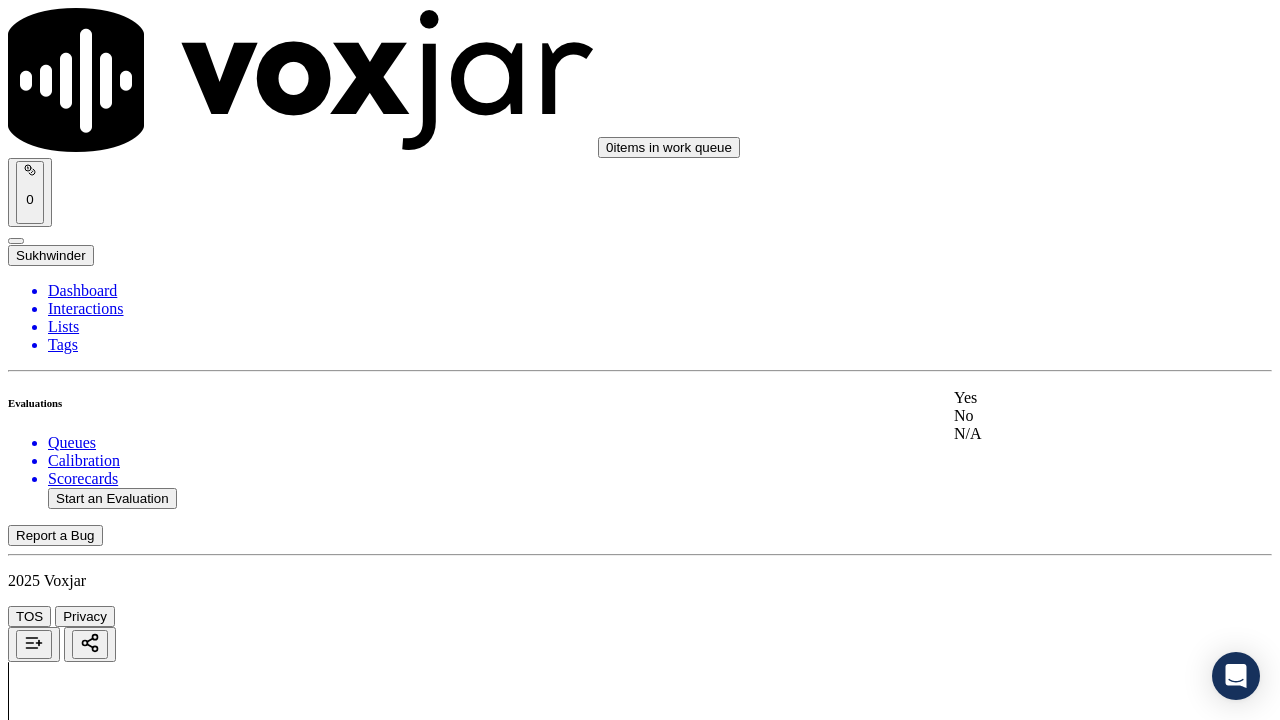 click on "Yes" at bounding box center (1067, 398) 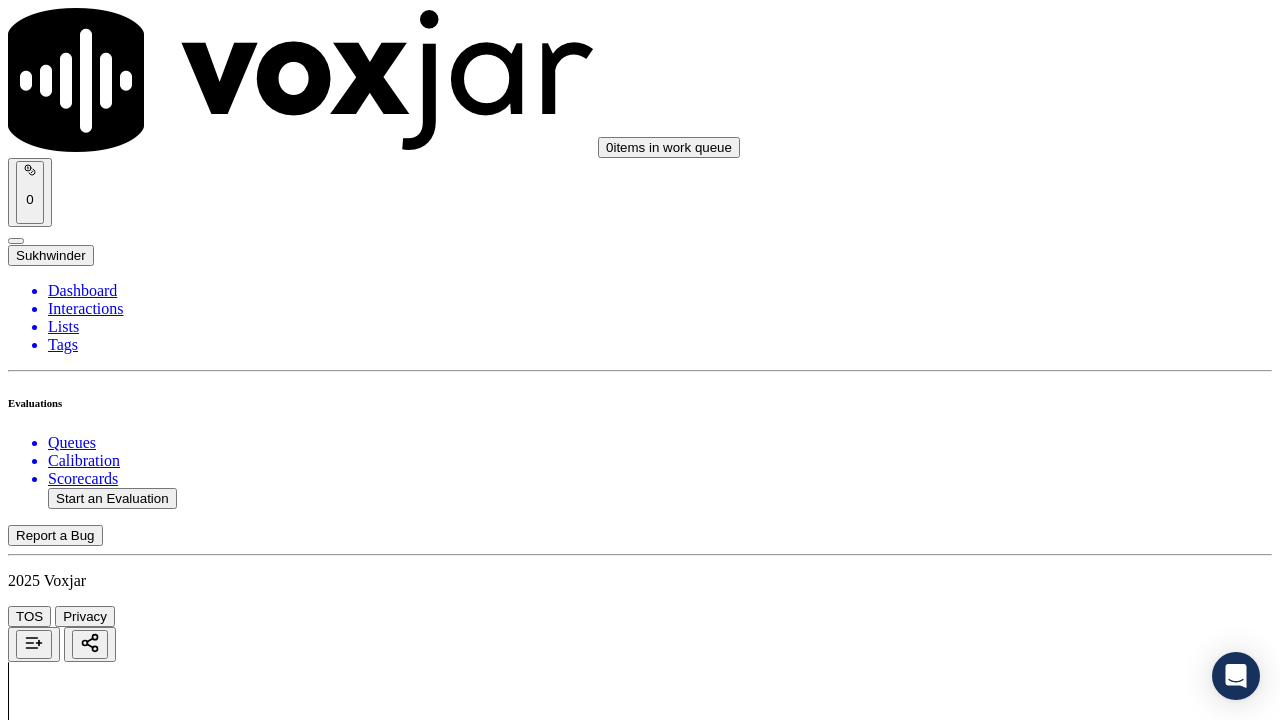 scroll, scrollTop: 5600, scrollLeft: 0, axis: vertical 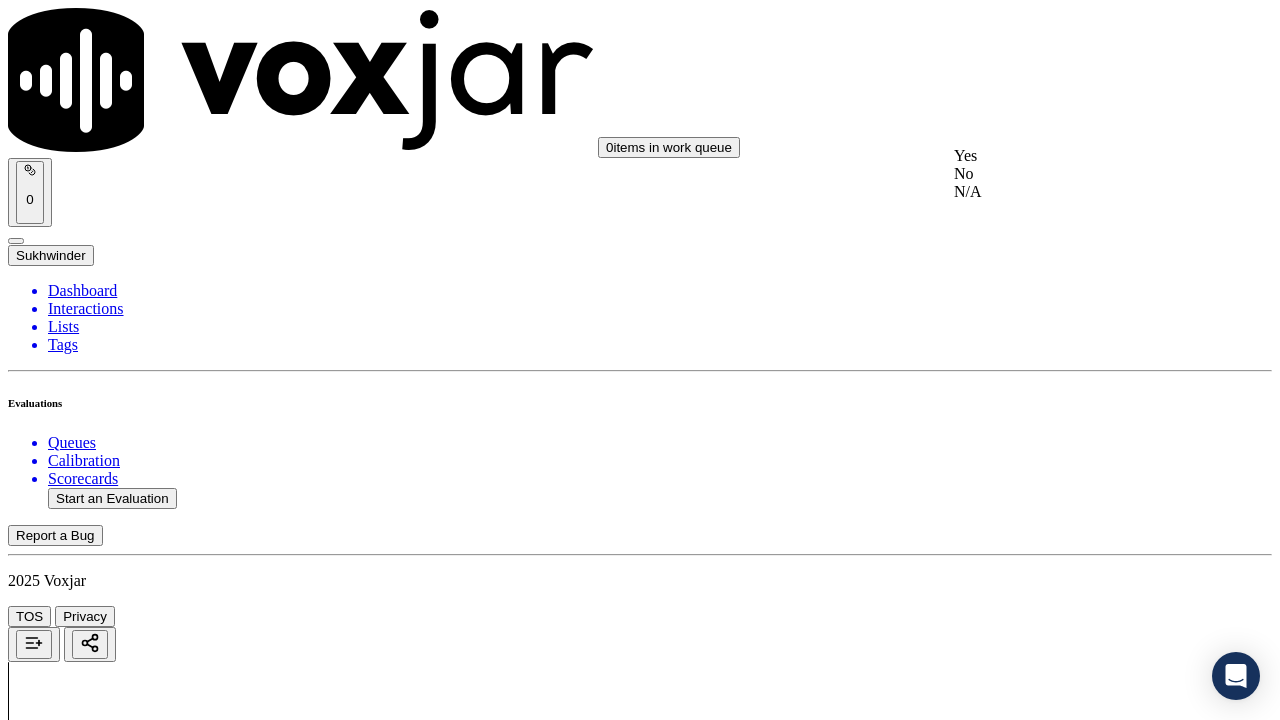 click on "Yes" at bounding box center [1067, 156] 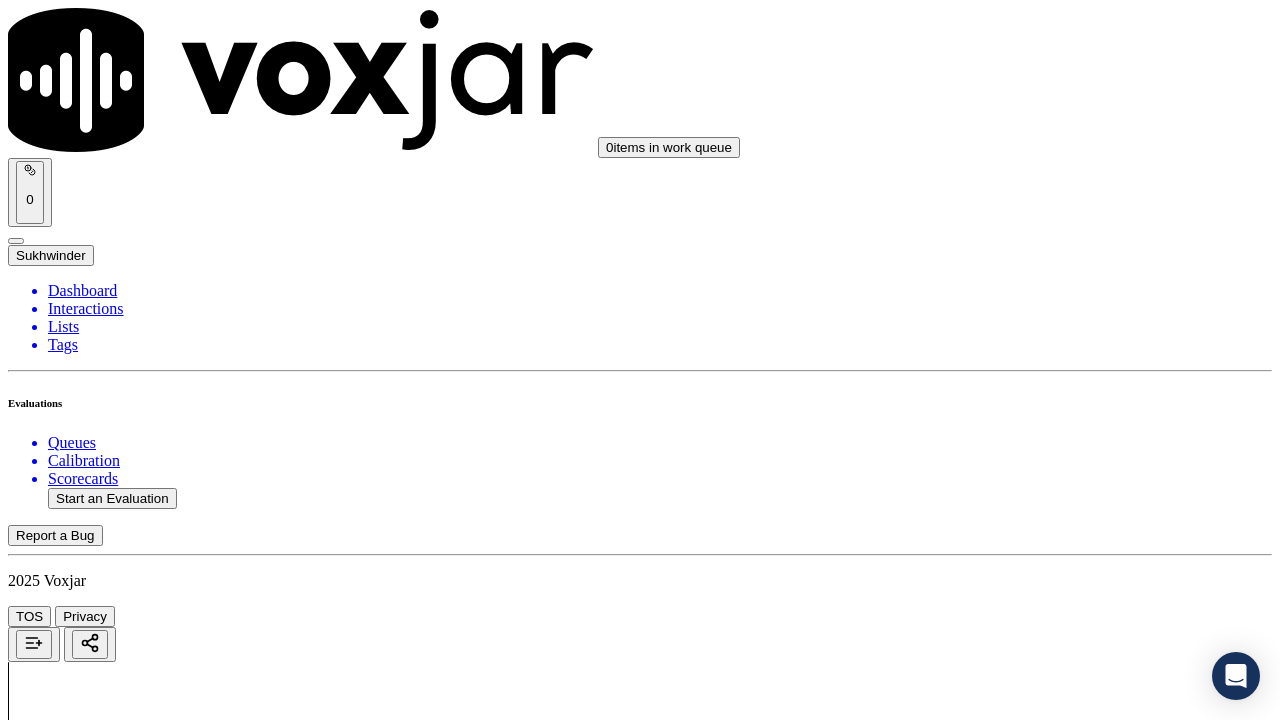 click on "Select an answer" at bounding box center [67, 7036] 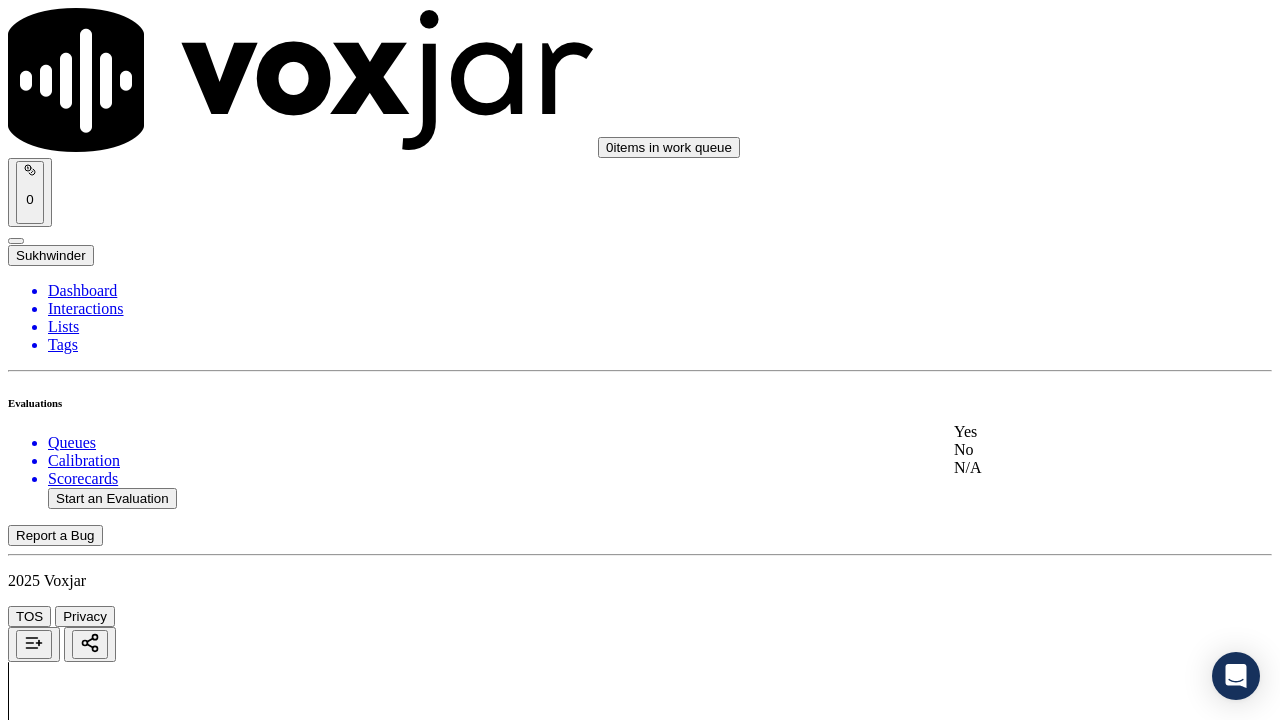 click on "Yes" at bounding box center [1067, 432] 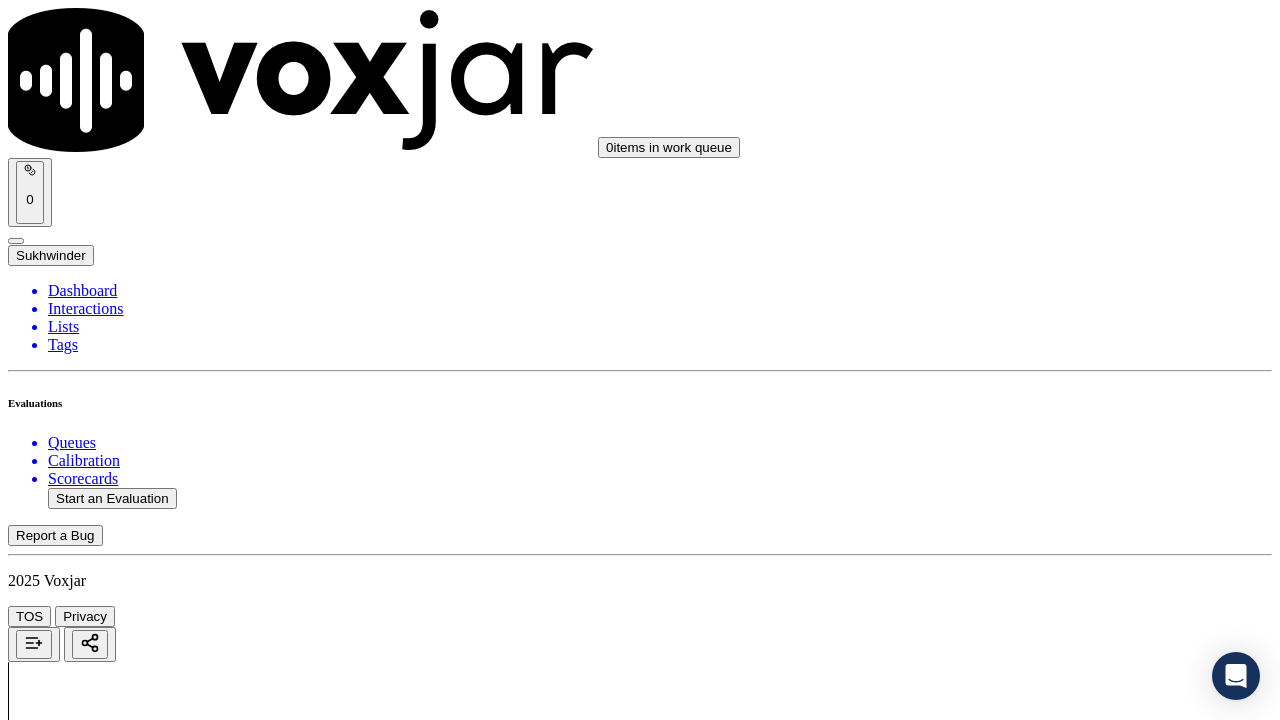 scroll, scrollTop: 5815, scrollLeft: 0, axis: vertical 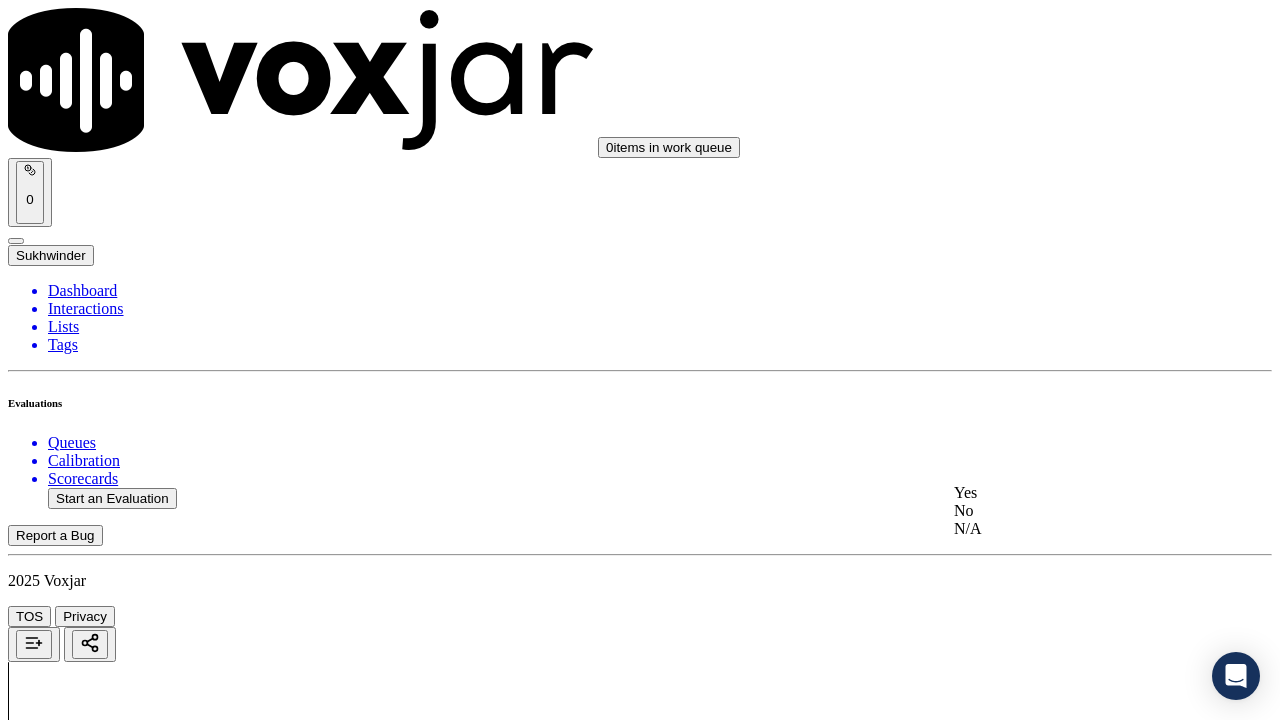 click on "Yes" at bounding box center [1067, 493] 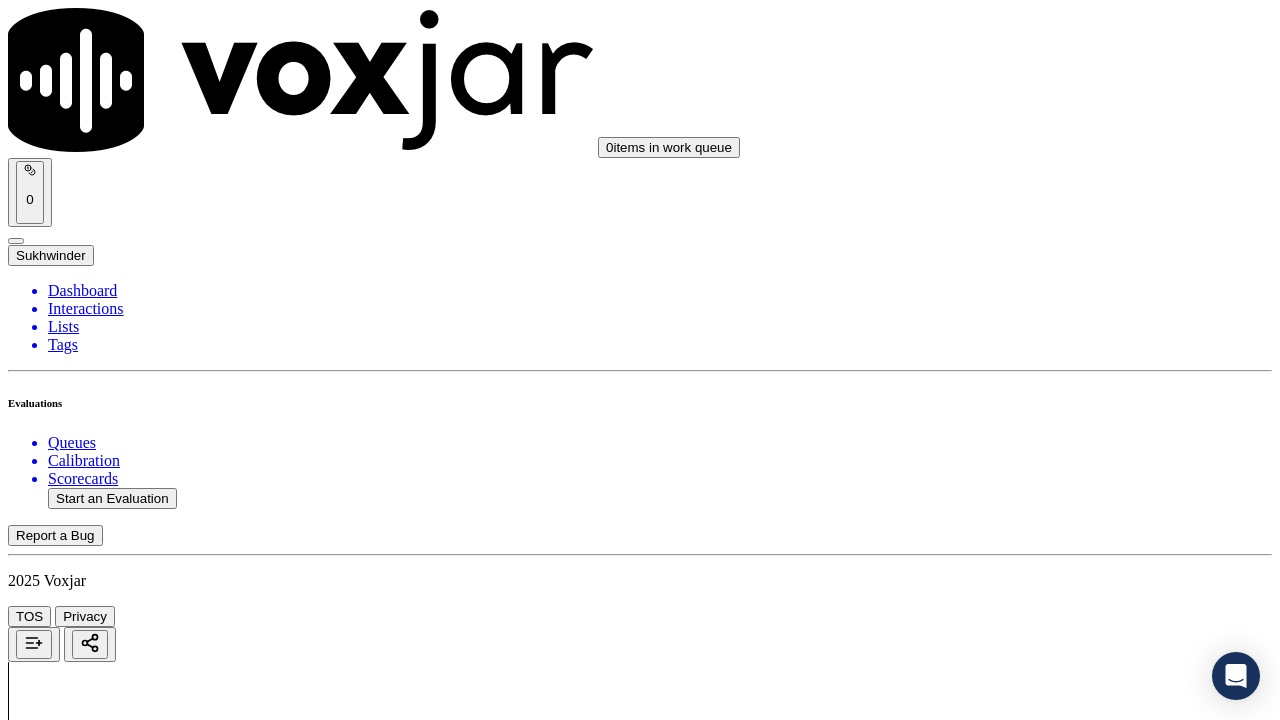 click on "Submit Scores" at bounding box center [59, 7345] 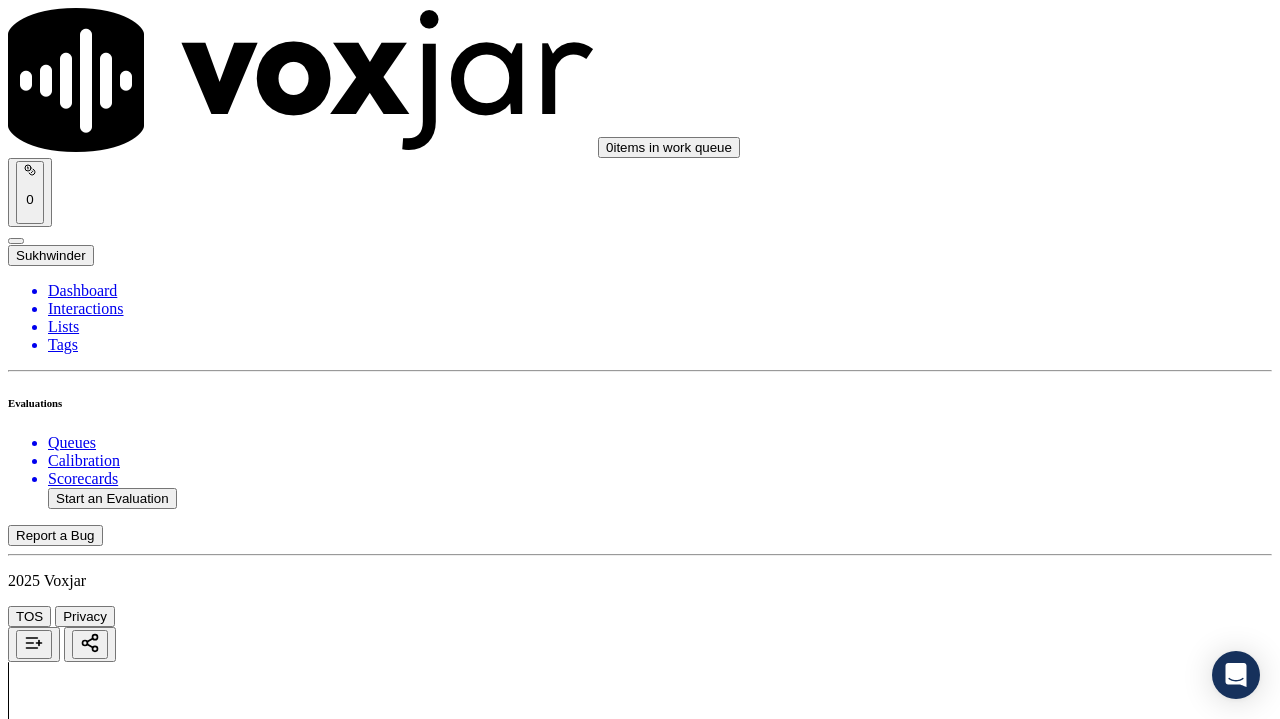 type on "[DATE]-[TIME]_" 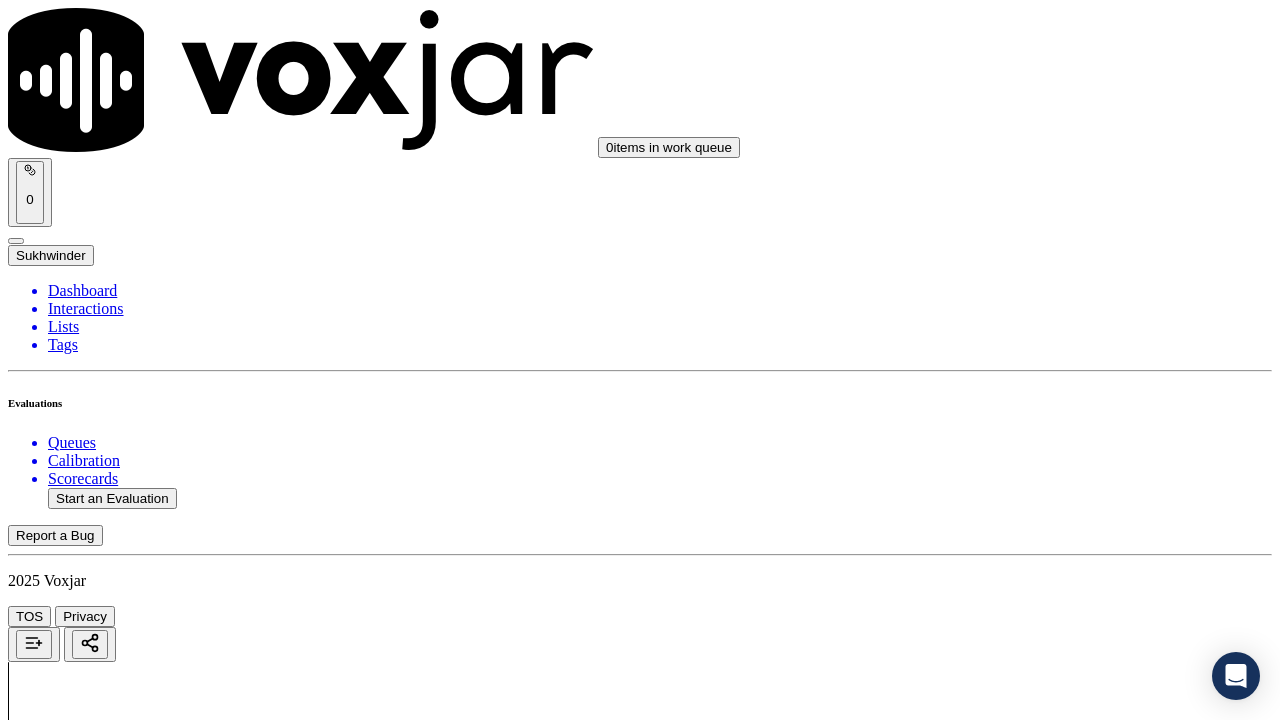 click at bounding box center (96, 2305) 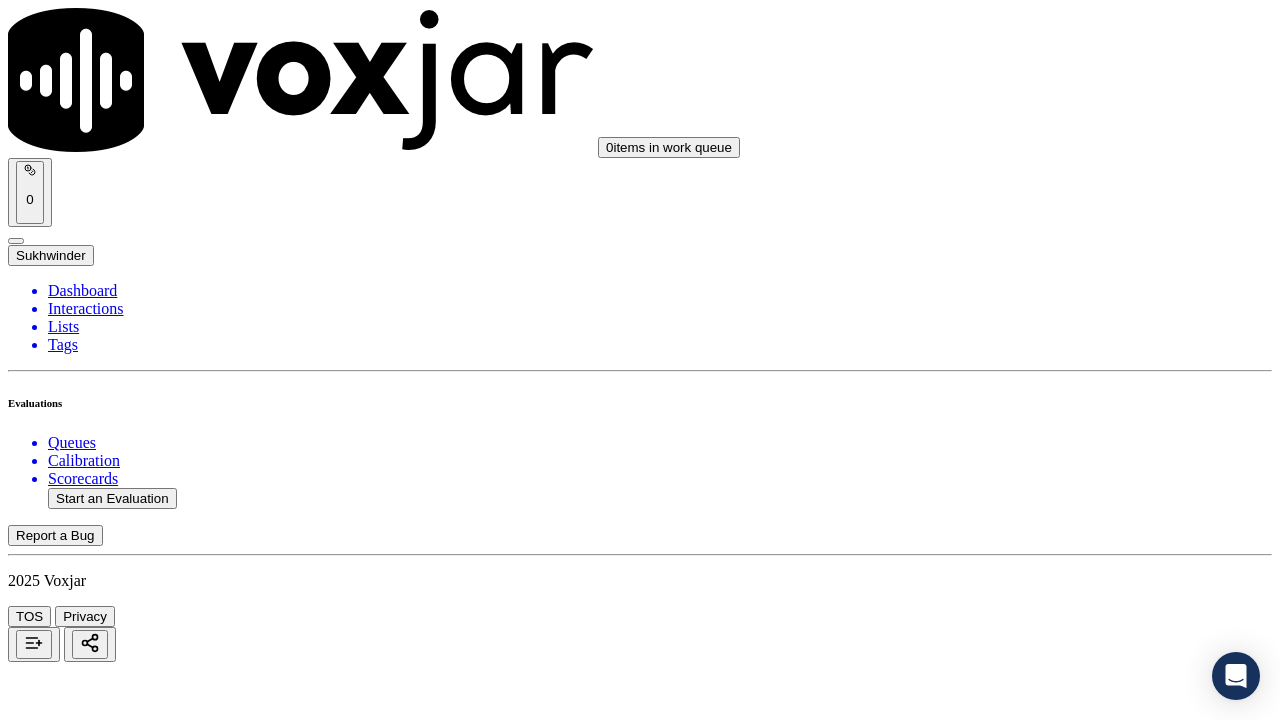 click 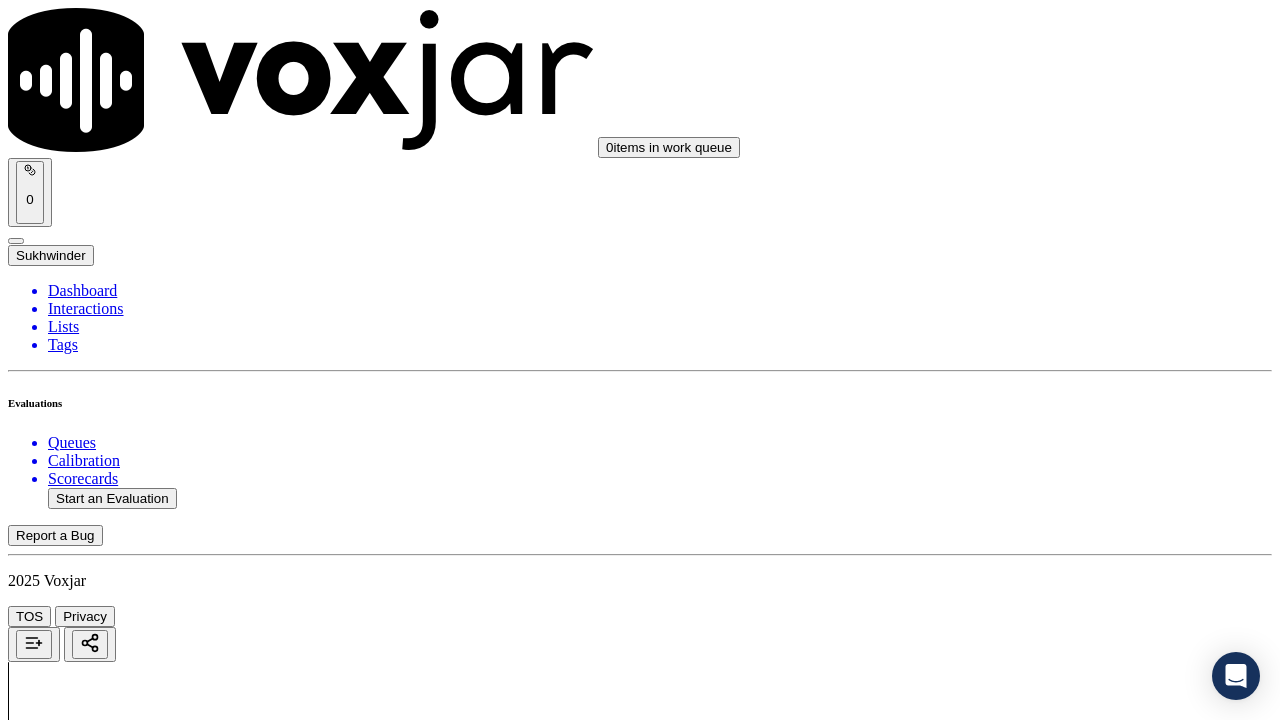 click on "Connect This Customer" at bounding box center (86, 2251) 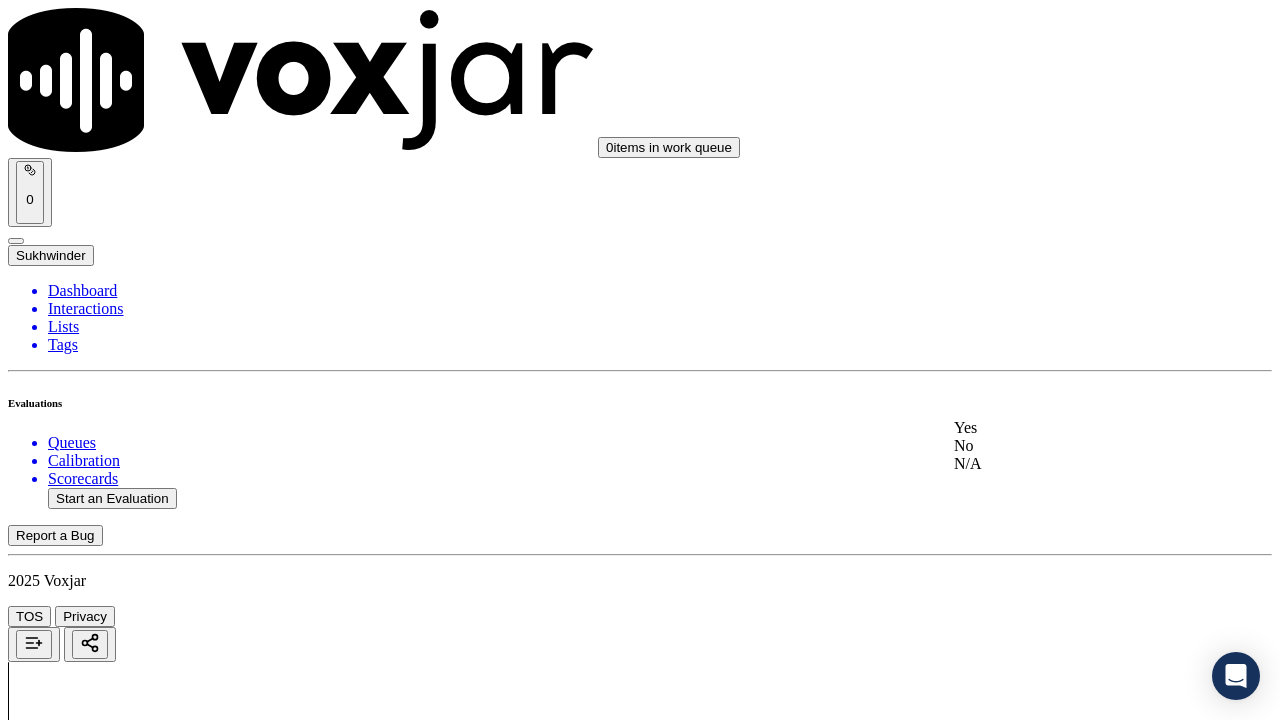 click on "Yes" at bounding box center (1067, 428) 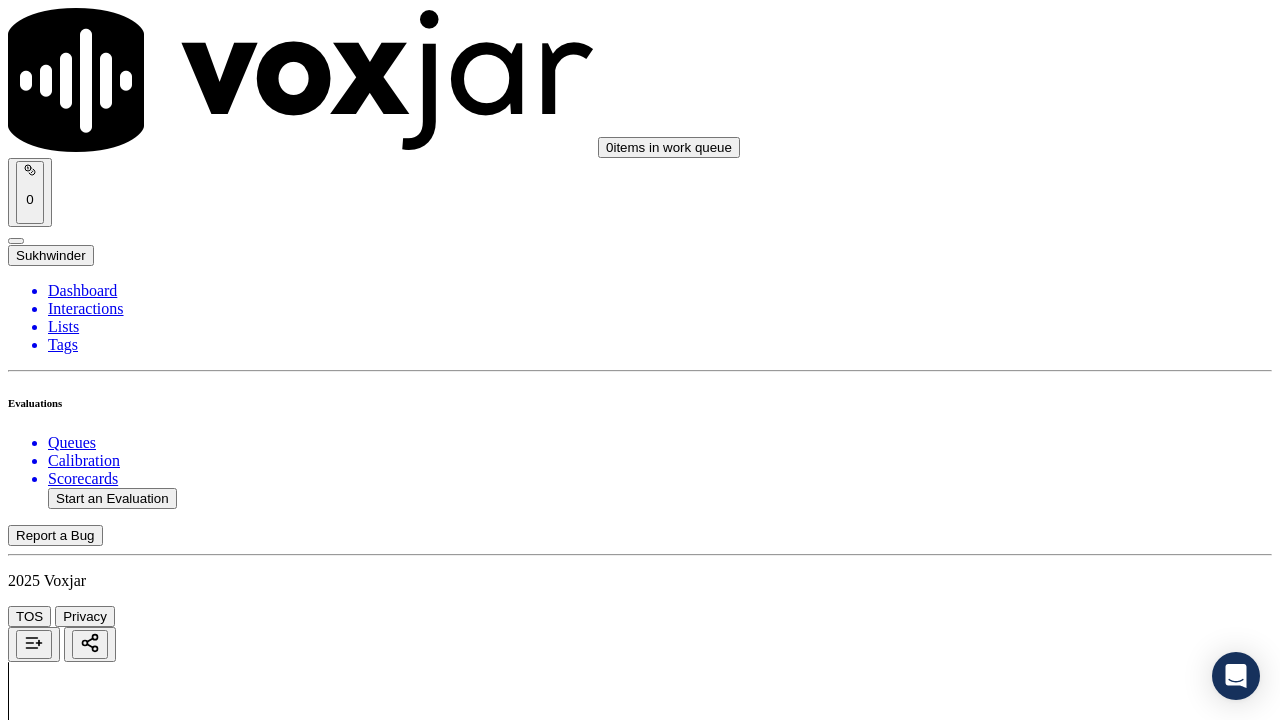 scroll, scrollTop: 600, scrollLeft: 0, axis: vertical 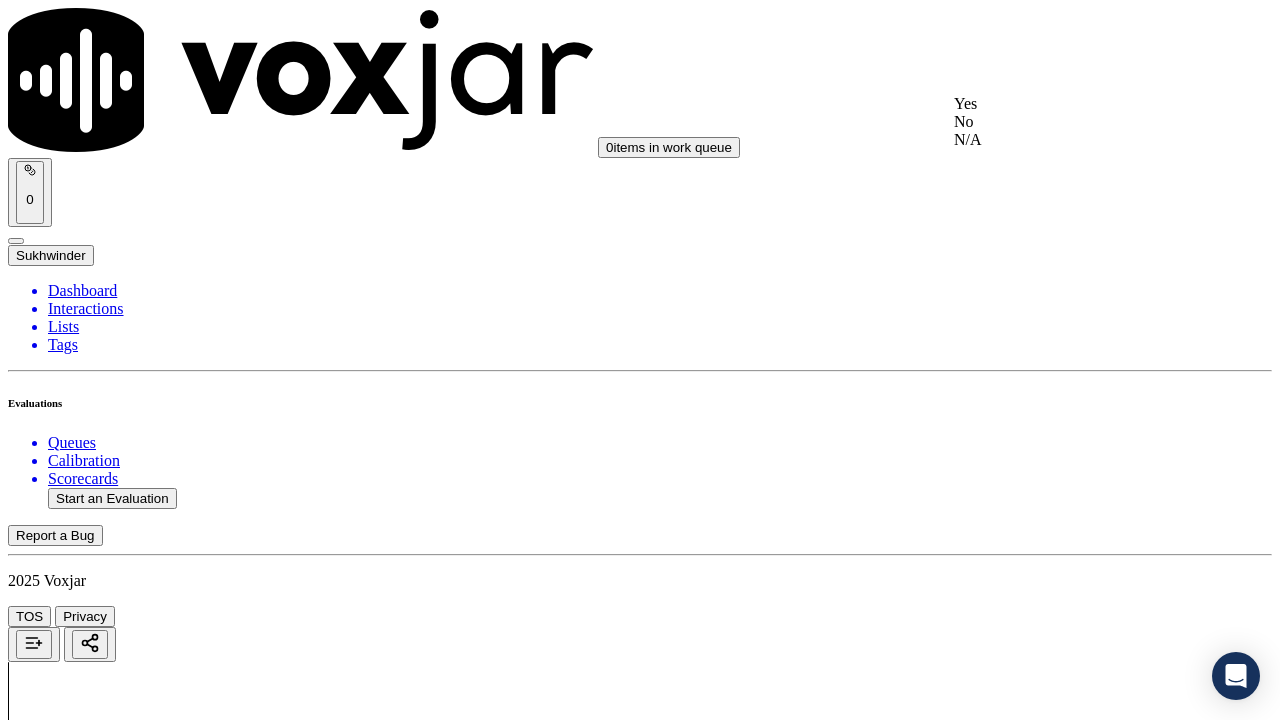 click on "Yes" at bounding box center (1067, 104) 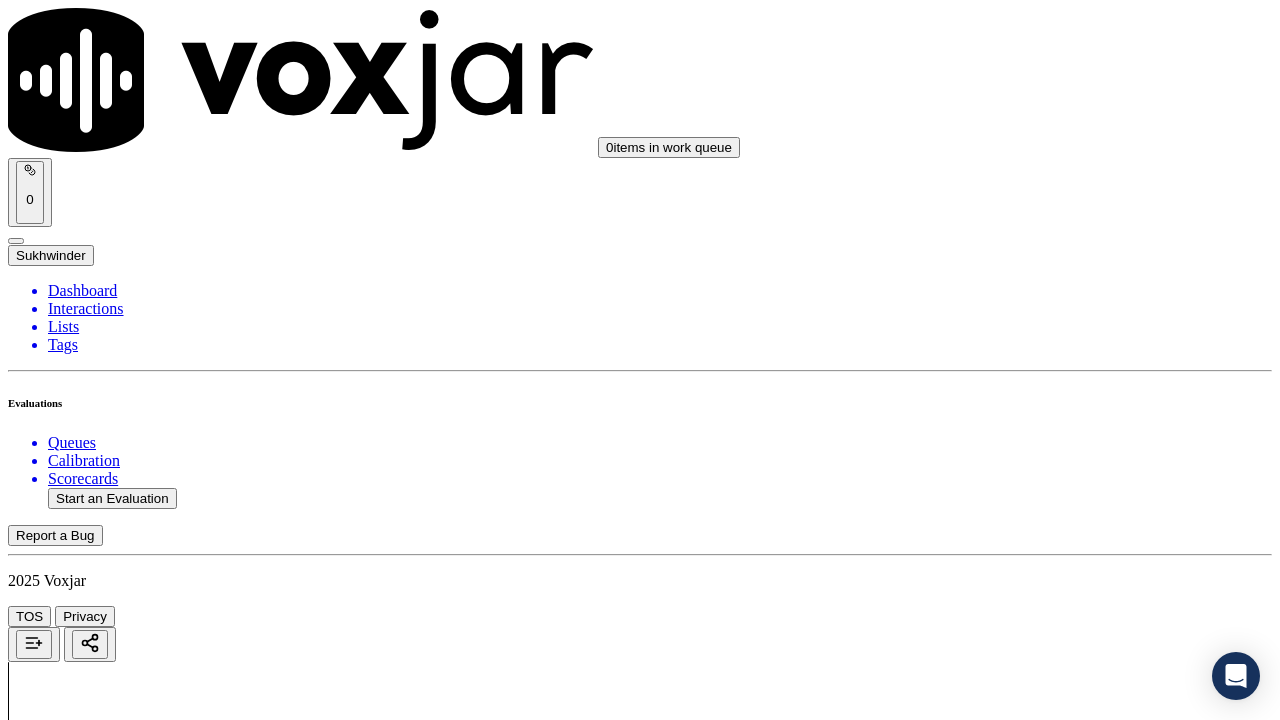 click on "Select an answer" at bounding box center (67, 2861) 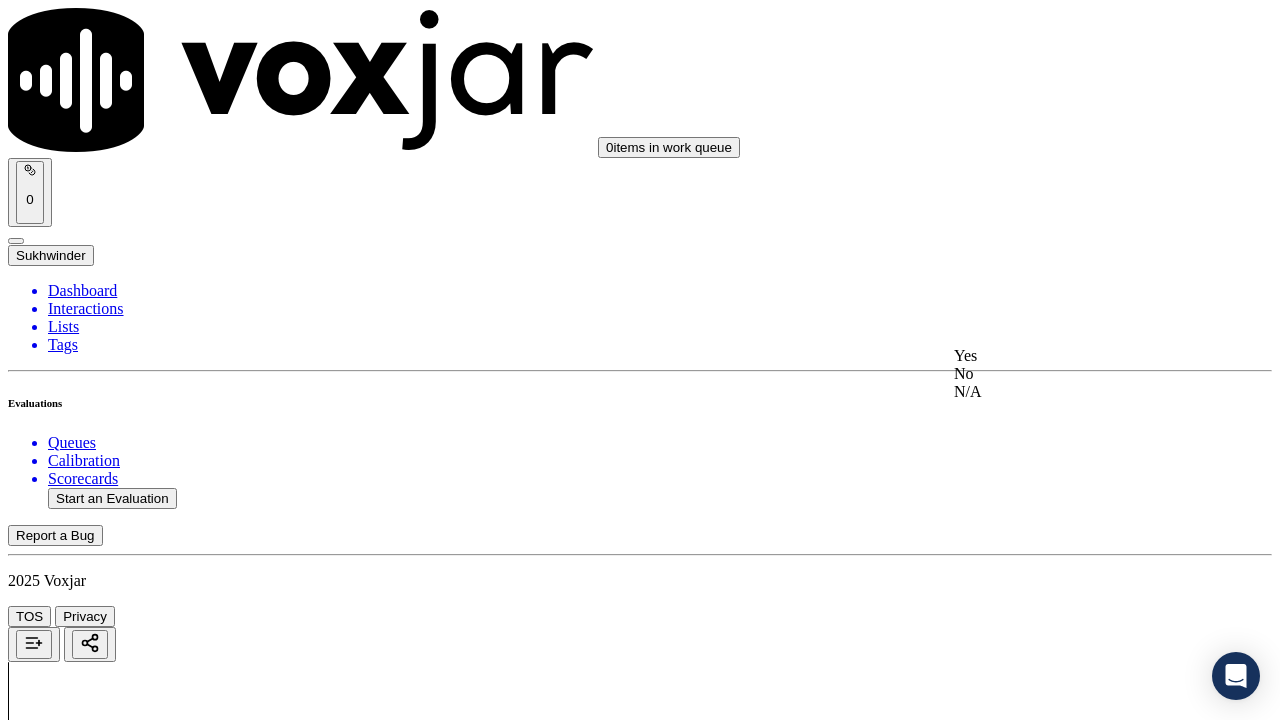 click on "Yes" at bounding box center (1067, 356) 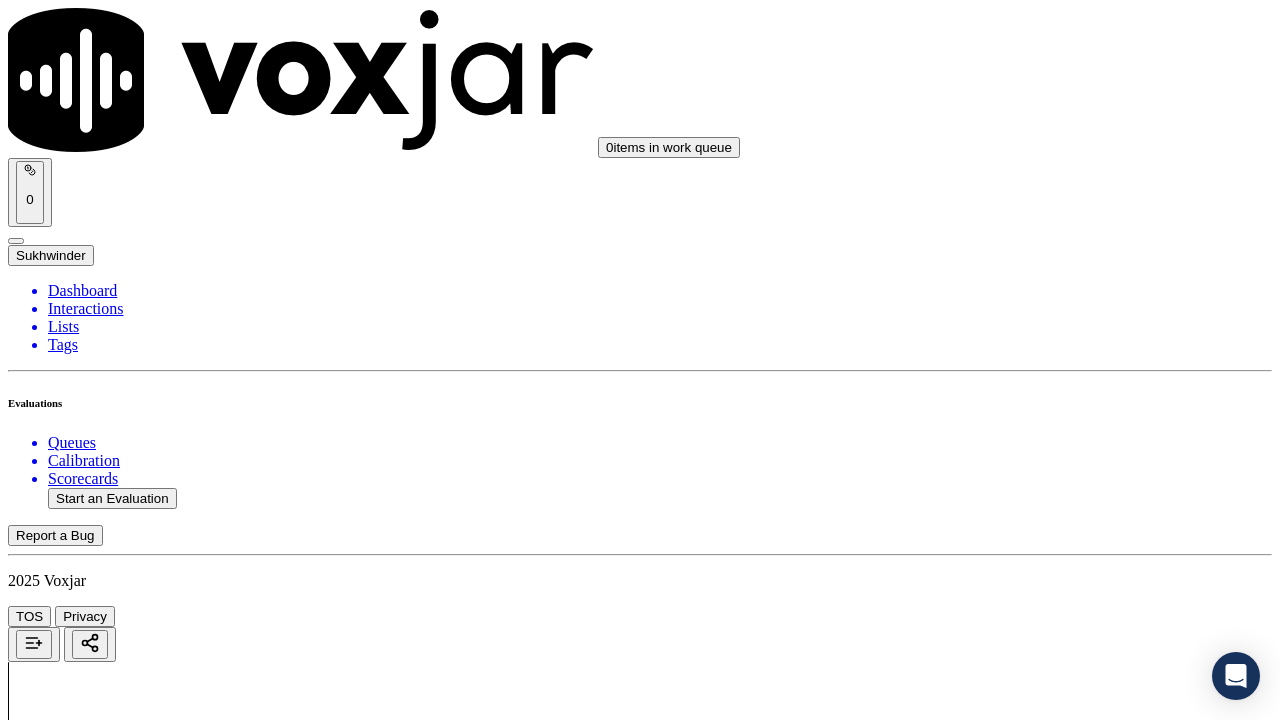 click on "Select an answer" at bounding box center [67, 3098] 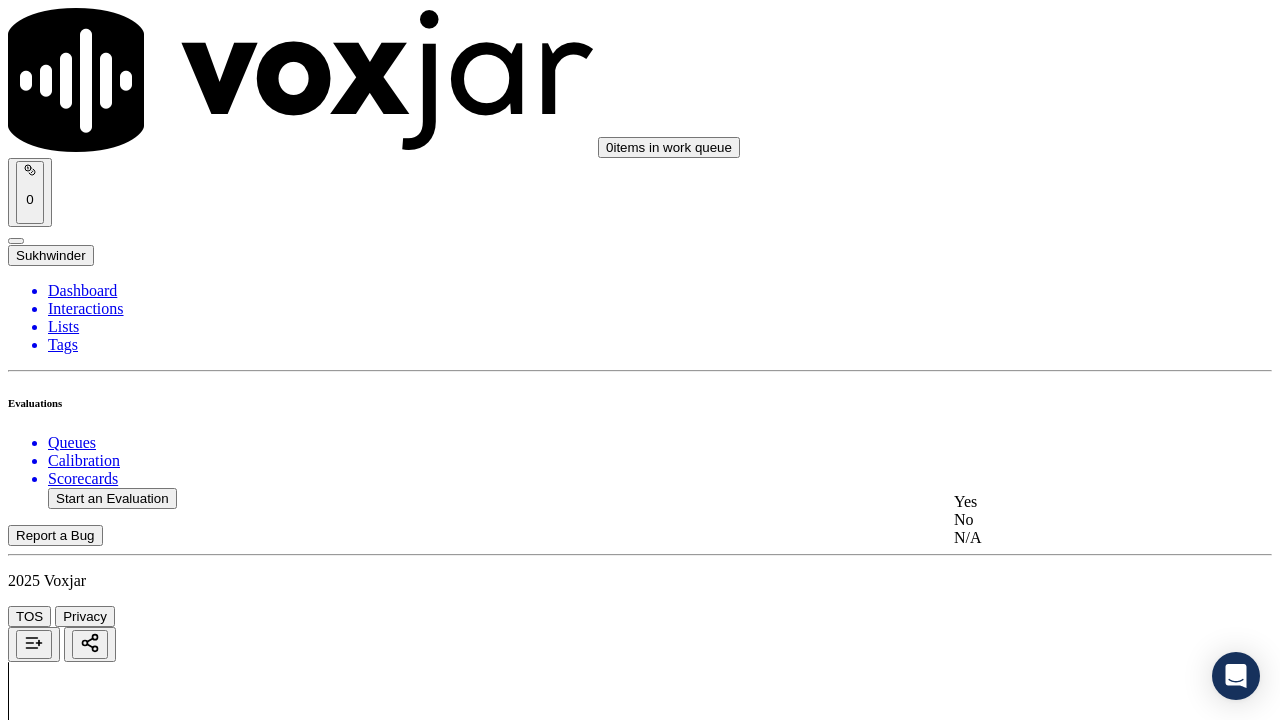 click on "N/A" 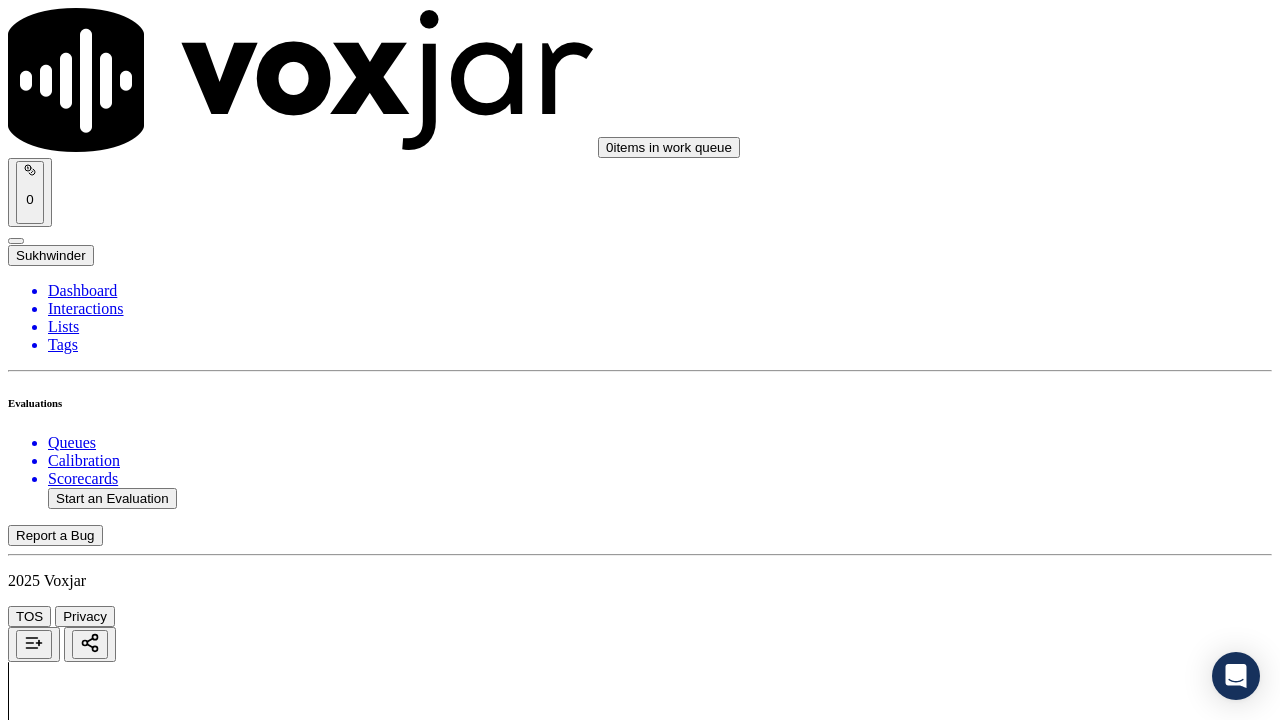 scroll, scrollTop: 1500, scrollLeft: 0, axis: vertical 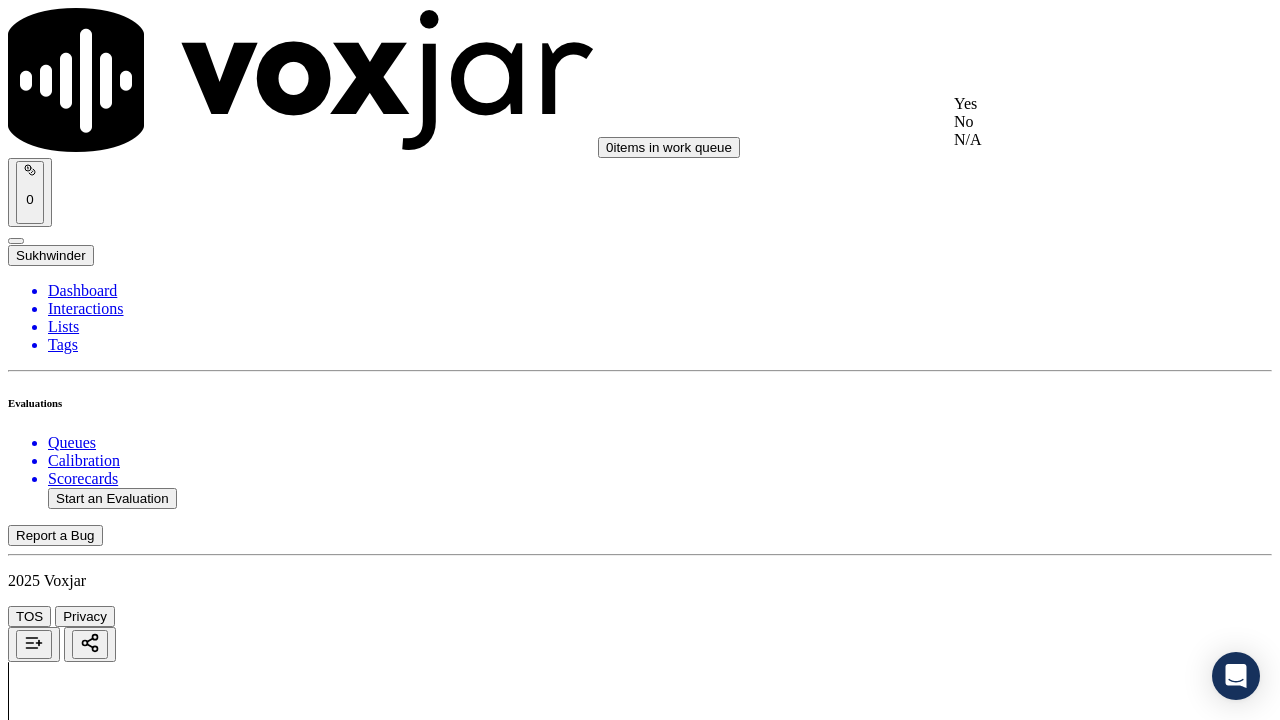 click on "N/A" 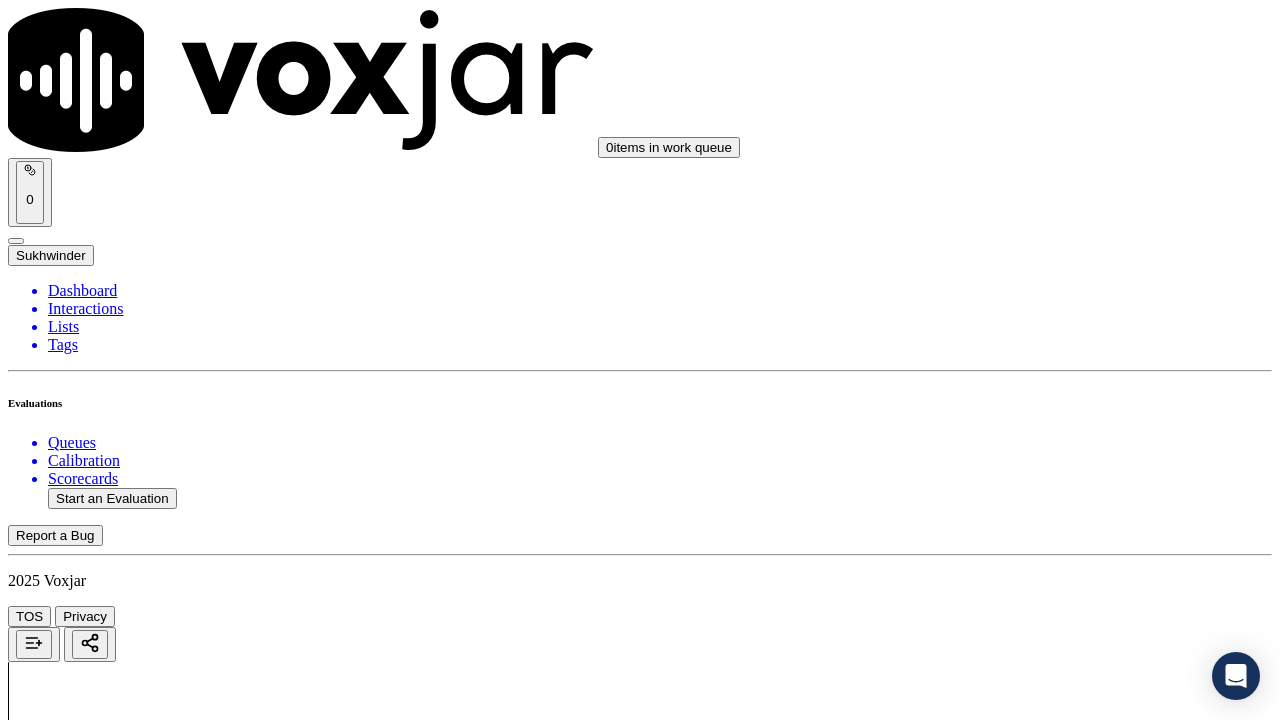click on "Select an answer" at bounding box center [67, 3571] 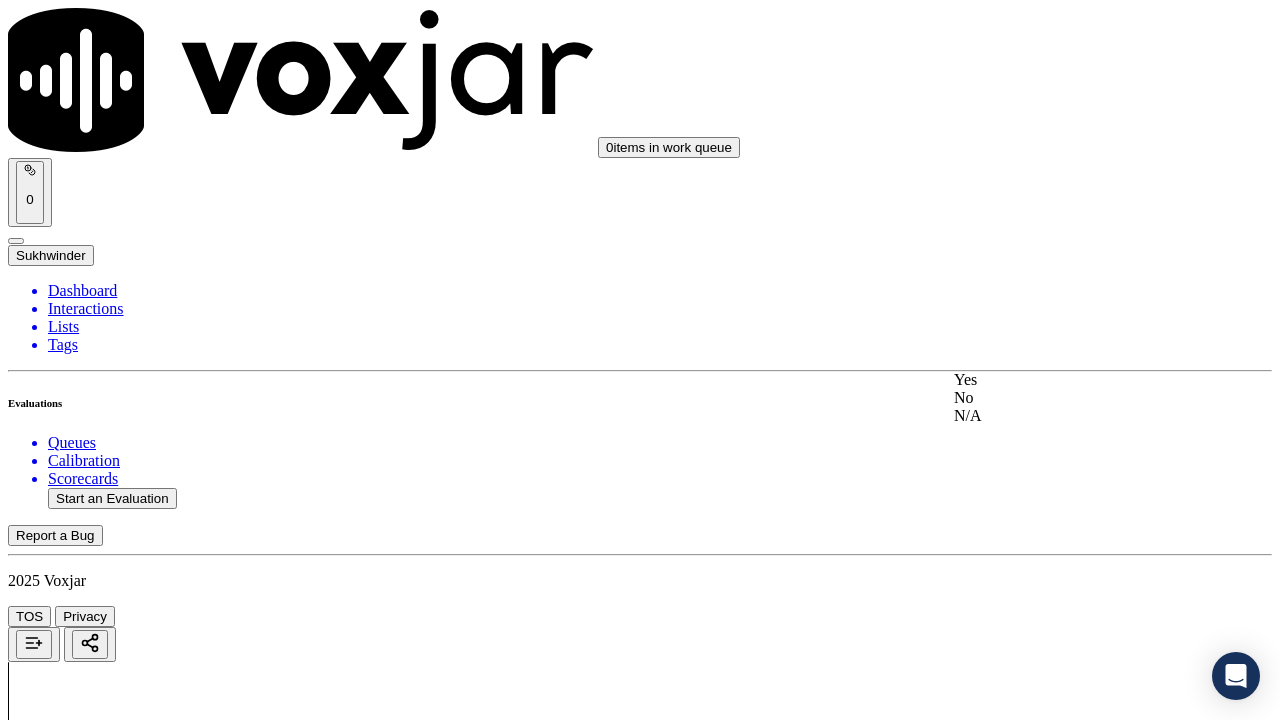 drag, startPoint x: 1034, startPoint y: 388, endPoint x: 1023, endPoint y: 604, distance: 216.2799 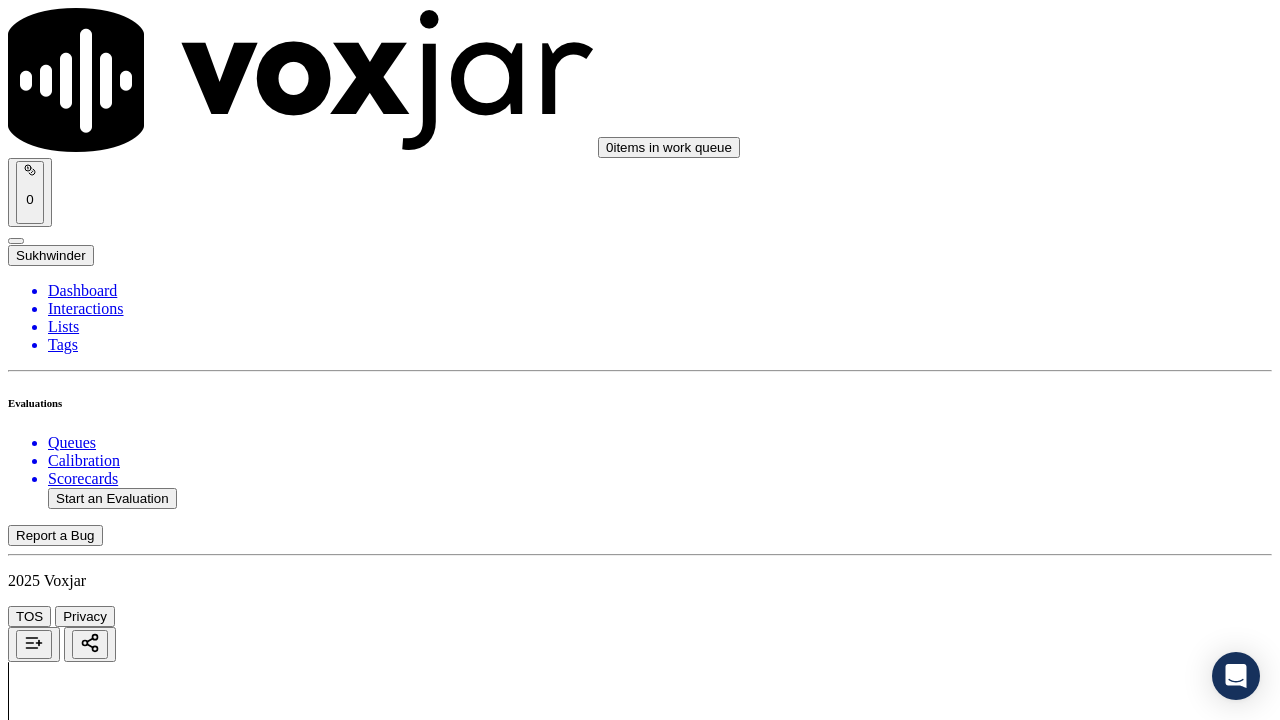 click on "Select an answer" at bounding box center [67, 3807] 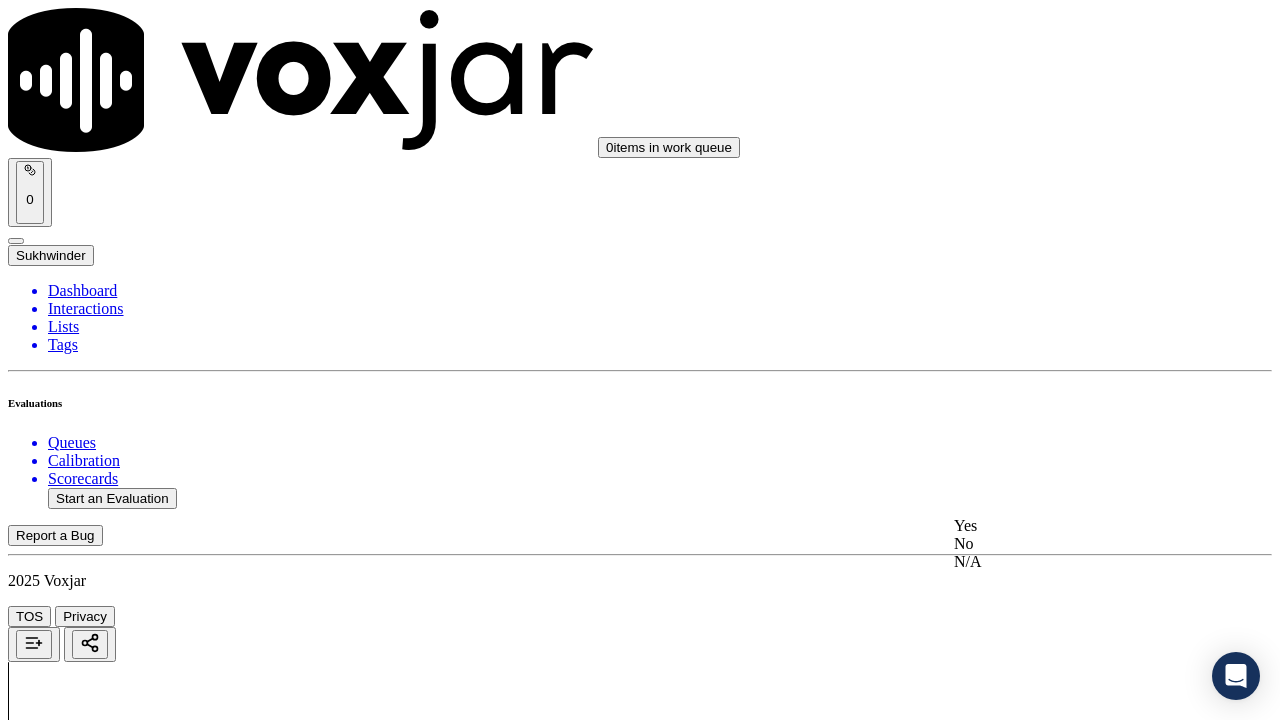 click on "Yes" at bounding box center (1067, 526) 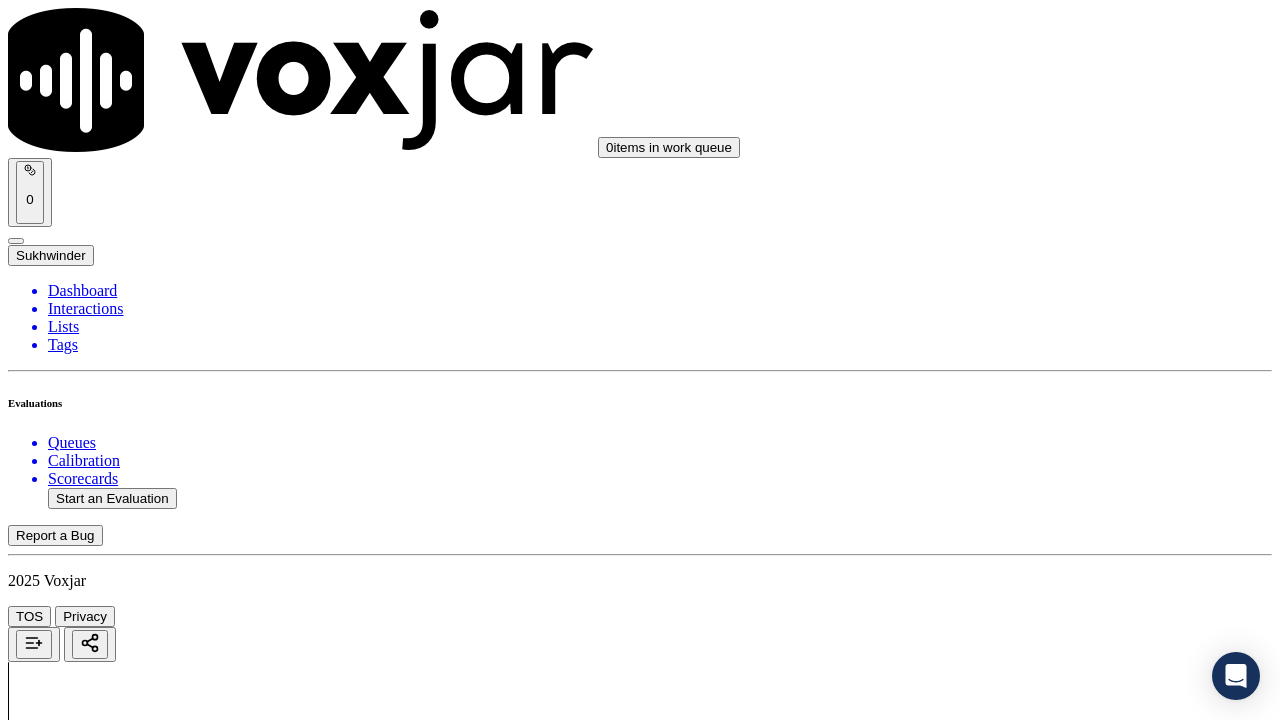 scroll, scrollTop: 2300, scrollLeft: 0, axis: vertical 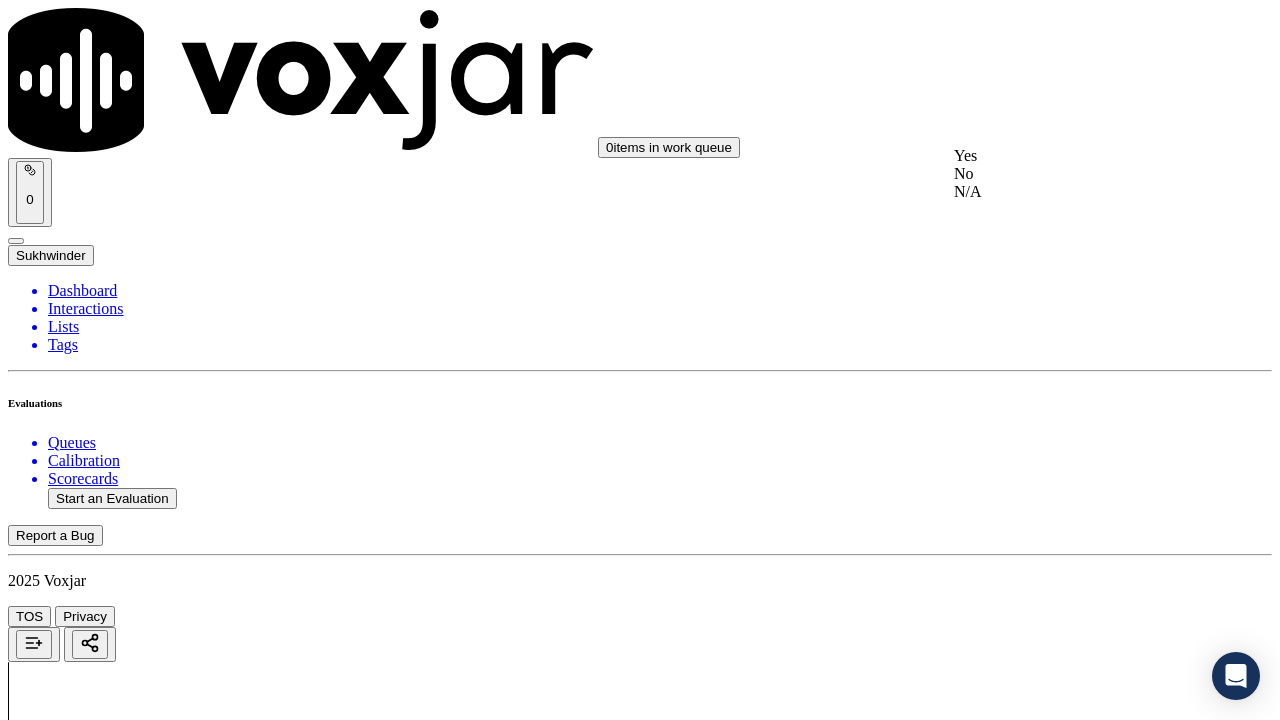 click on "Yes" at bounding box center [1067, 156] 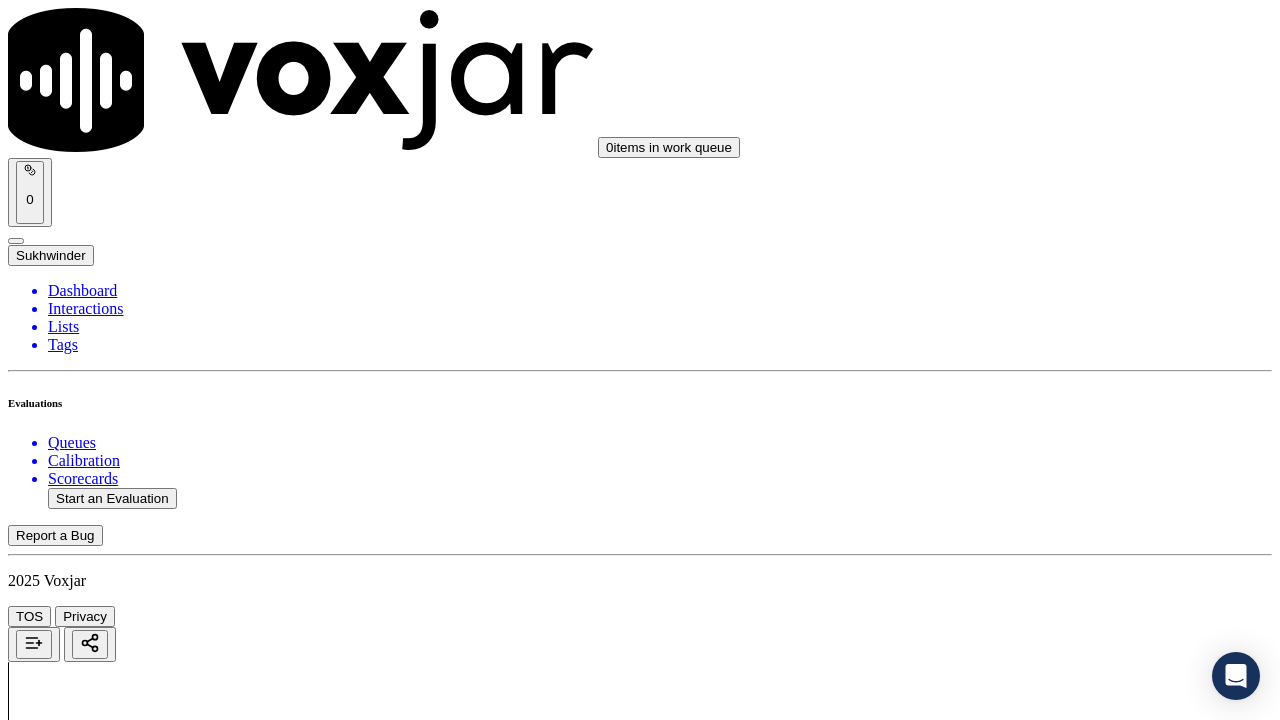 click on "Select an answer" at bounding box center [67, 4280] 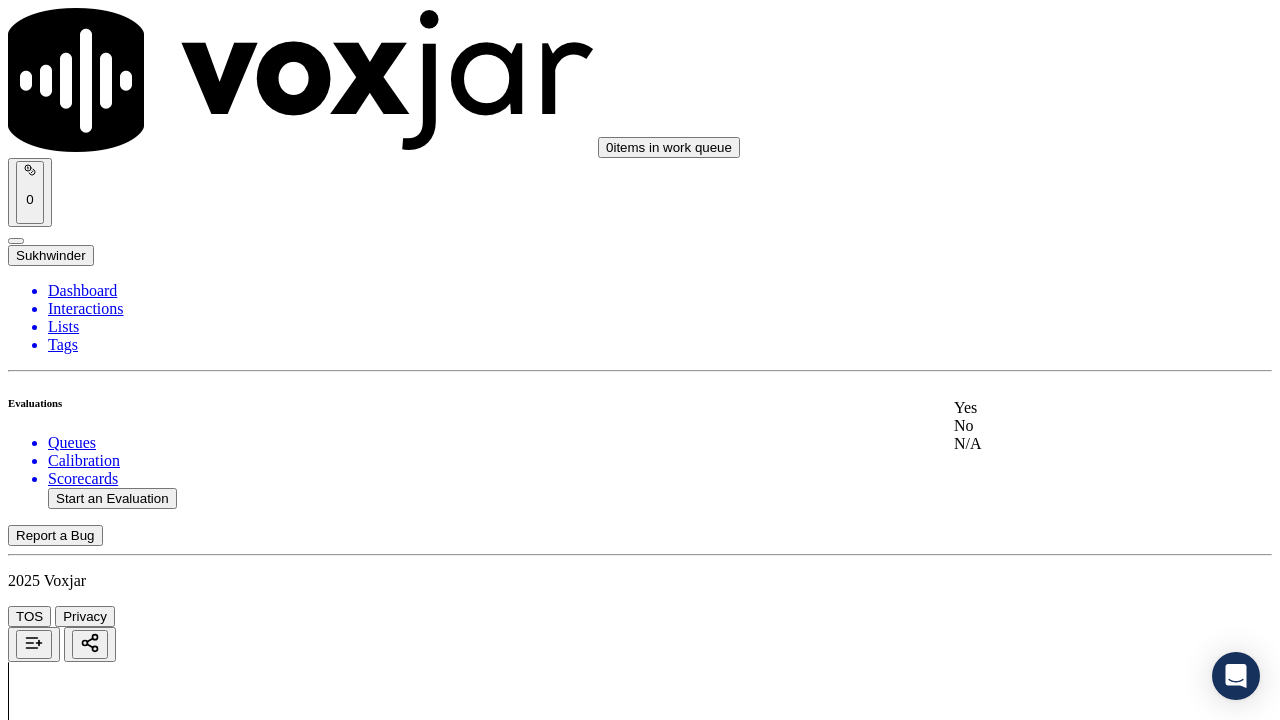 click on "Yes" at bounding box center [1067, 408] 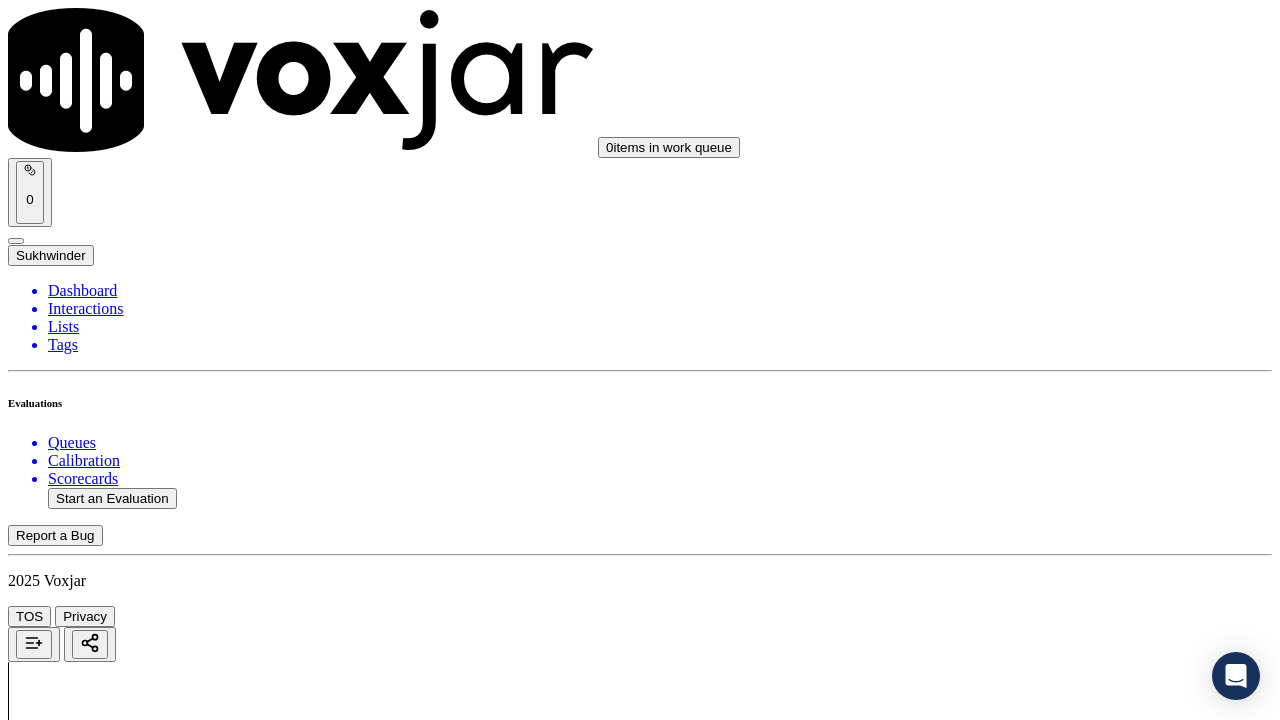 scroll, scrollTop: 2800, scrollLeft: 0, axis: vertical 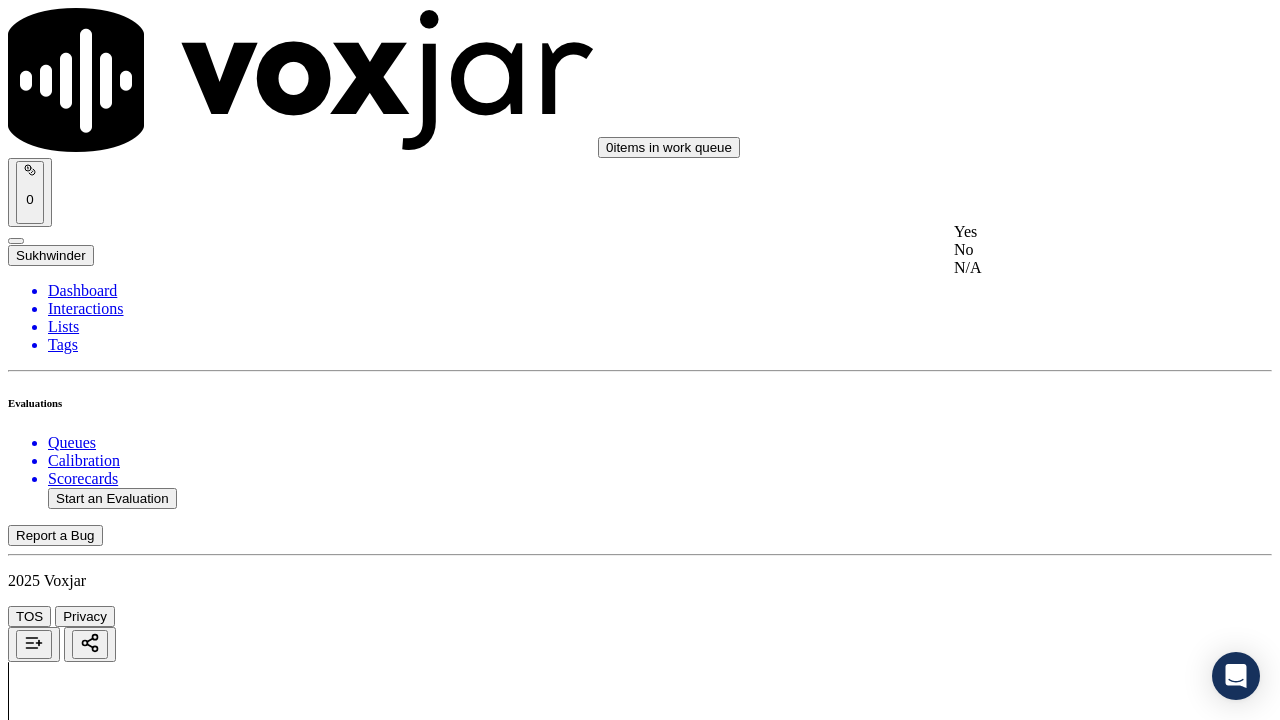 click on "Yes" at bounding box center [1067, 232] 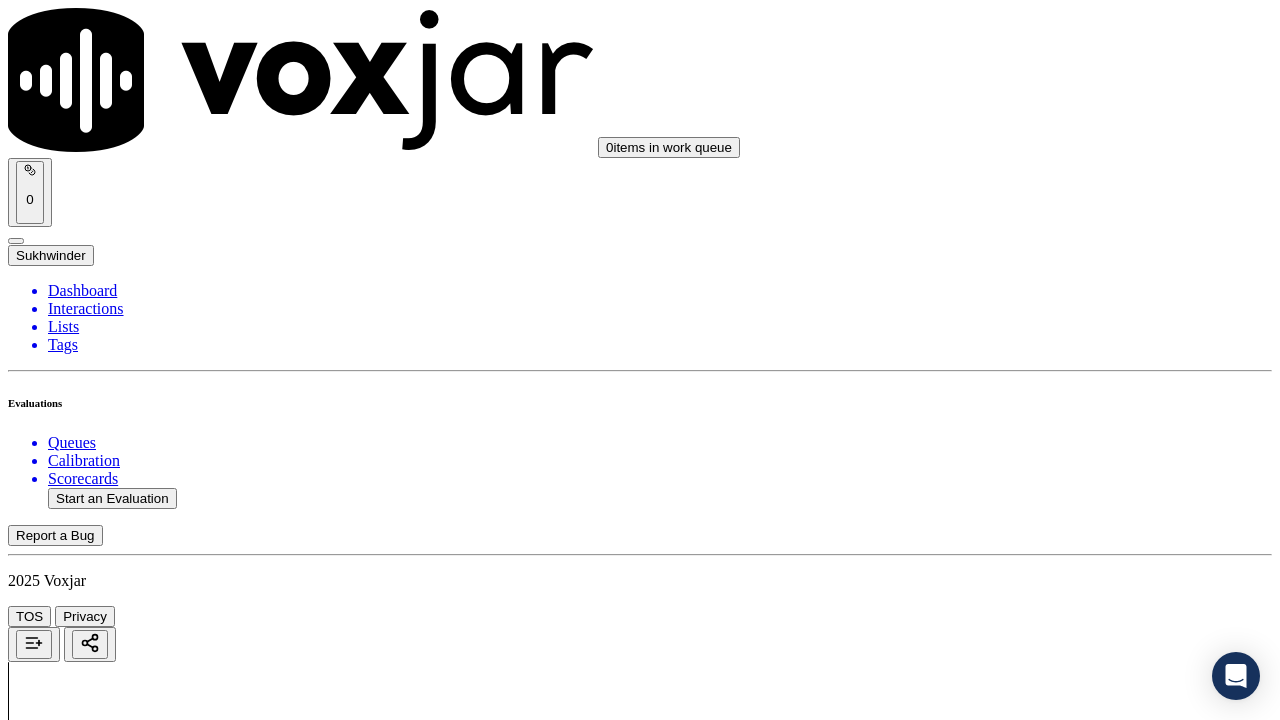 click on "Select an answer" at bounding box center (67, 4830) 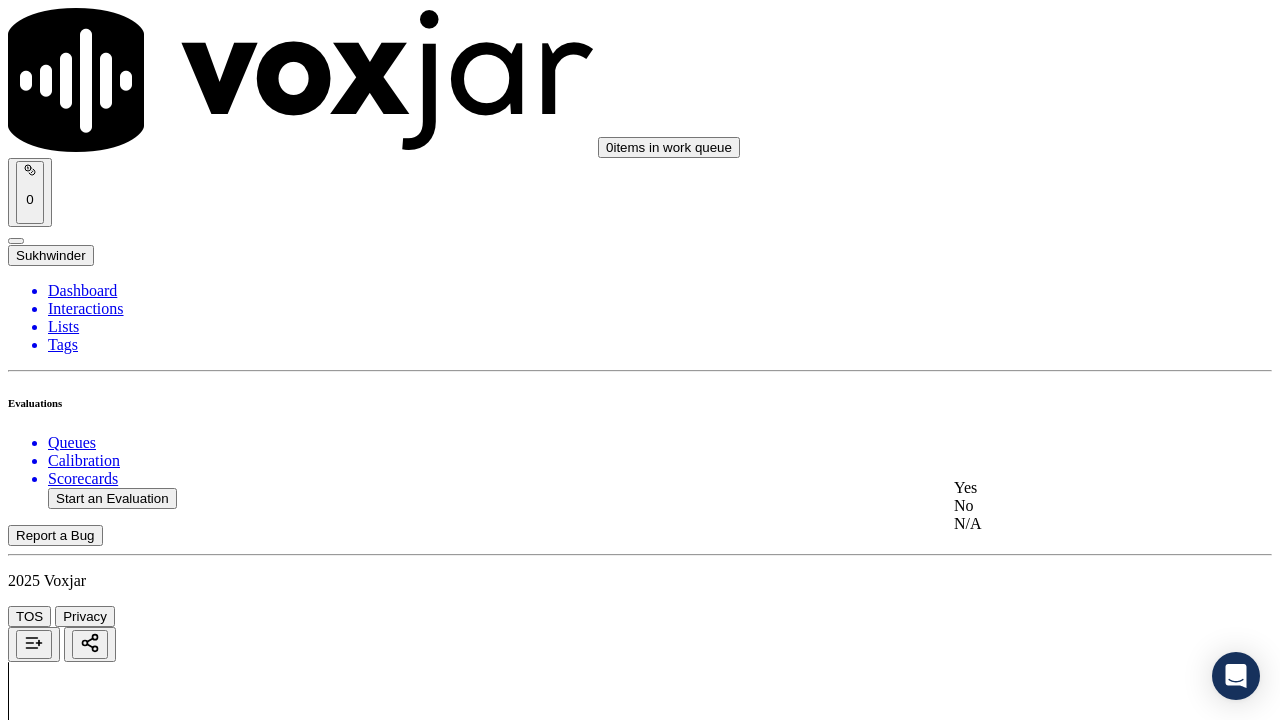 click on "Yes" at bounding box center (1067, 488) 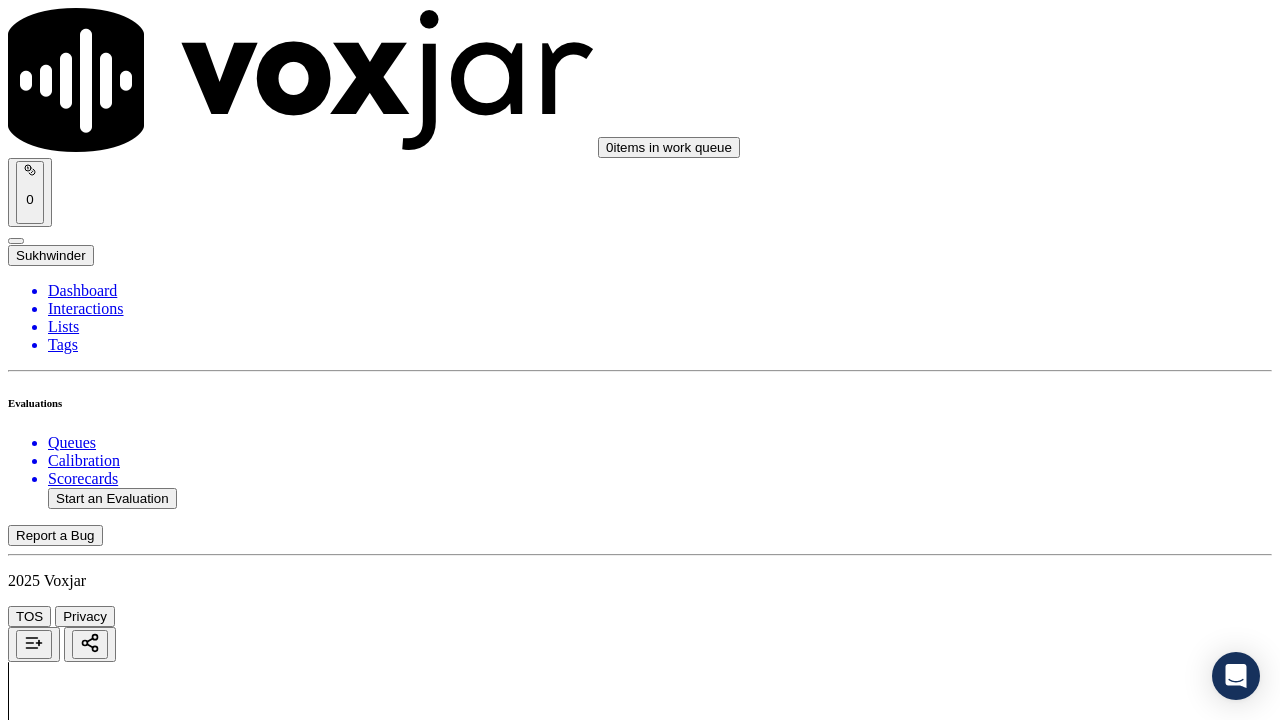 scroll, scrollTop: 3600, scrollLeft: 0, axis: vertical 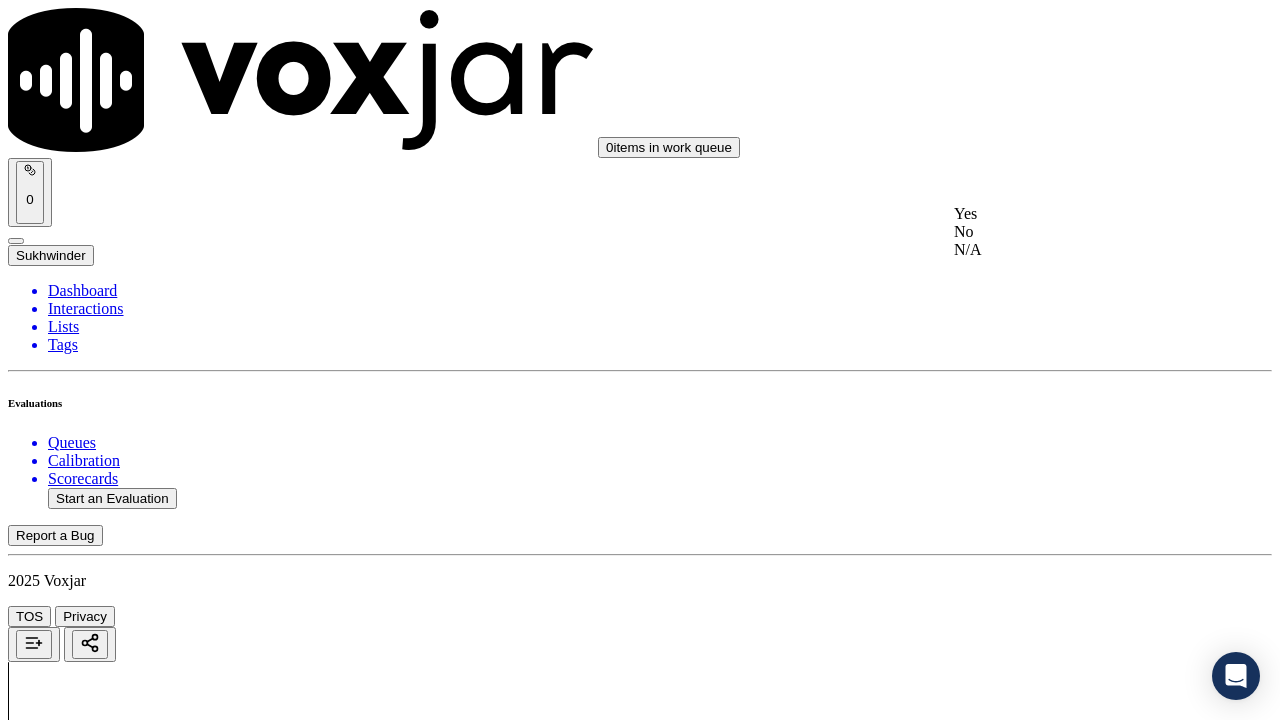 drag, startPoint x: 1008, startPoint y: 217, endPoint x: 1070, endPoint y: 335, distance: 133.29666 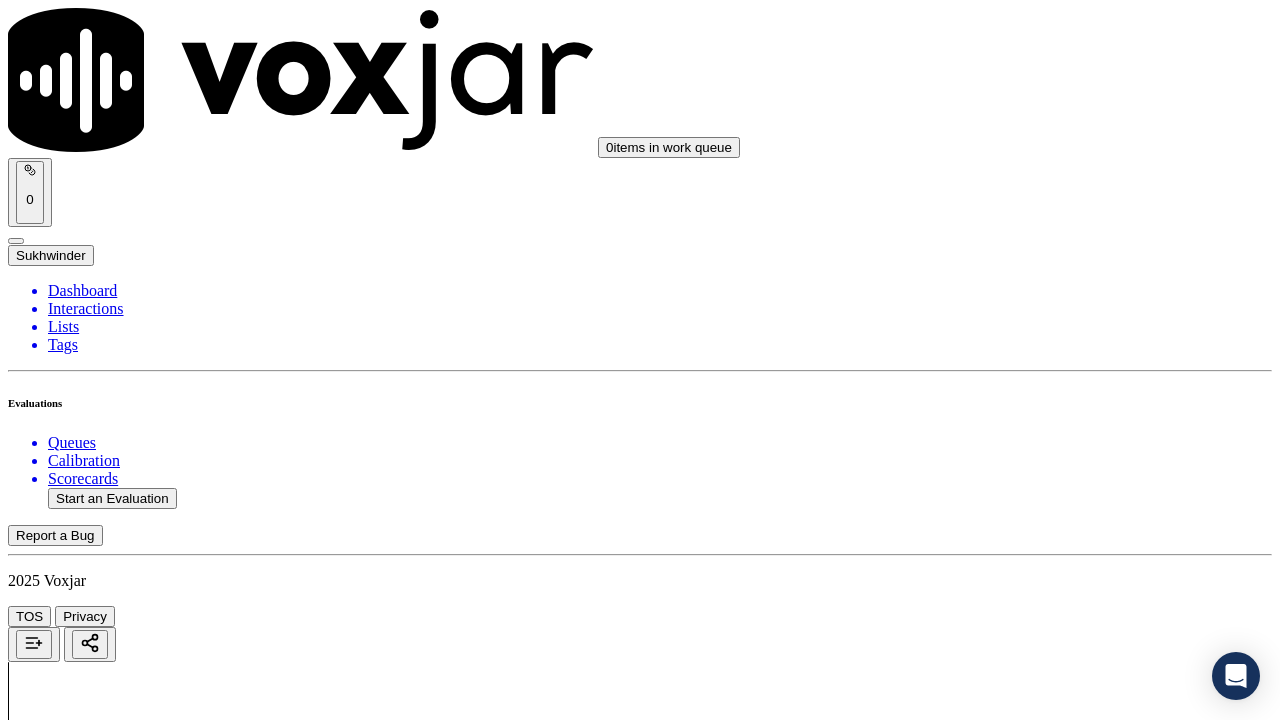 click on "Select an answer" at bounding box center (67, 5303) 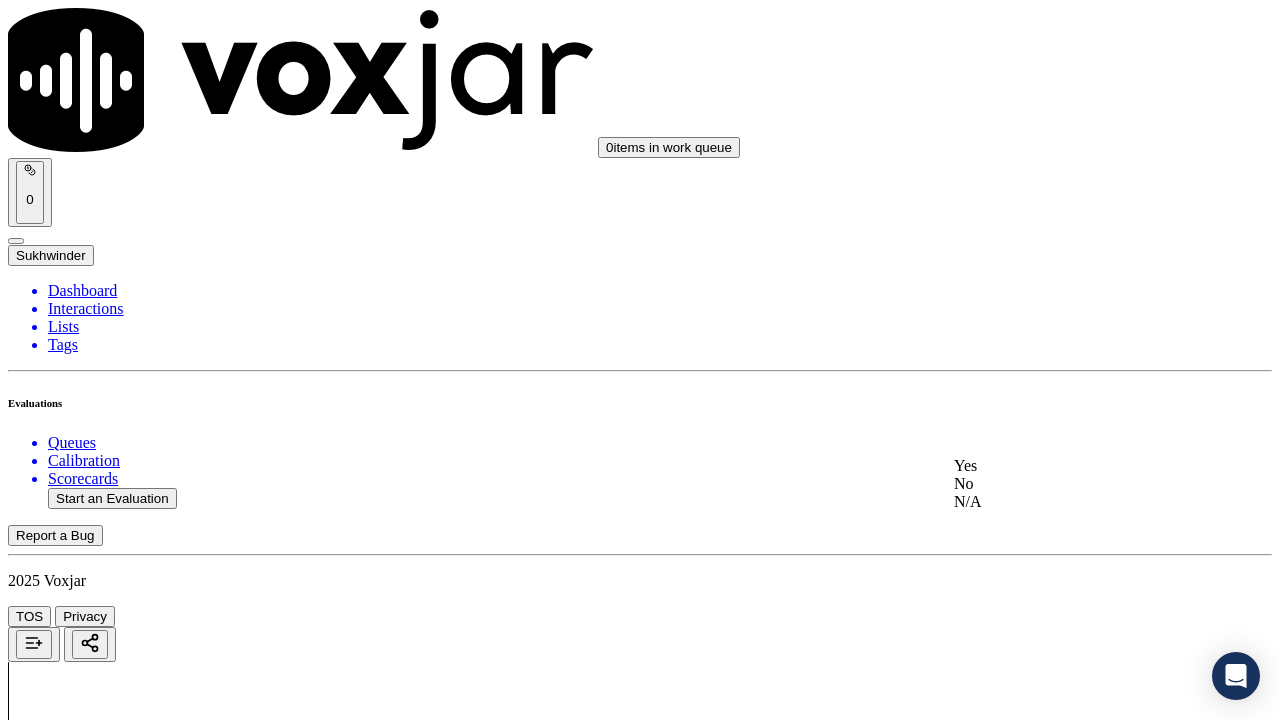 click on "Yes" at bounding box center [1067, 466] 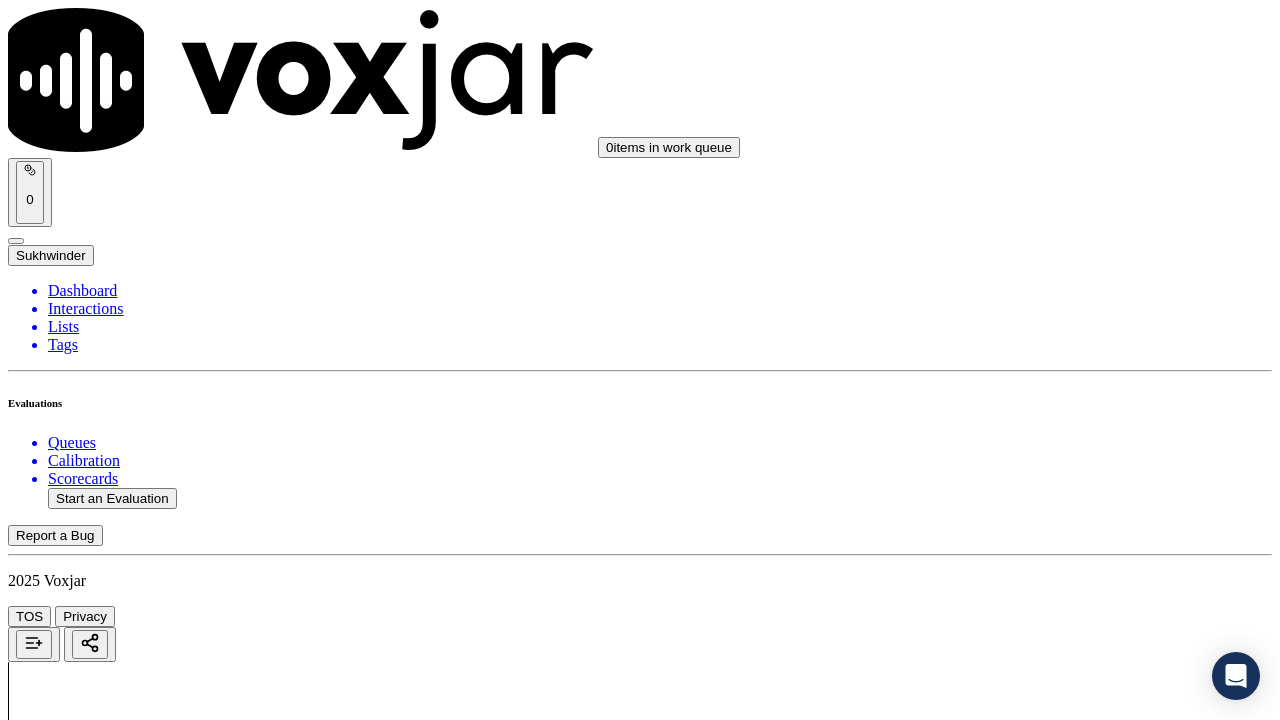 scroll, scrollTop: 4200, scrollLeft: 0, axis: vertical 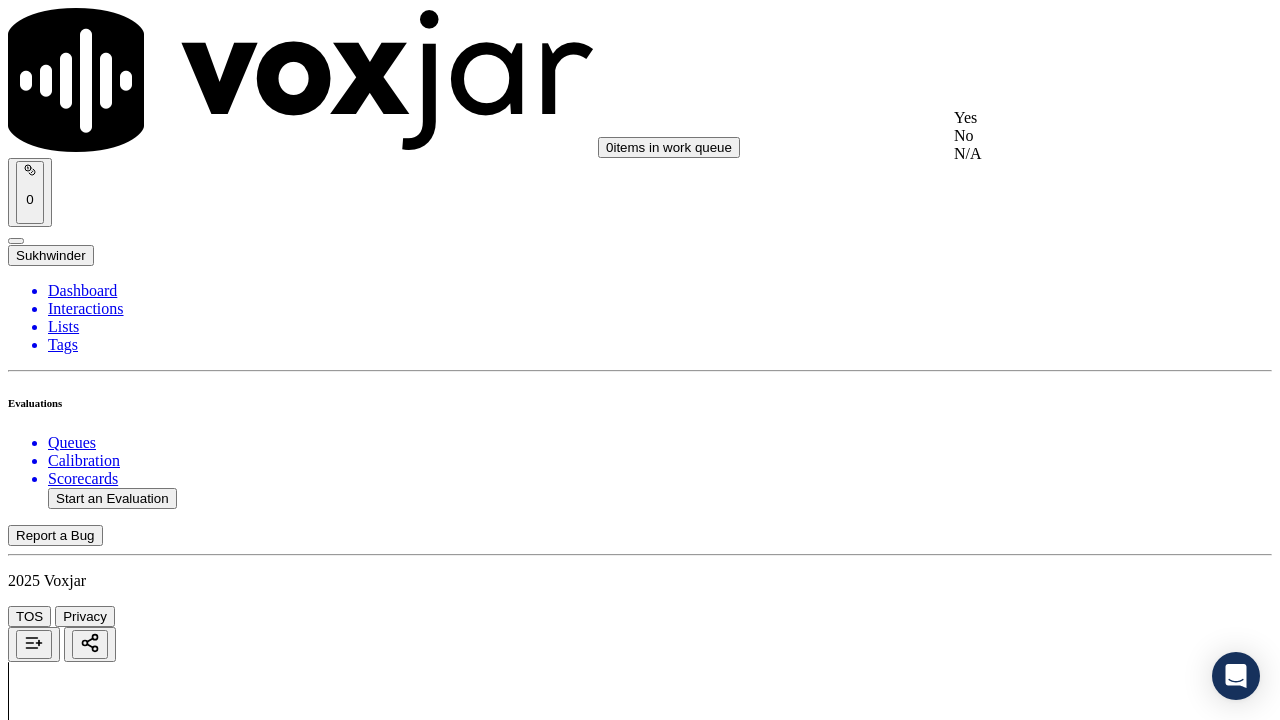 click on "Yes" at bounding box center (1067, 118) 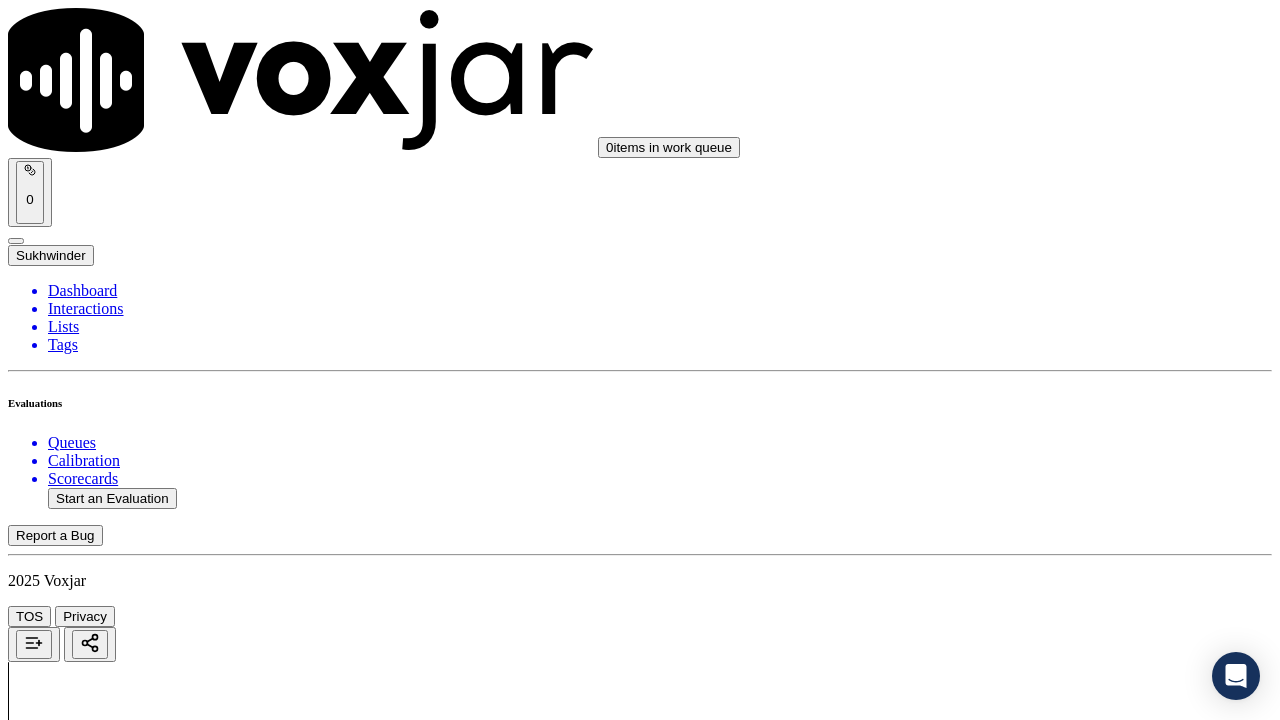 click on "Select an answer" at bounding box center [67, 5776] 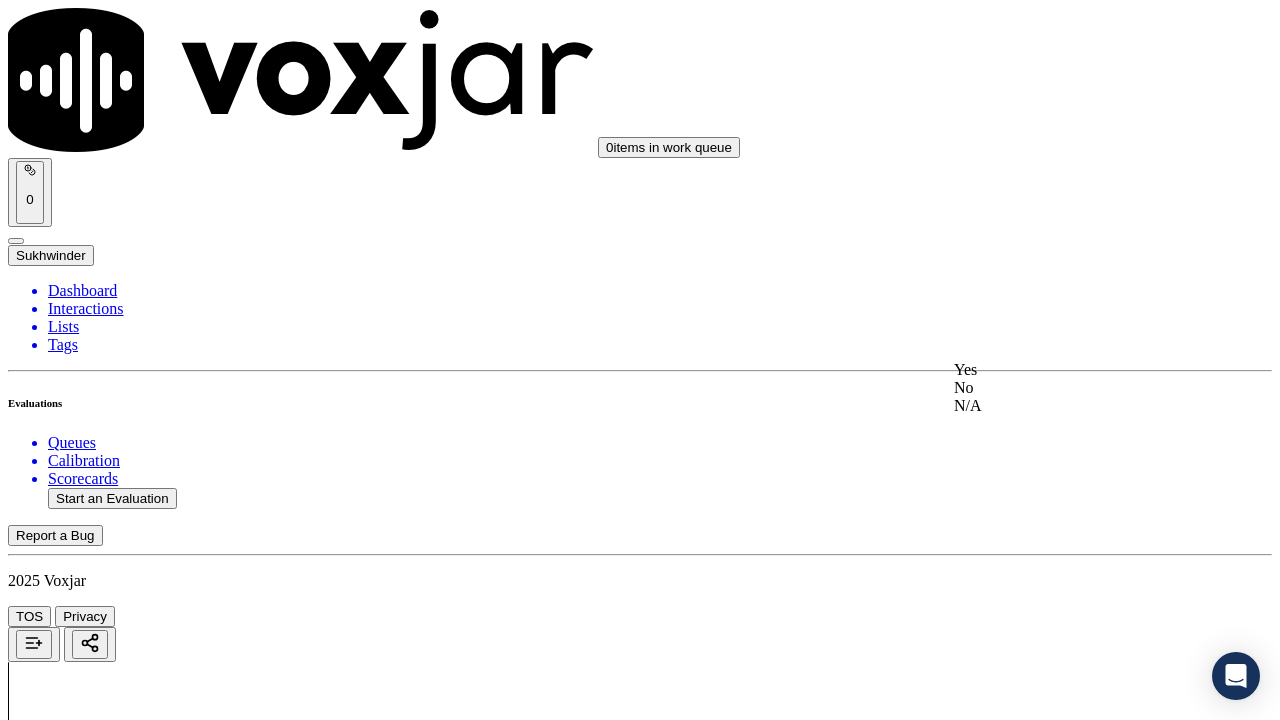 click on "Yes" at bounding box center (1067, 370) 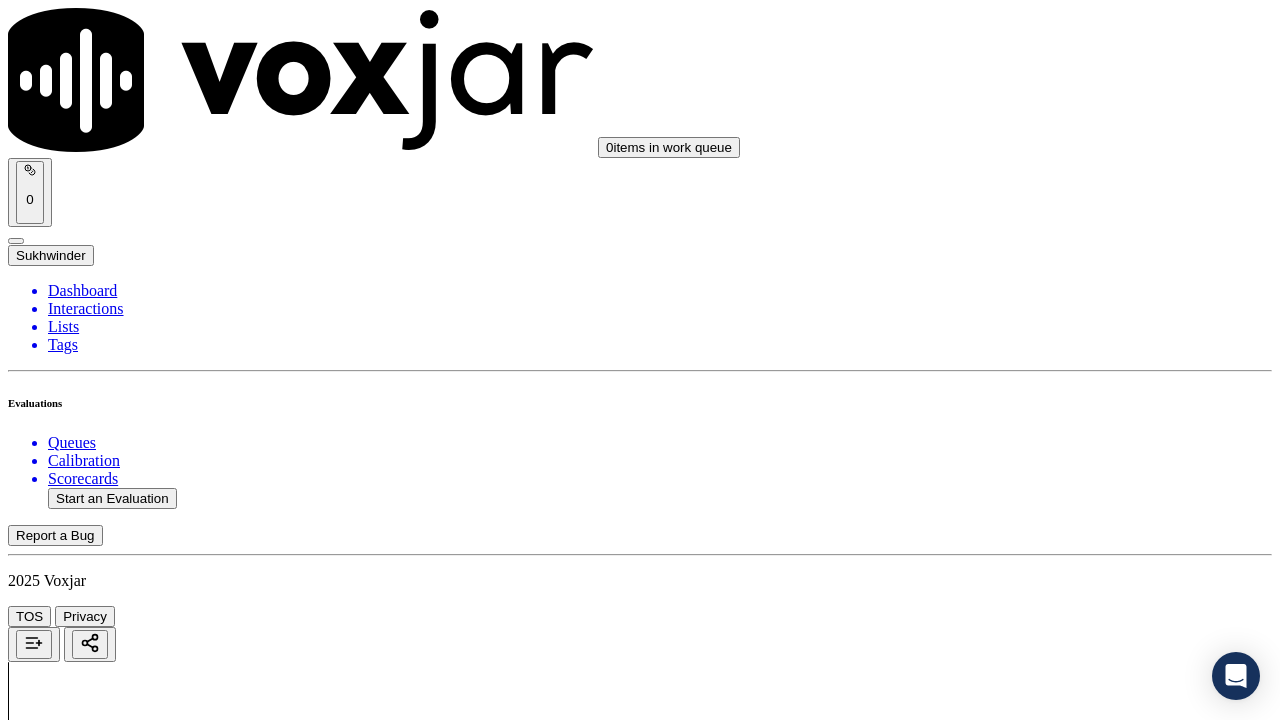 scroll, scrollTop: 4600, scrollLeft: 0, axis: vertical 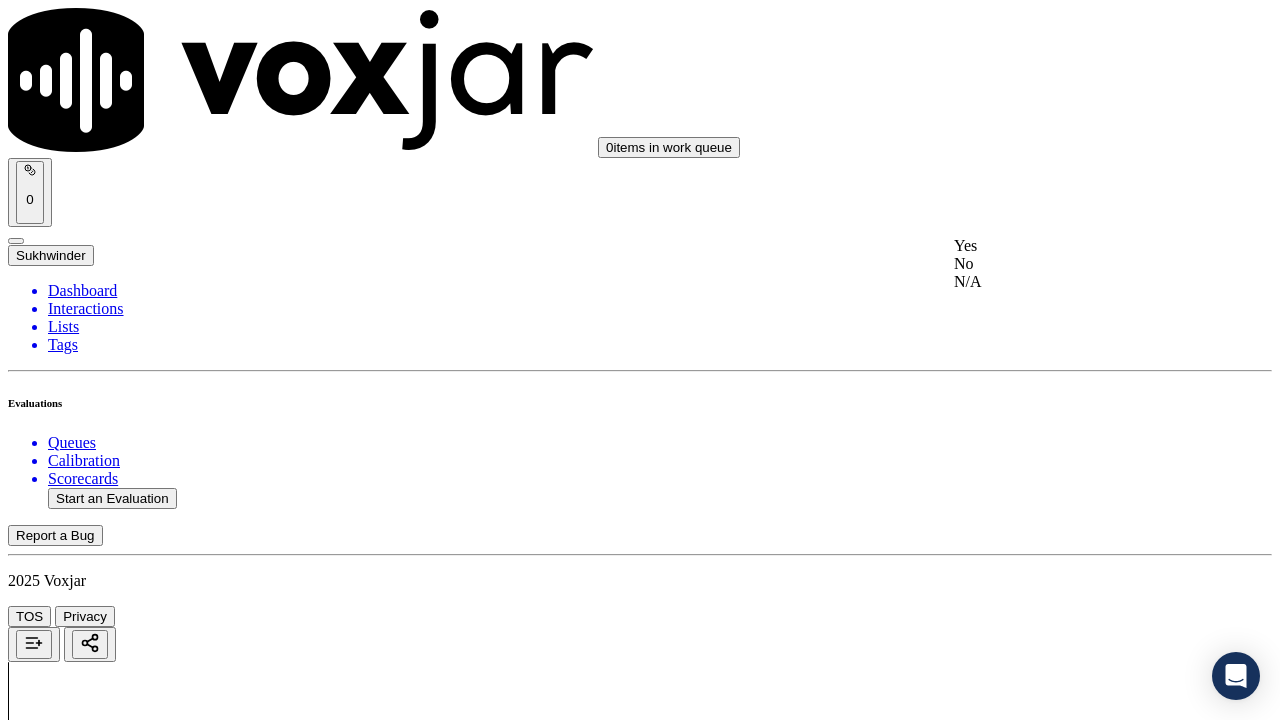 click on "Yes" at bounding box center (1067, 246) 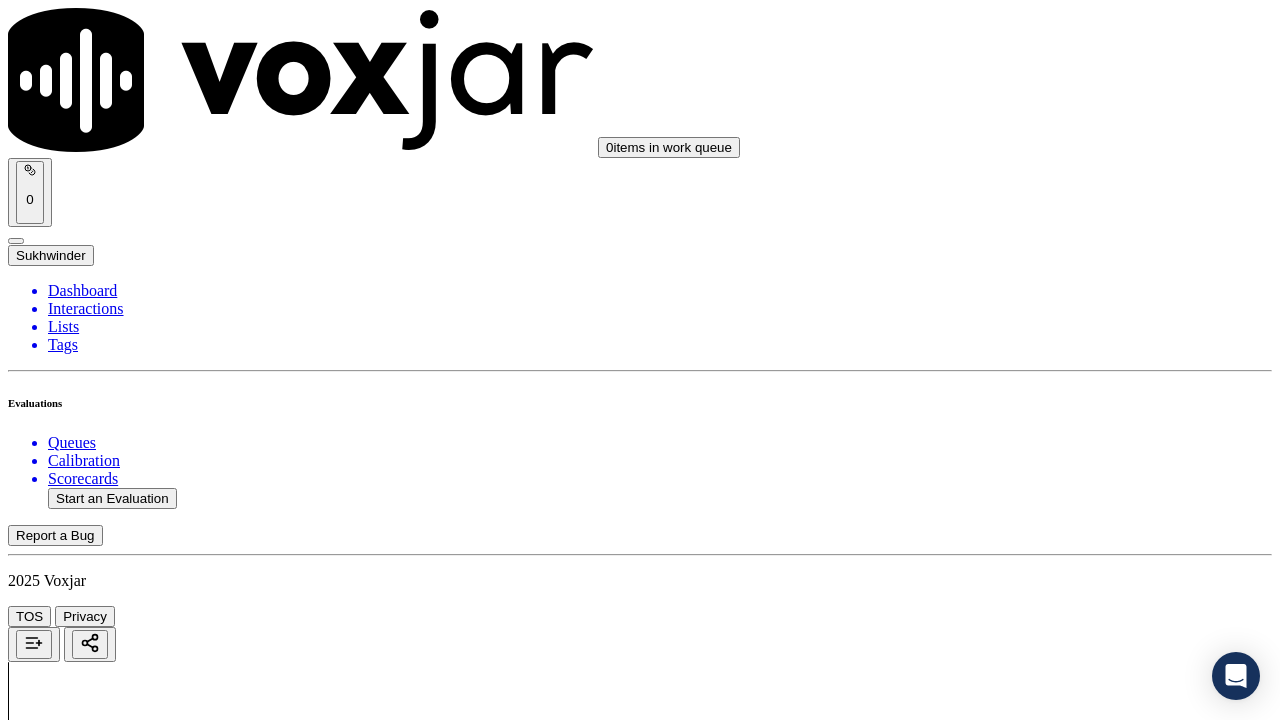 click on "Select an answer" at bounding box center [67, 6263] 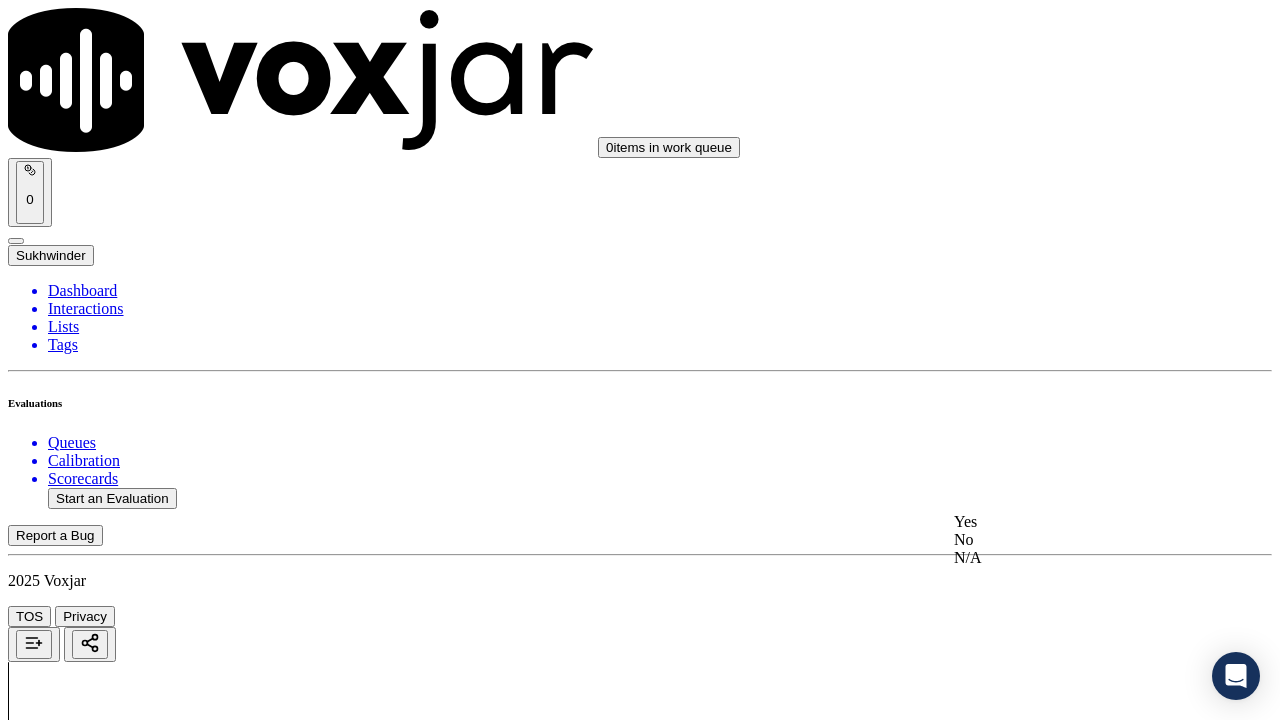 click on "Yes" at bounding box center (1067, 522) 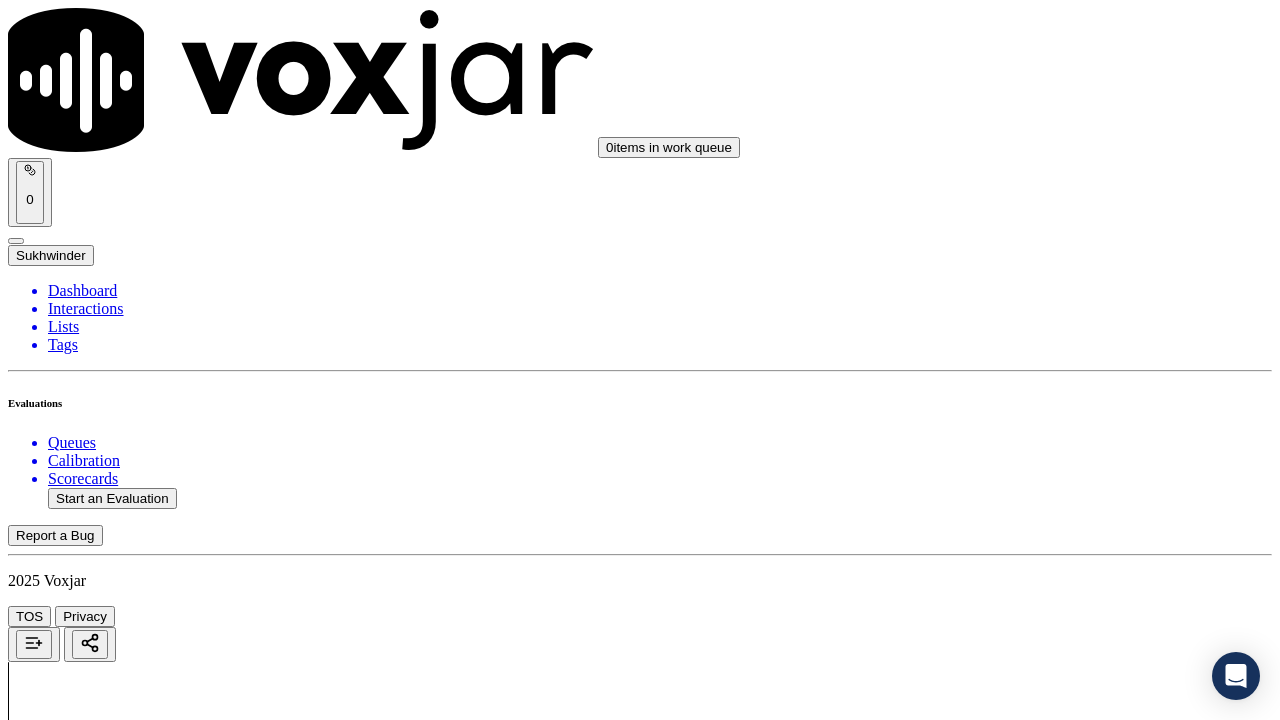 scroll, scrollTop: 5300, scrollLeft: 0, axis: vertical 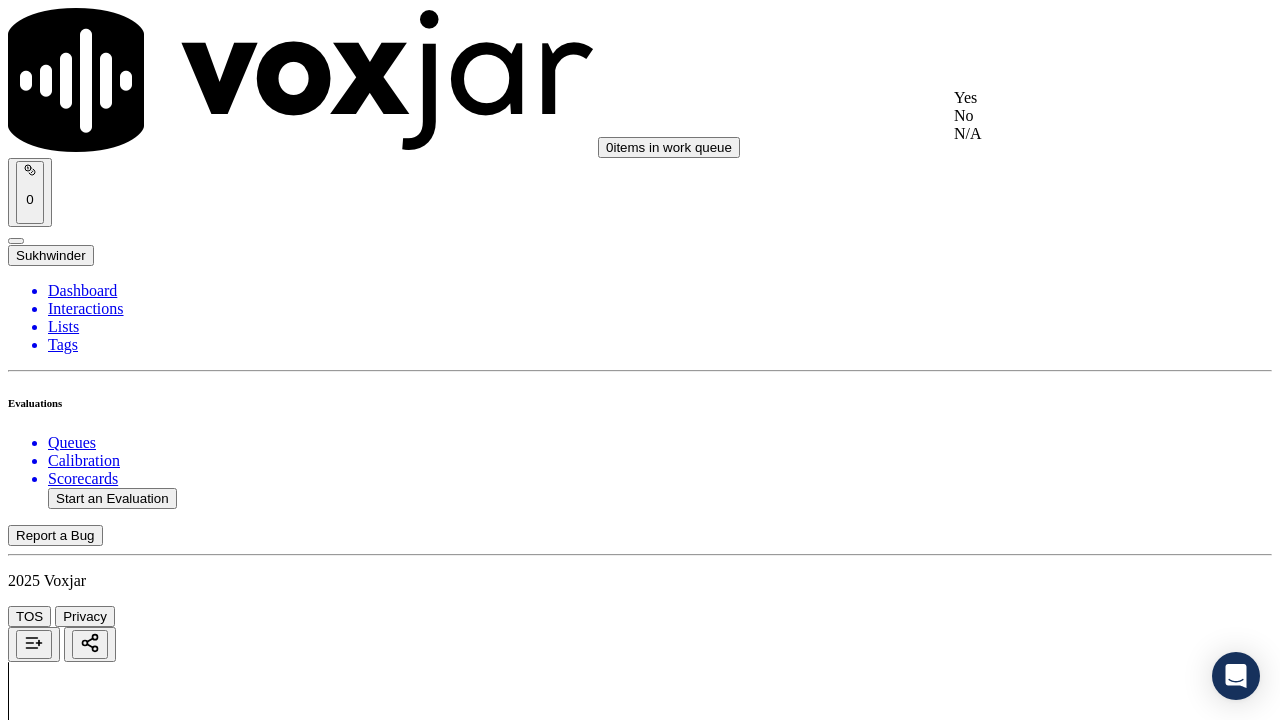 click on "Yes" at bounding box center (1067, 98) 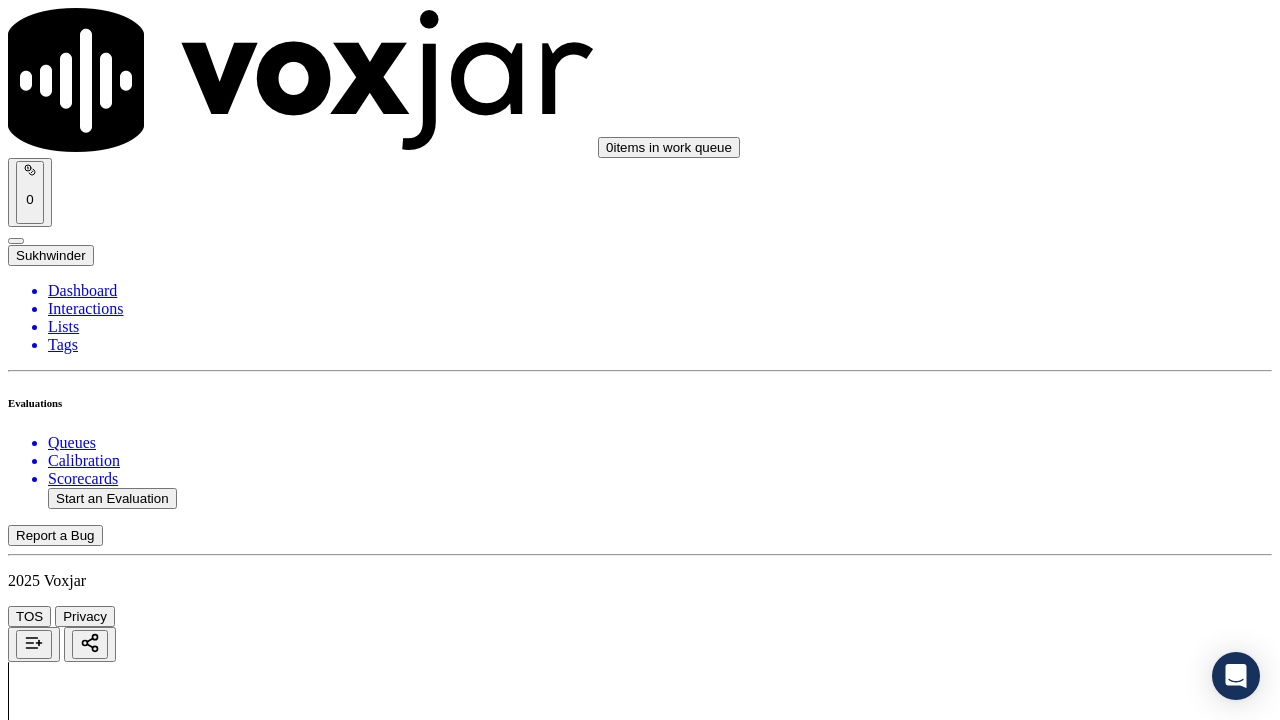 click on "Select an answer" at bounding box center (67, 6799) 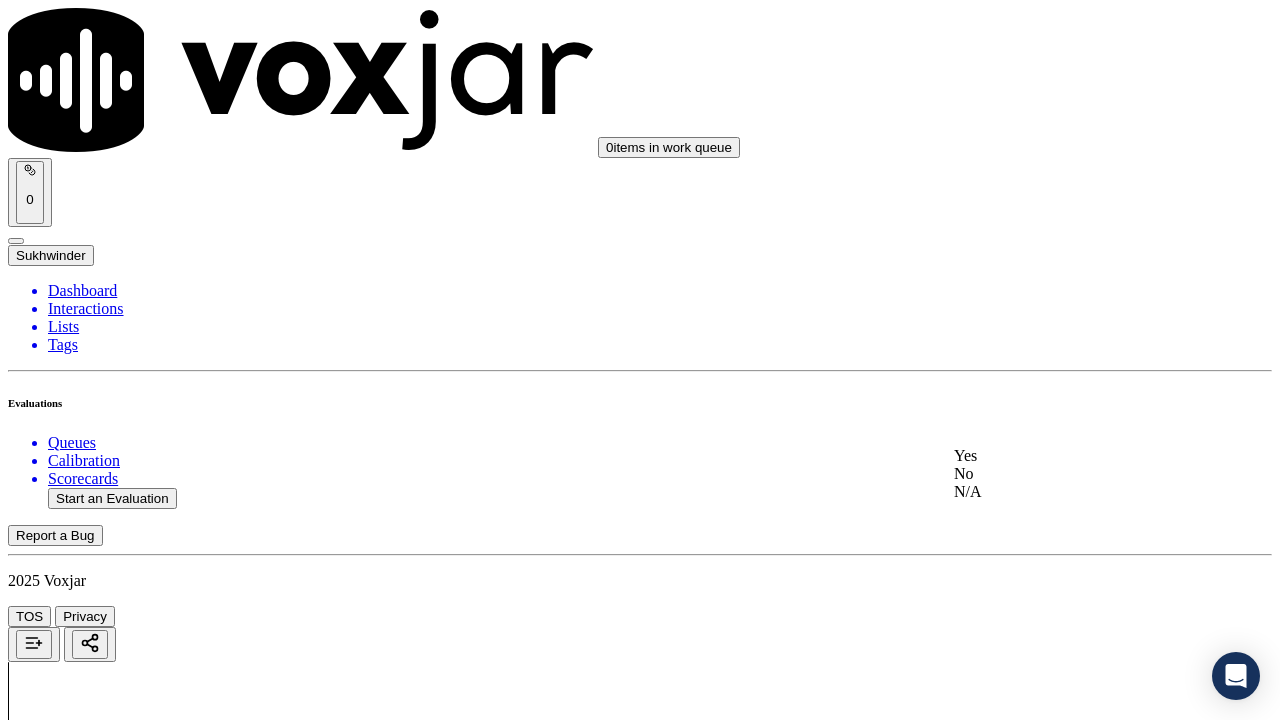 click on "Yes" at bounding box center [1067, 456] 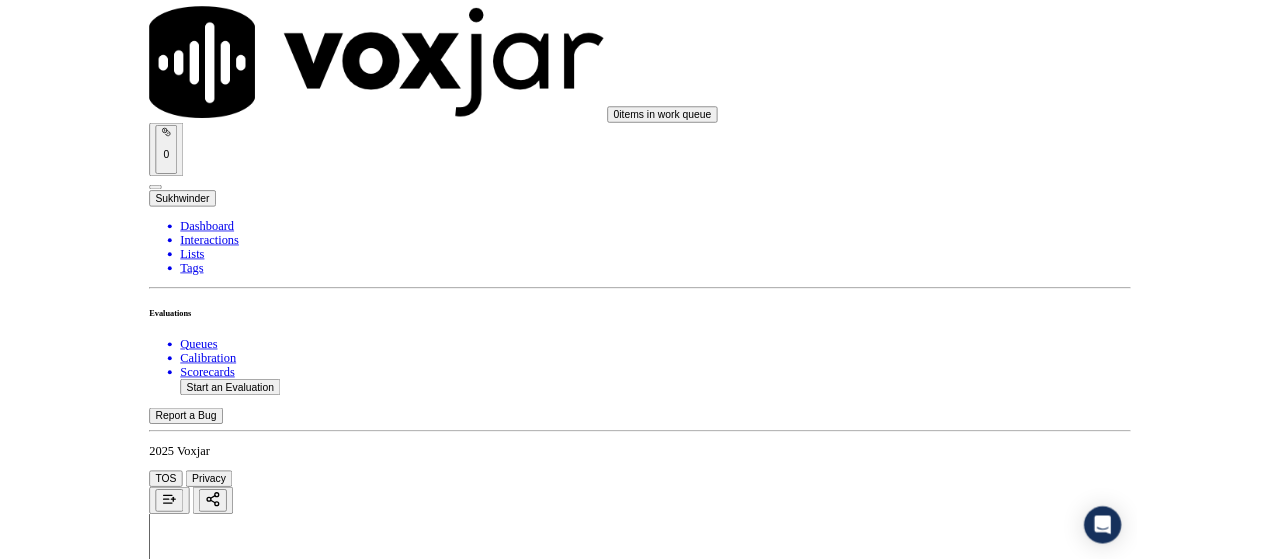 scroll, scrollTop: 5815, scrollLeft: 0, axis: vertical 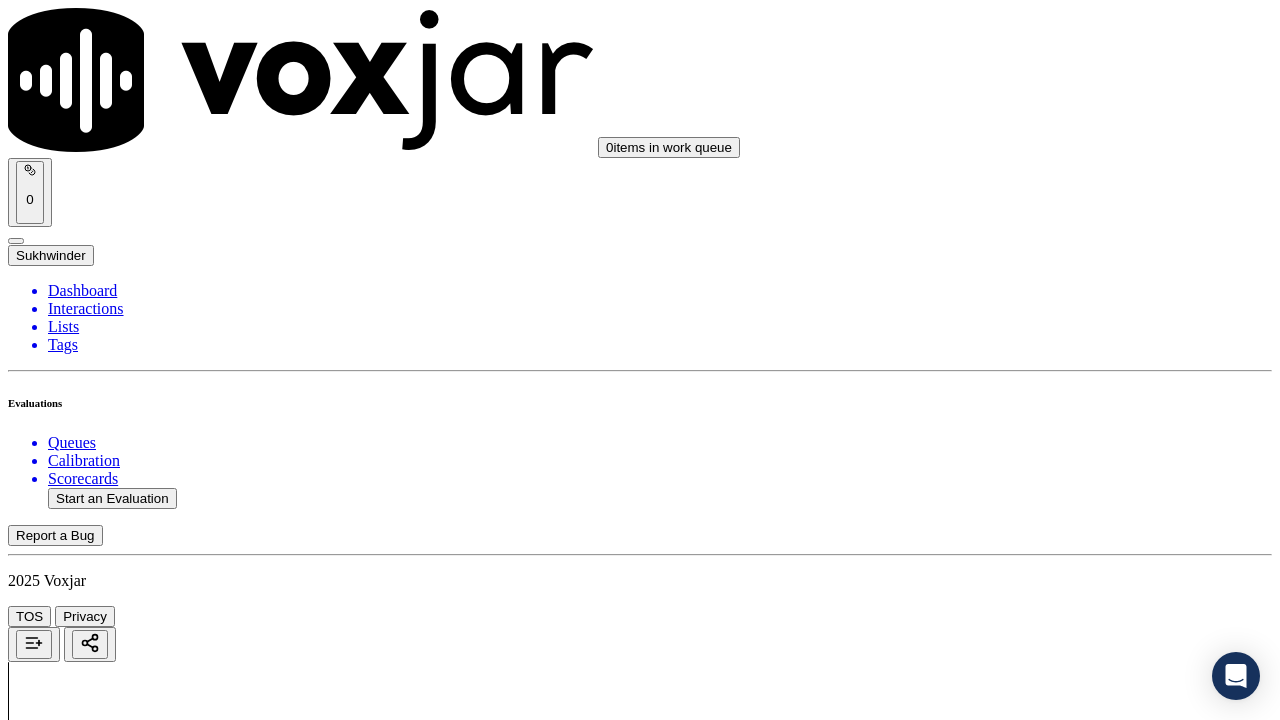 click on "Select an answer" at bounding box center [67, 7036] 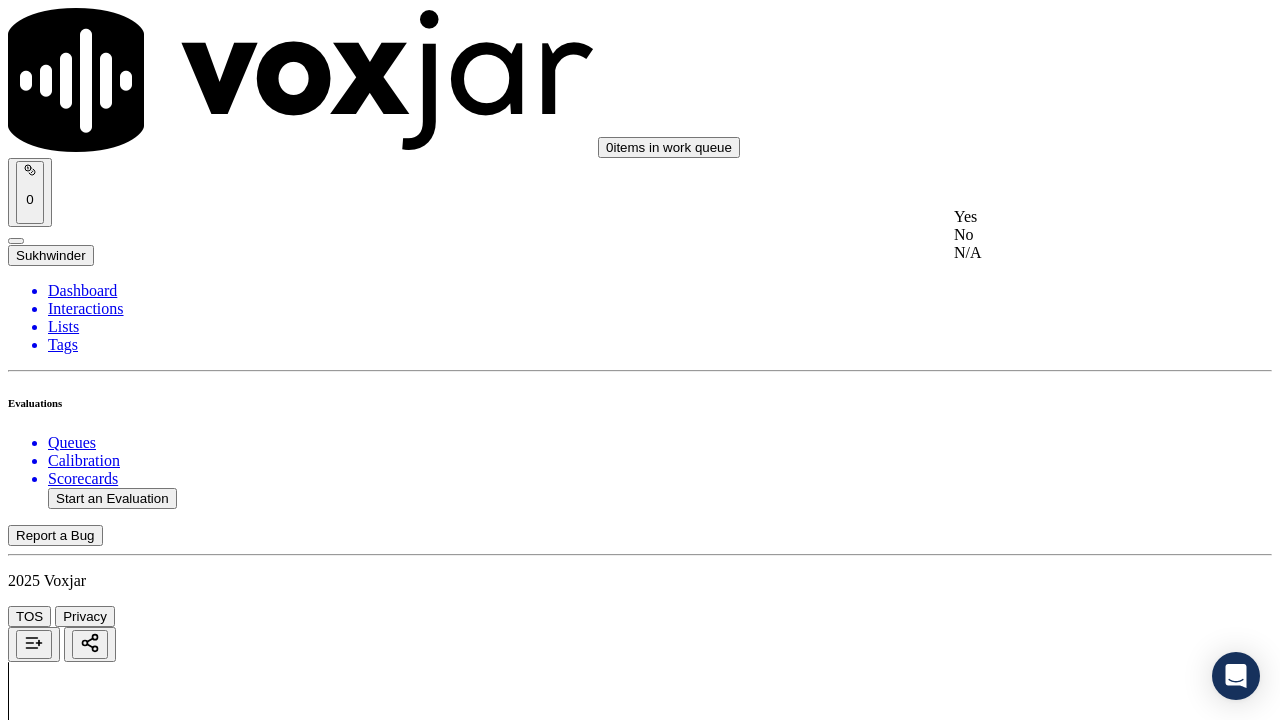 click on "Yes" at bounding box center [1067, 217] 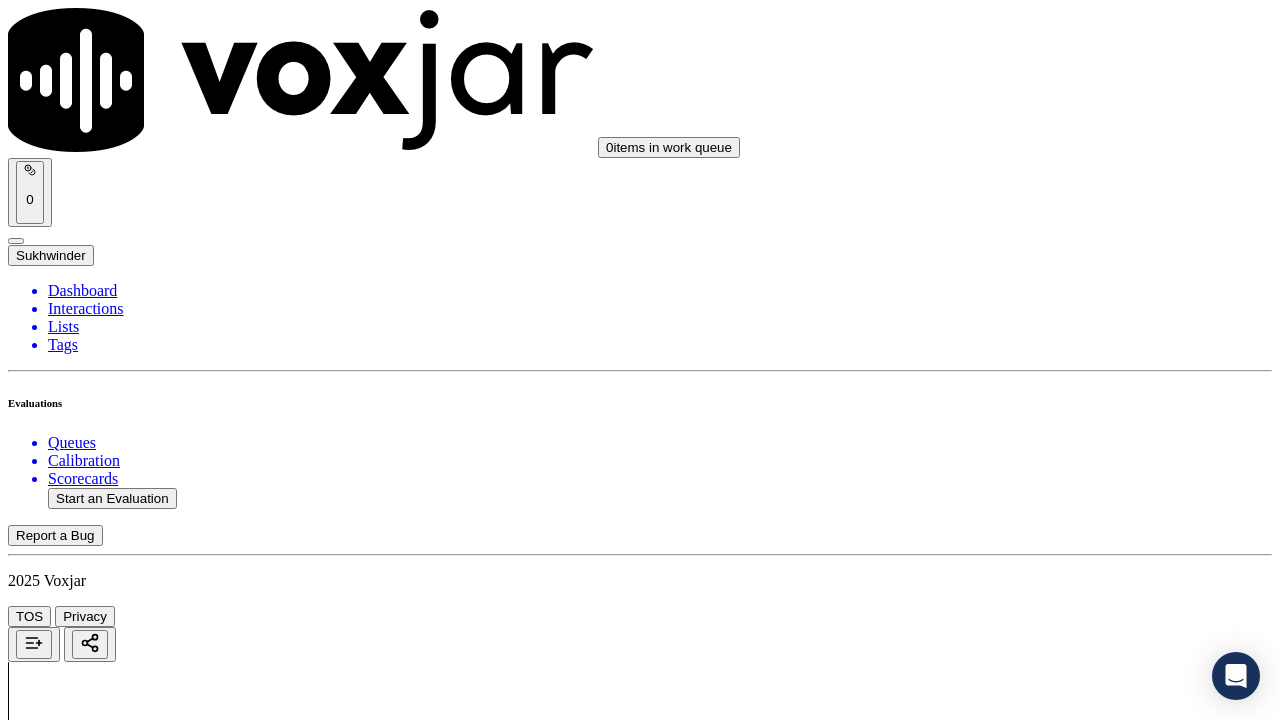 click on "Select an answer" at bounding box center (67, 7286) 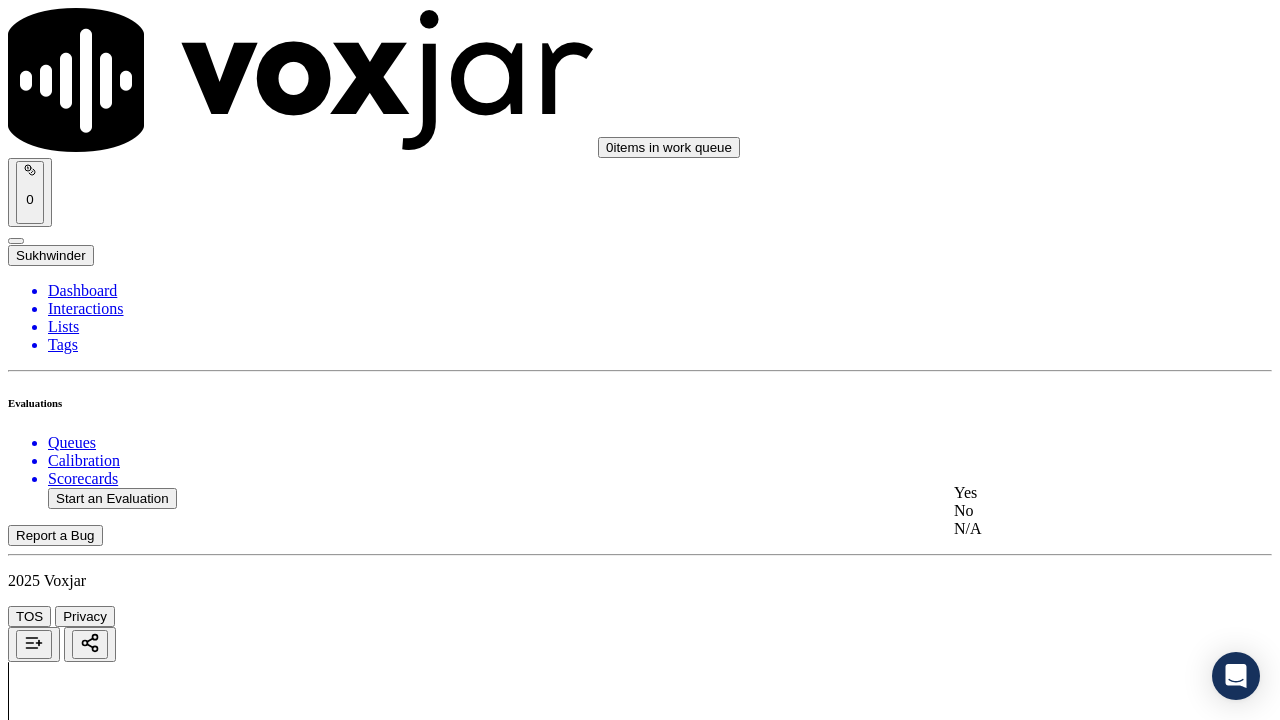 click on "Yes" at bounding box center [1067, 493] 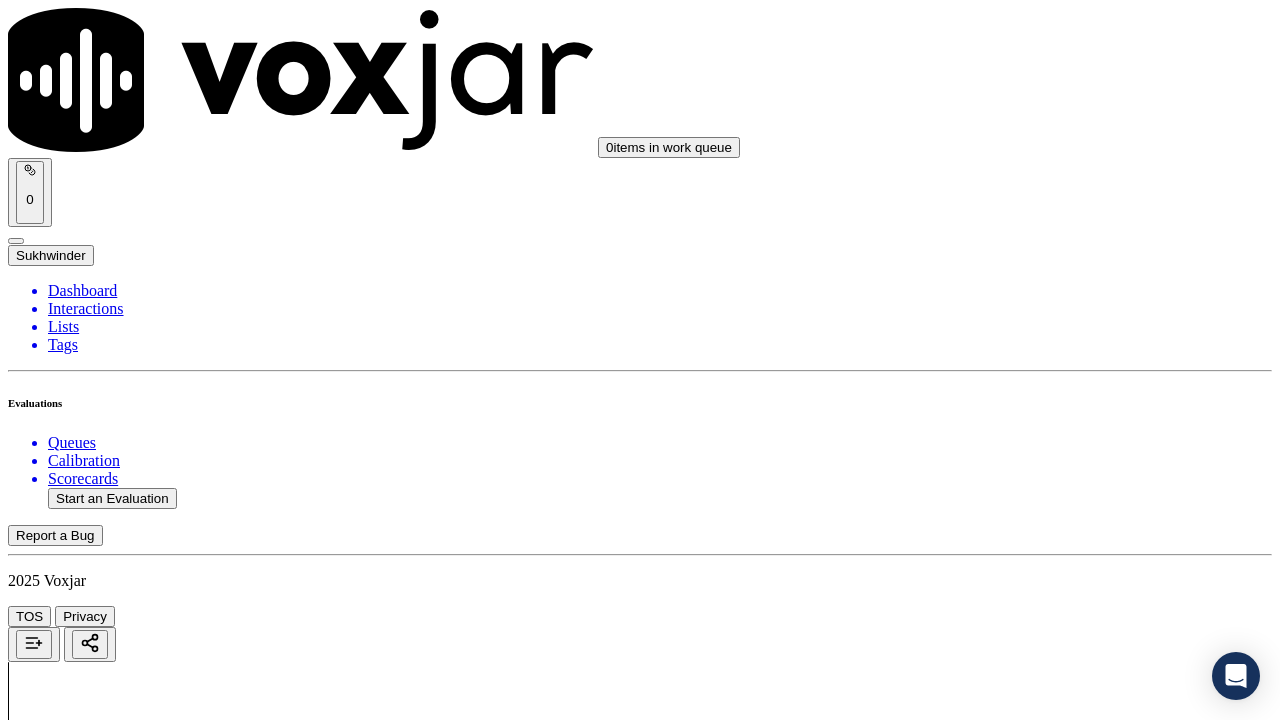 click on "Submit Scores" at bounding box center [59, 7345] 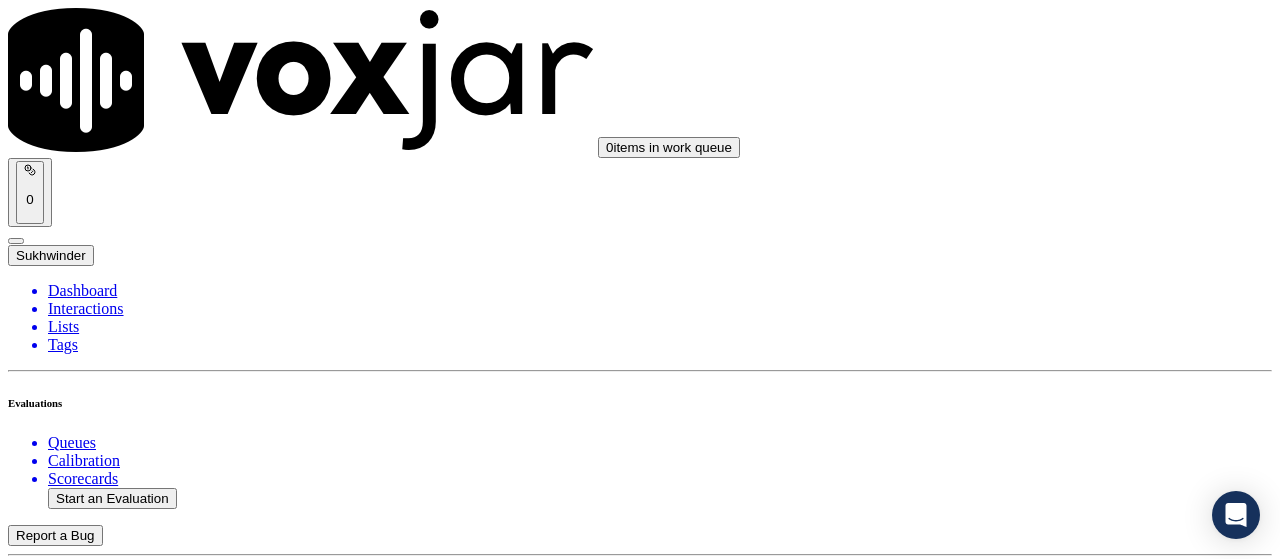 click on "Start an Evaluation" 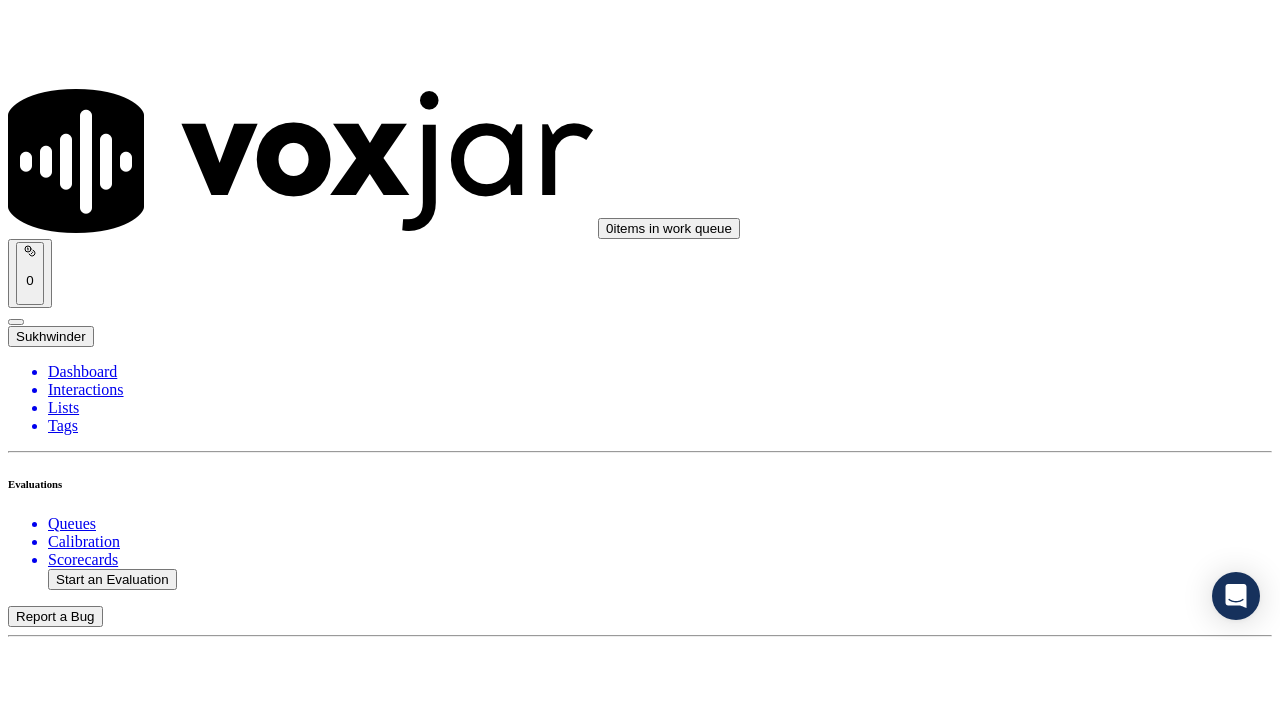 scroll, scrollTop: 189, scrollLeft: 0, axis: vertical 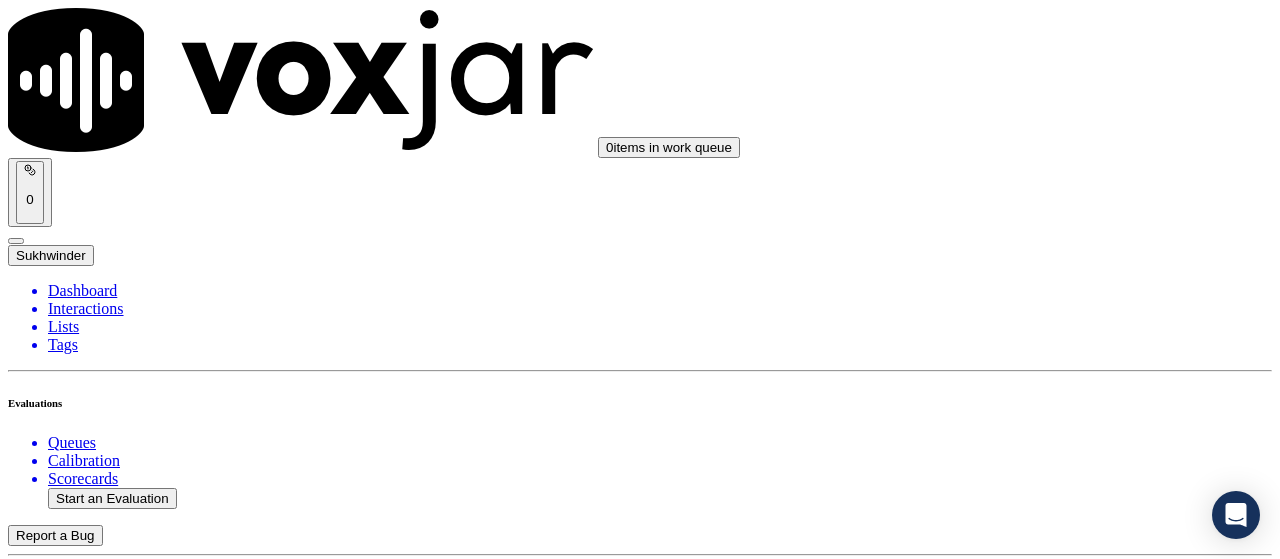 click on "Sale Interaction" 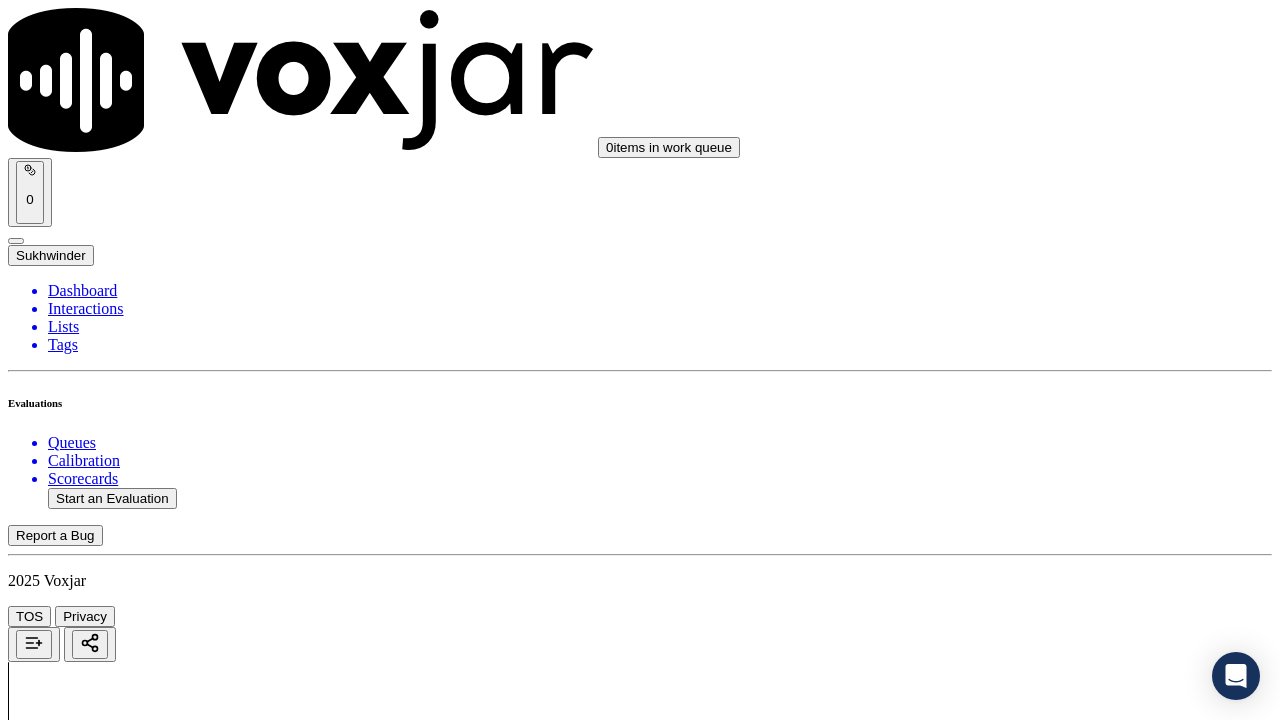 click on "Upload interaction to start evaluation" at bounding box center [124, 2692] 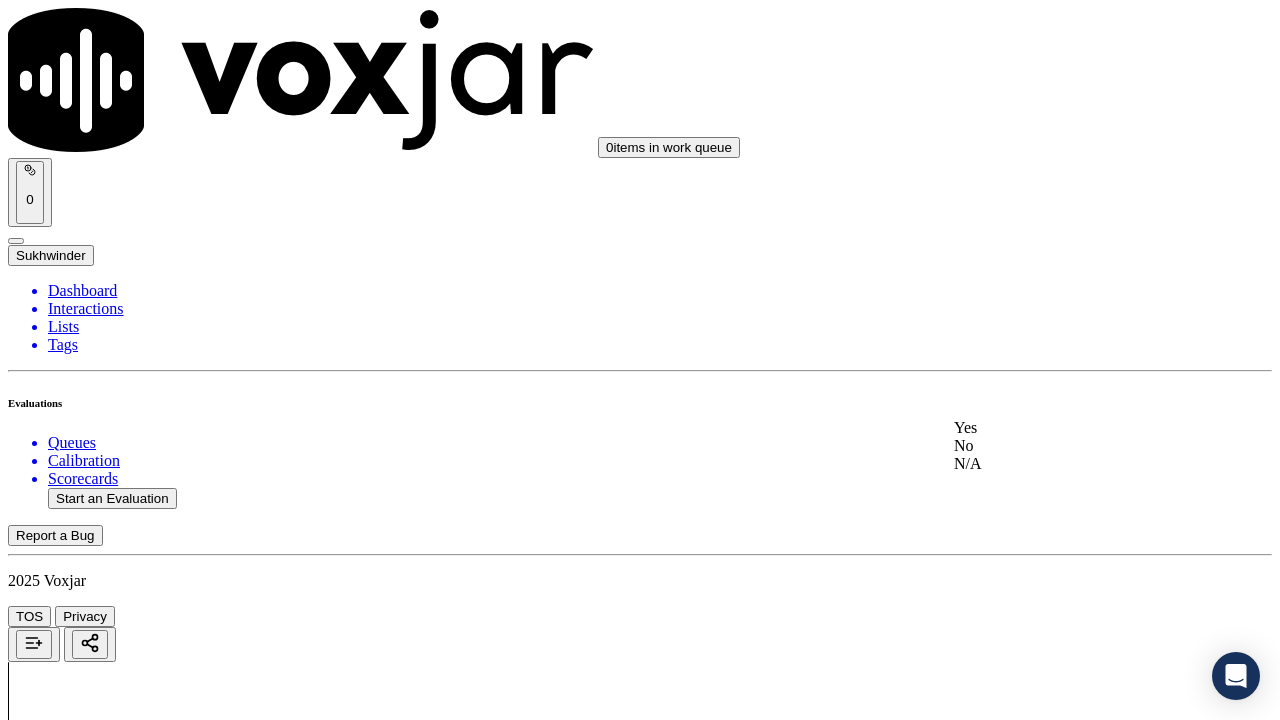 click on "Yes" at bounding box center (1067, 428) 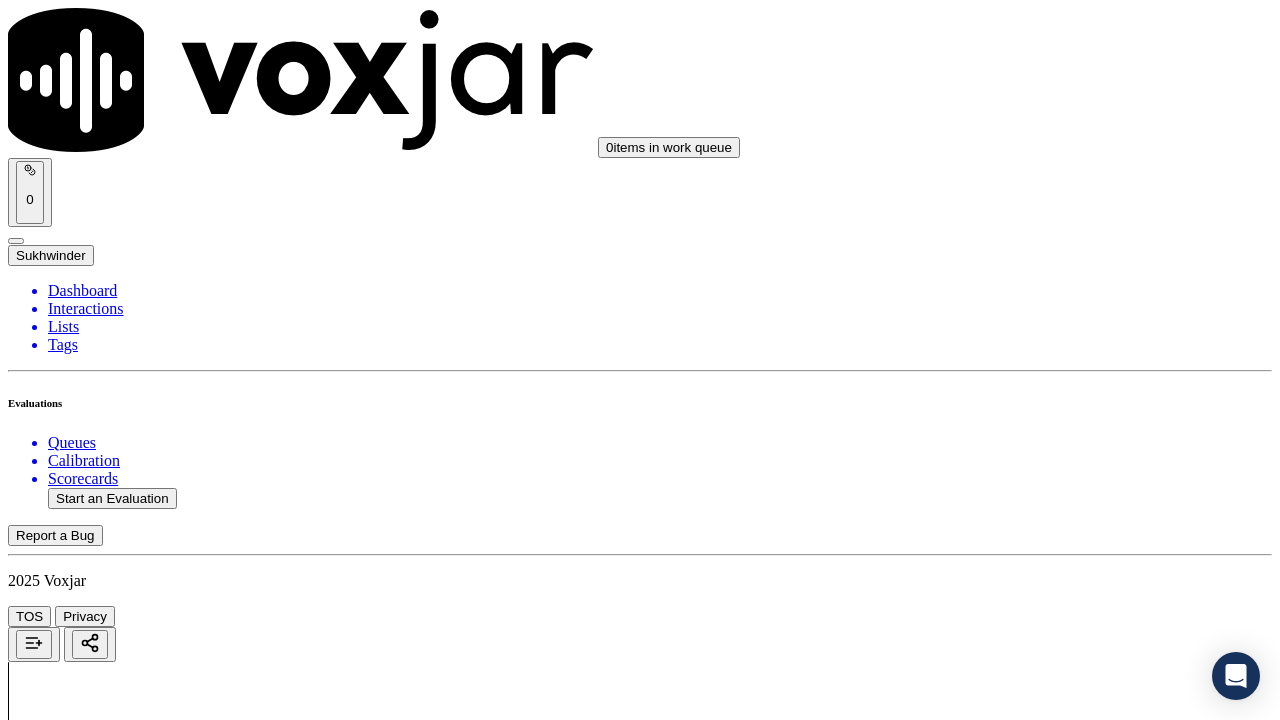 scroll, scrollTop: 300, scrollLeft: 0, axis: vertical 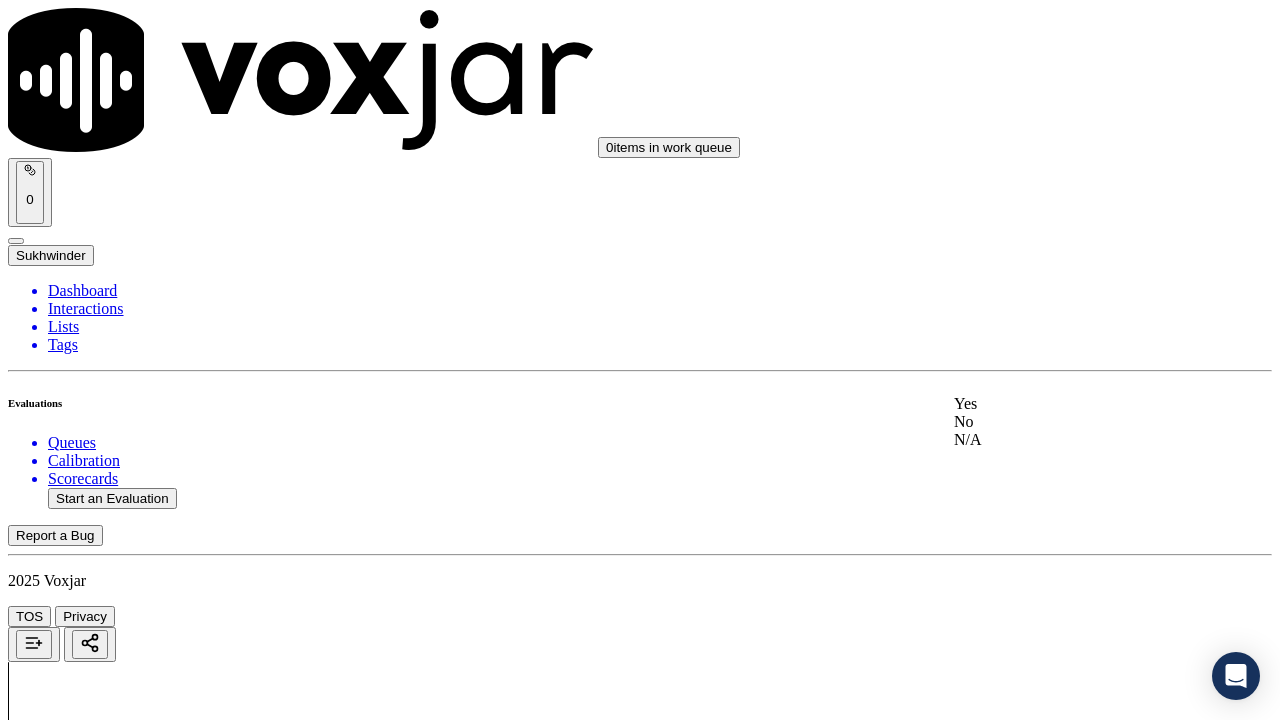 click on "Yes" at bounding box center [1067, 404] 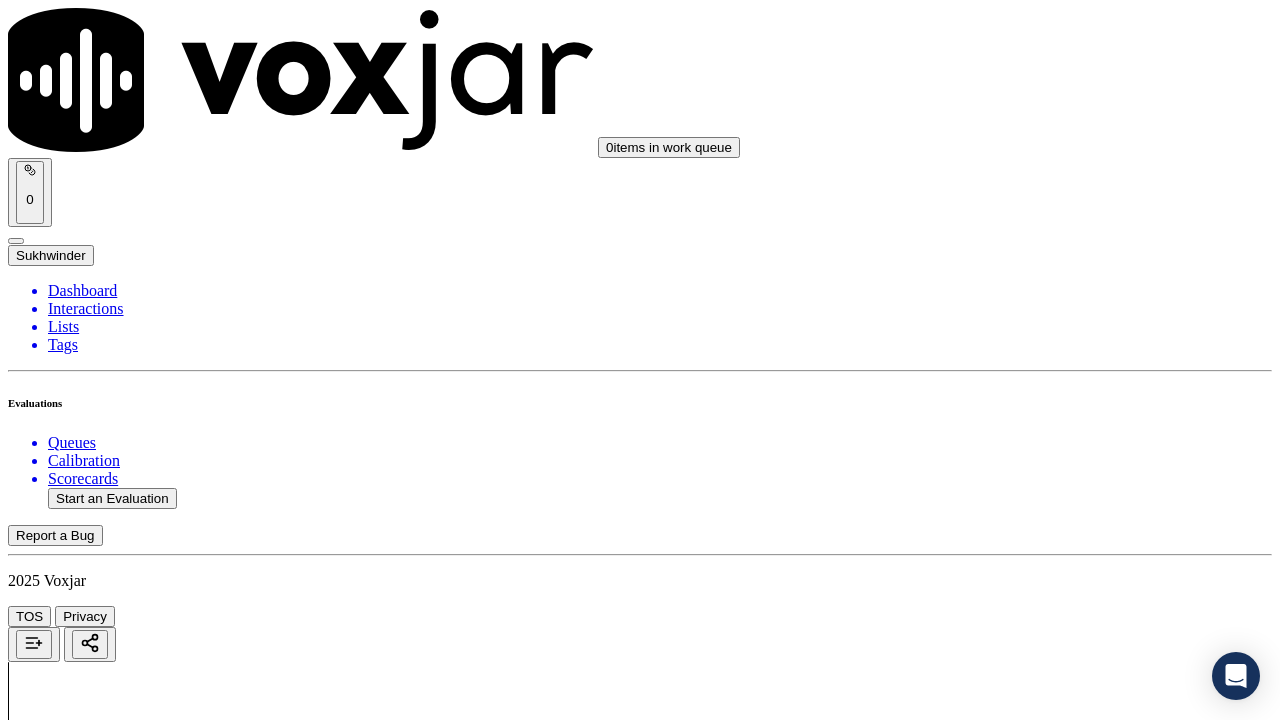 scroll, scrollTop: 800, scrollLeft: 0, axis: vertical 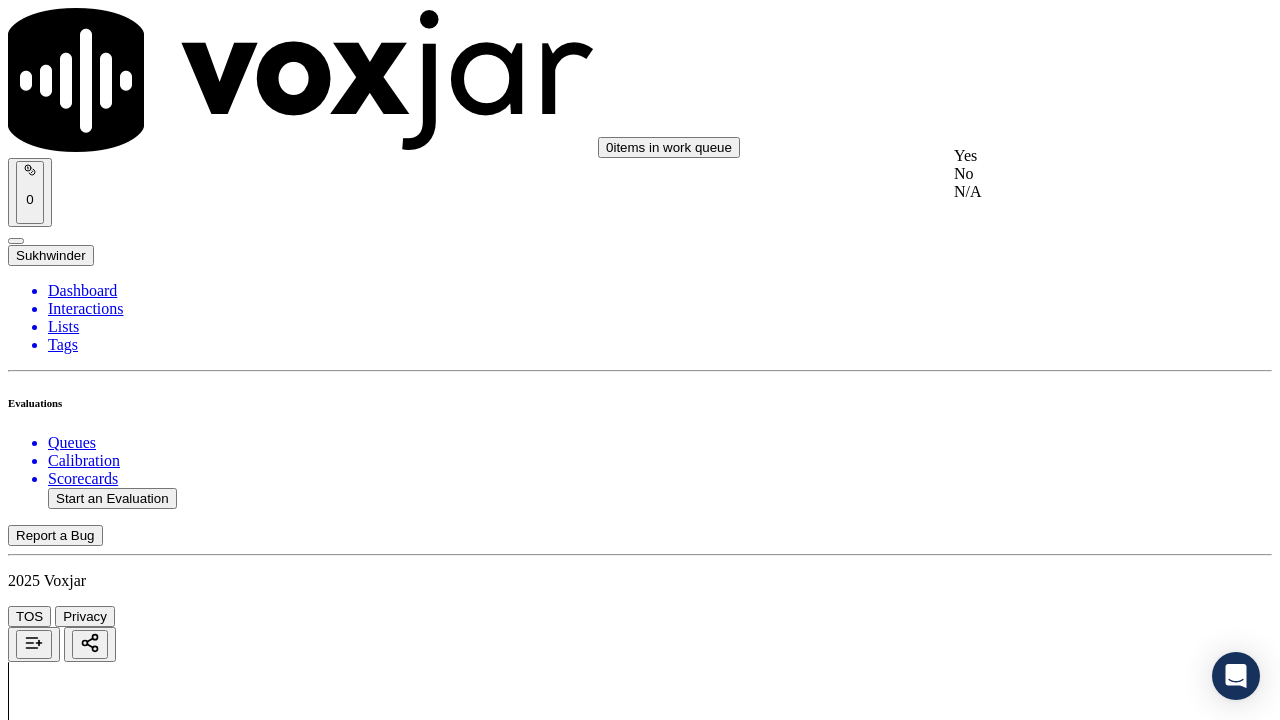 click on "Yes" at bounding box center (1067, 156) 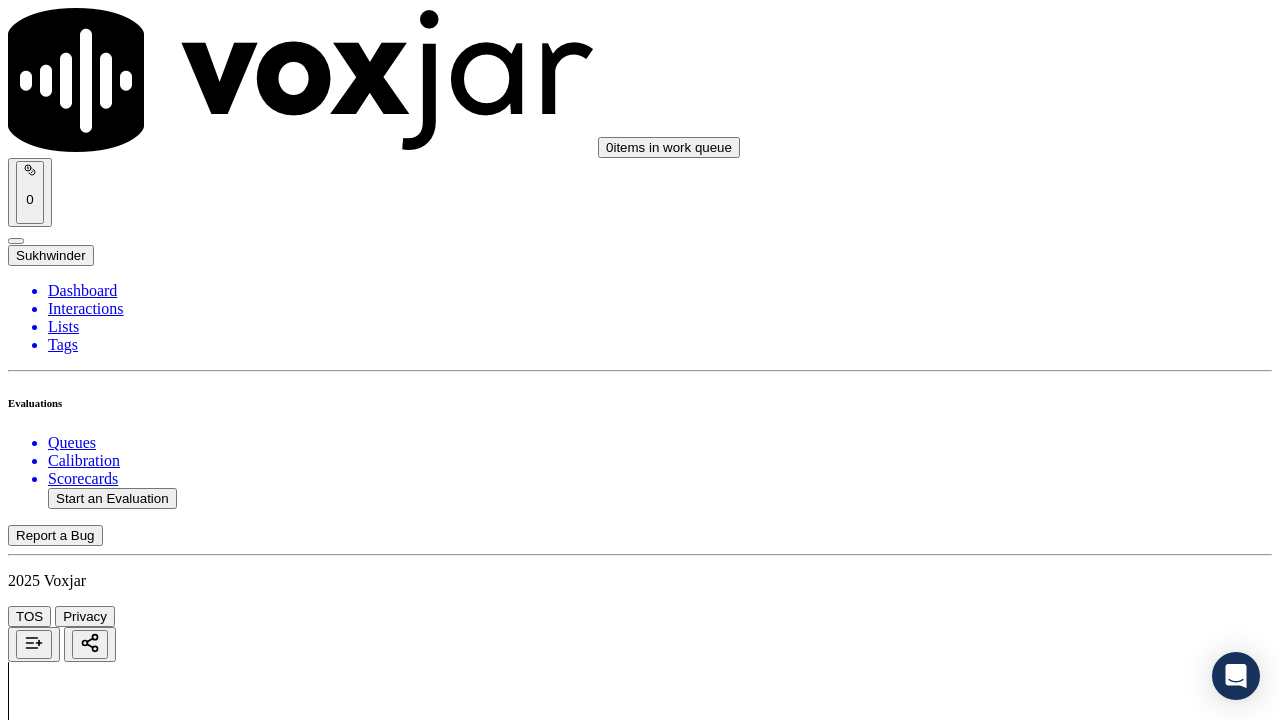 drag, startPoint x: 1090, startPoint y: 411, endPoint x: 1089, endPoint y: 433, distance: 22.022715 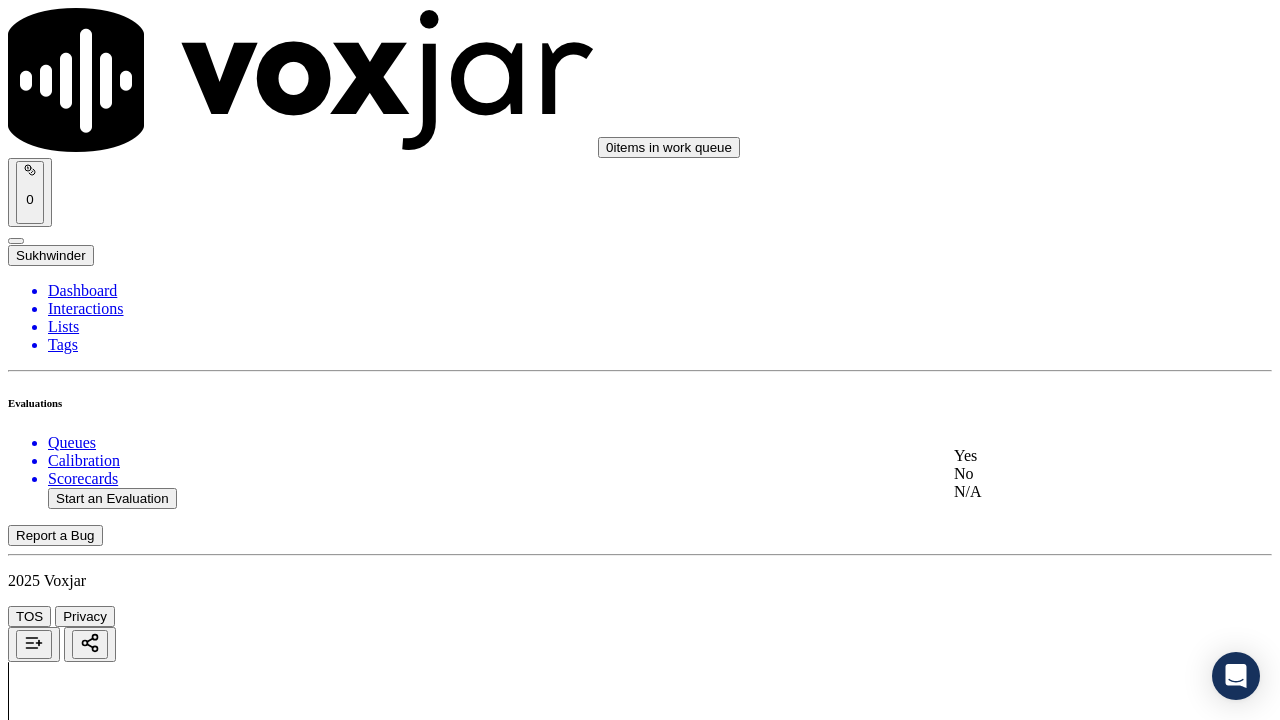 click on "N/A" 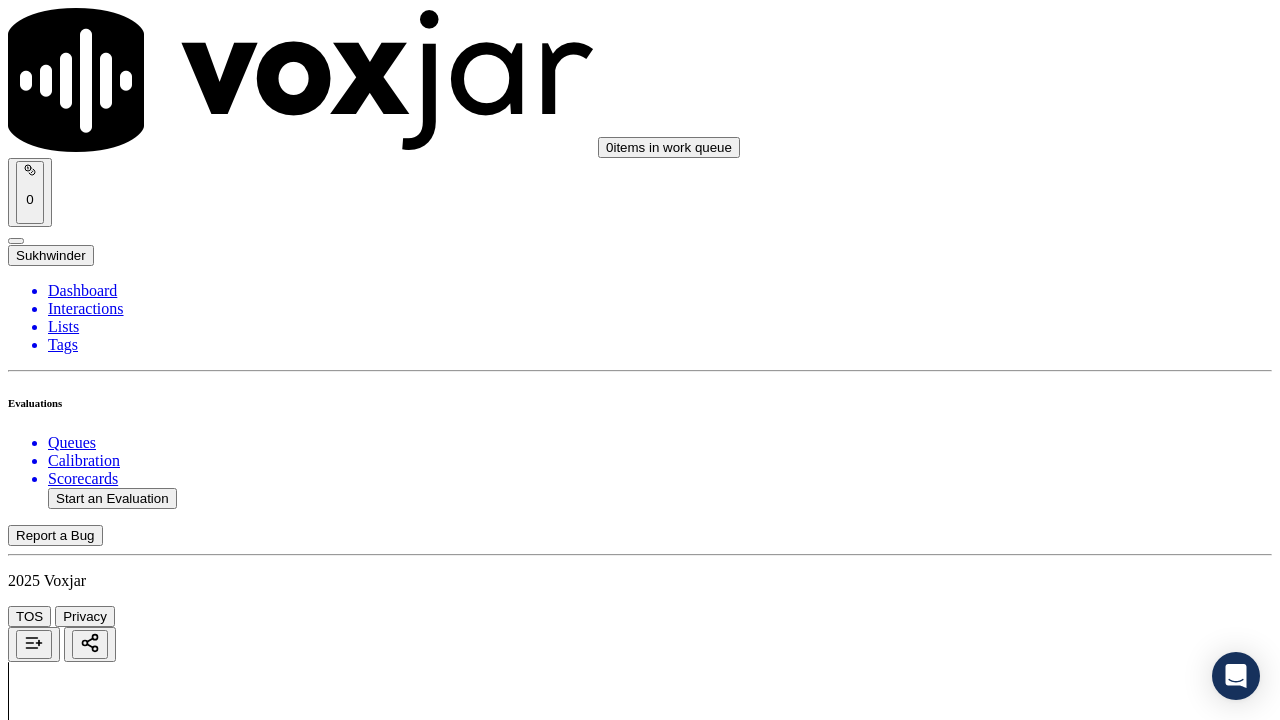 scroll, scrollTop: 1100, scrollLeft: 0, axis: vertical 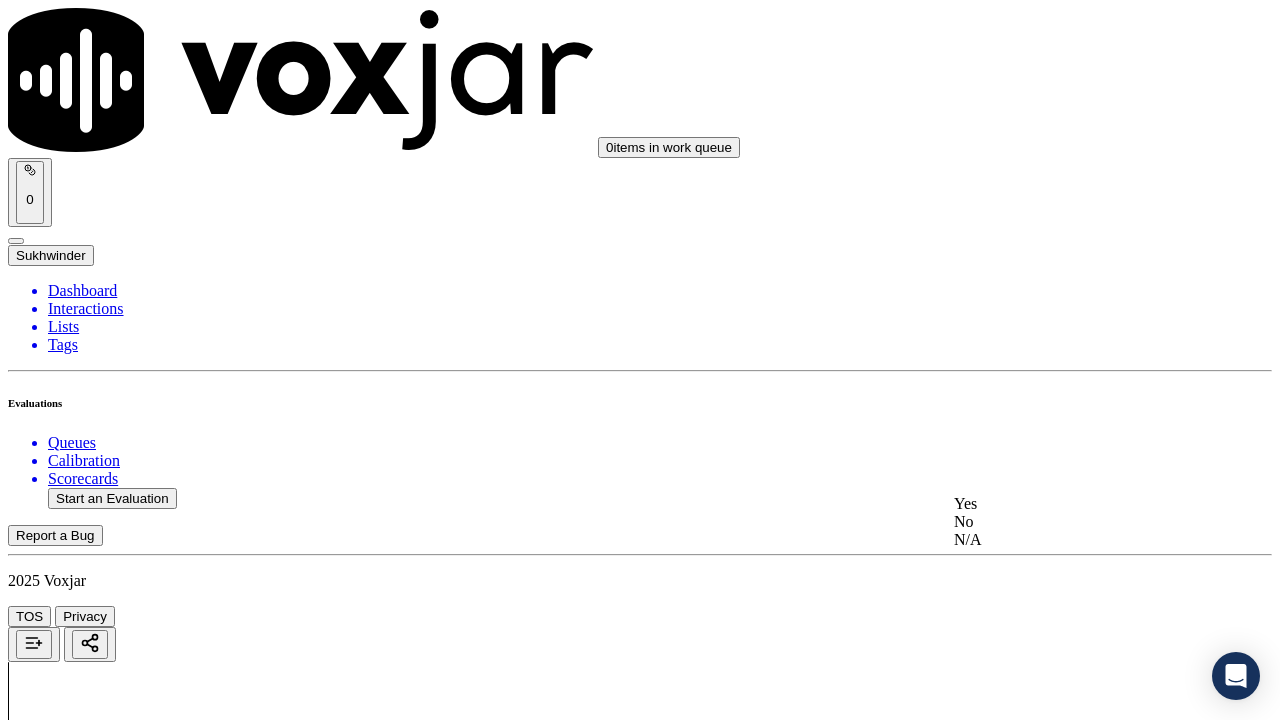 click on "N/A" 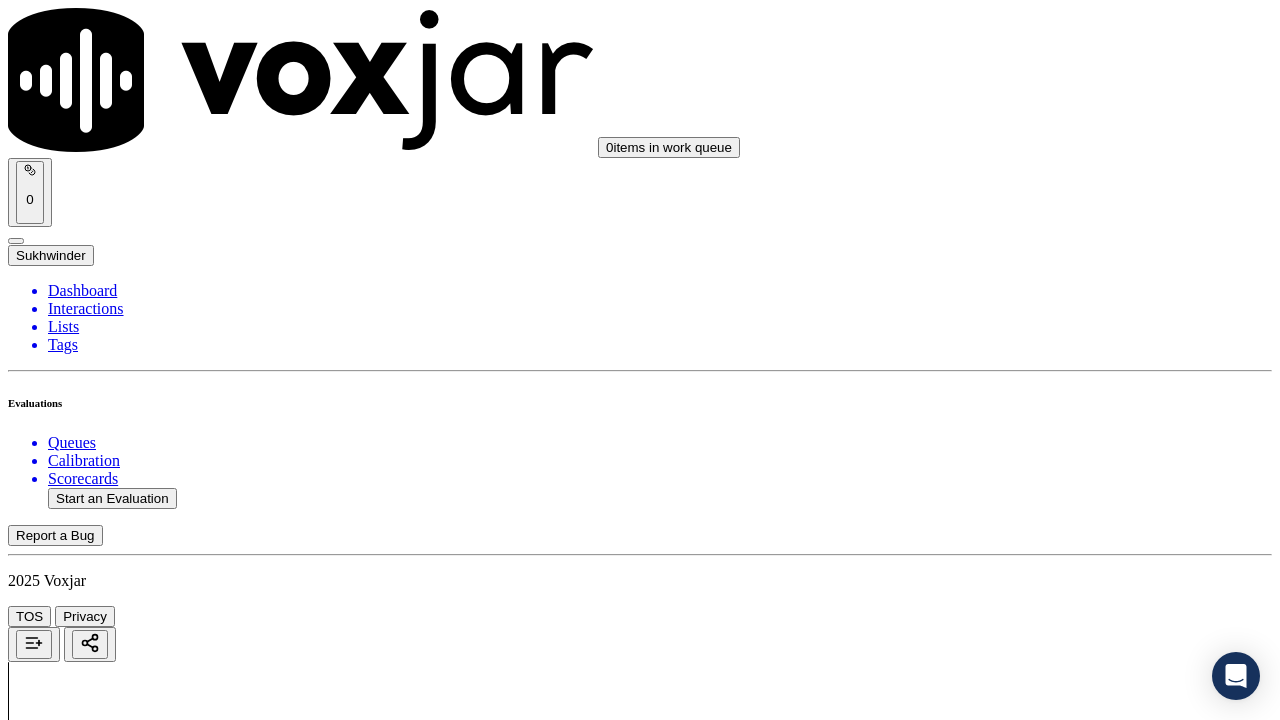scroll, scrollTop: 1500, scrollLeft: 0, axis: vertical 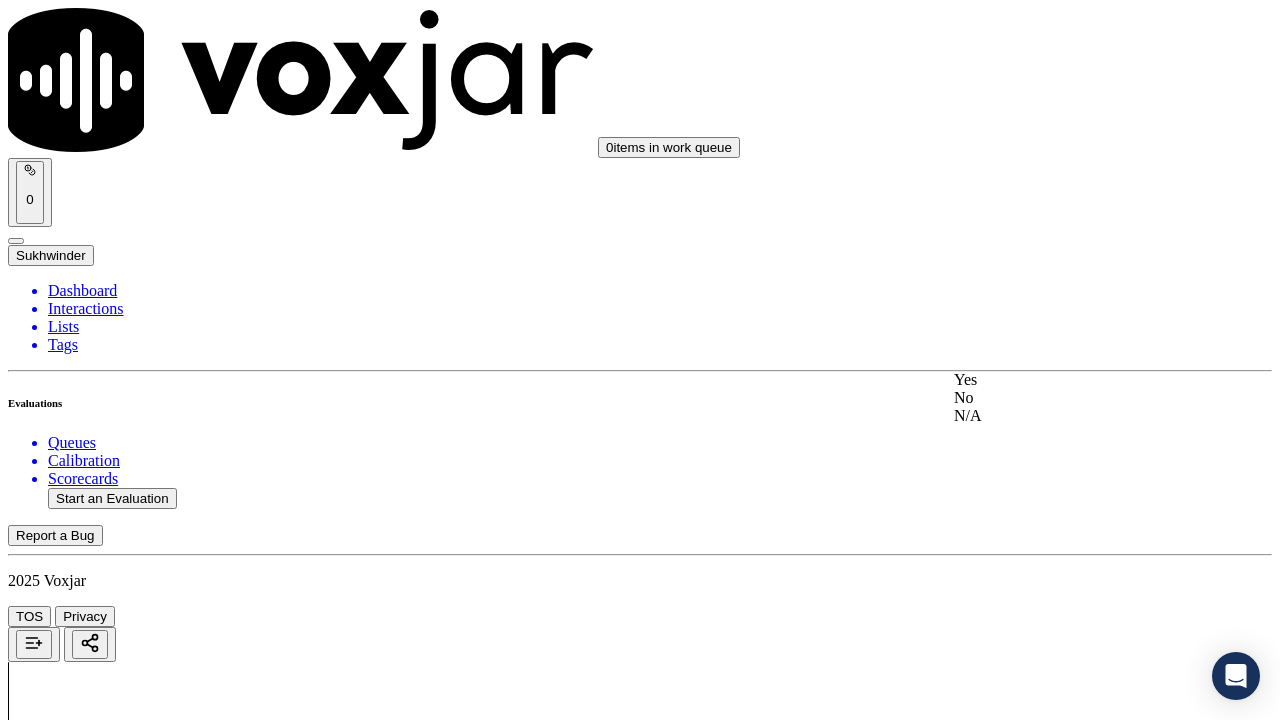click on "Yes" at bounding box center [1067, 380] 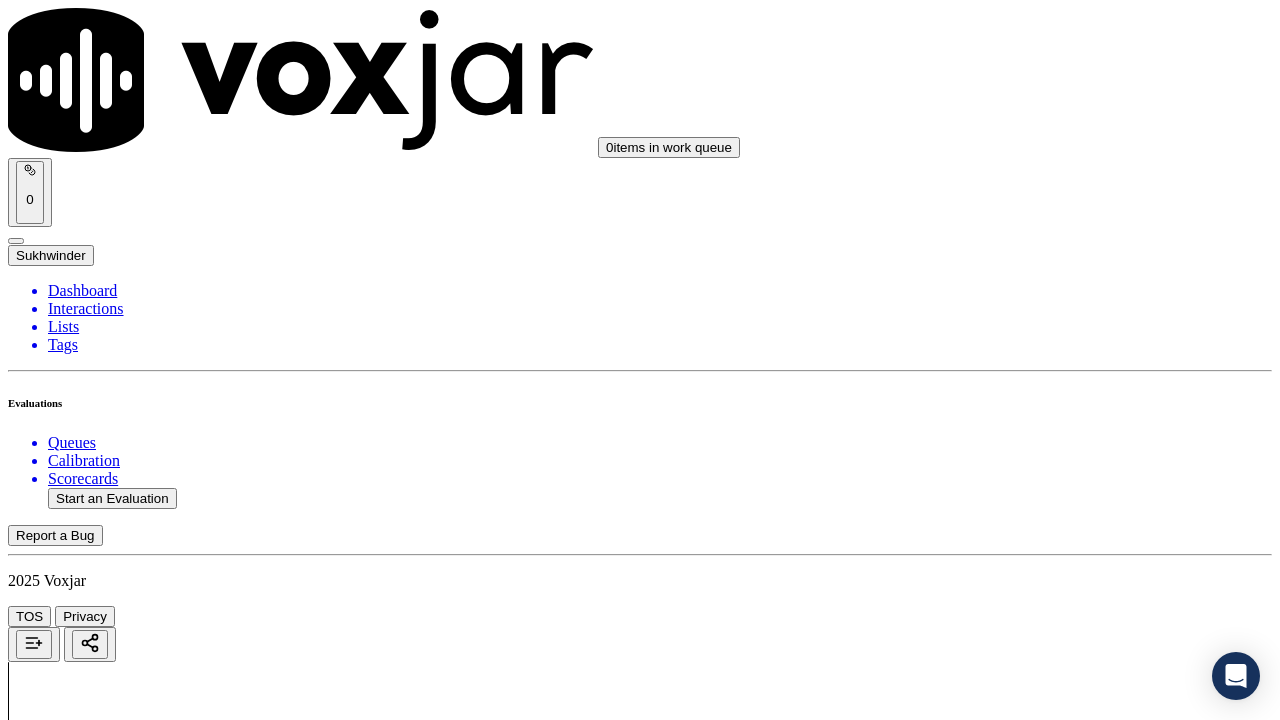 click on "Select an answer" at bounding box center (67, 3807) 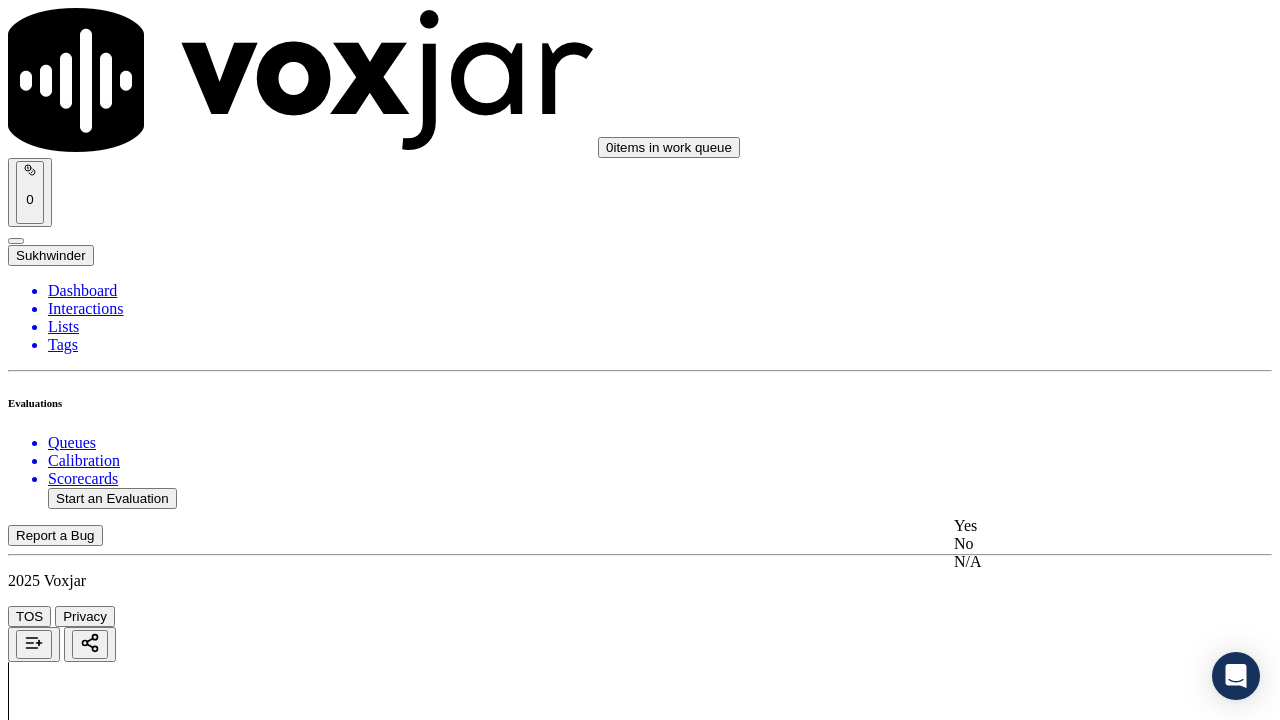 click on "Yes" at bounding box center (1067, 526) 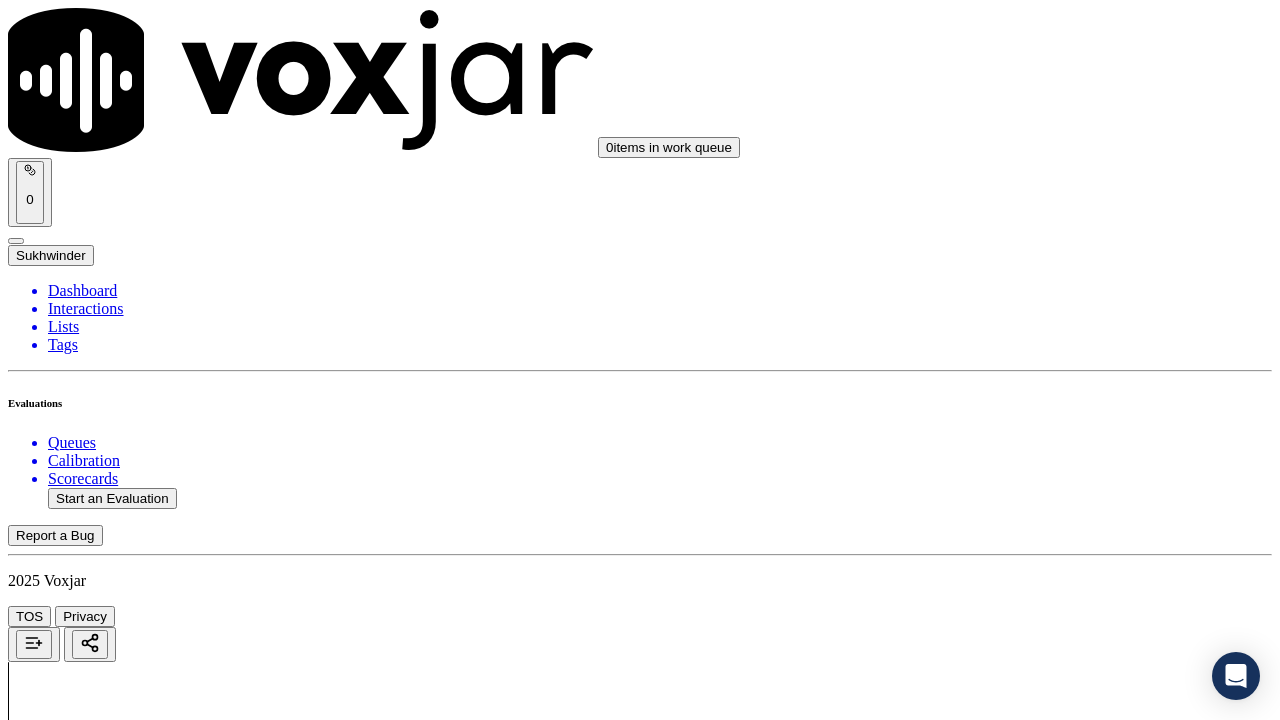 scroll, scrollTop: 2100, scrollLeft: 0, axis: vertical 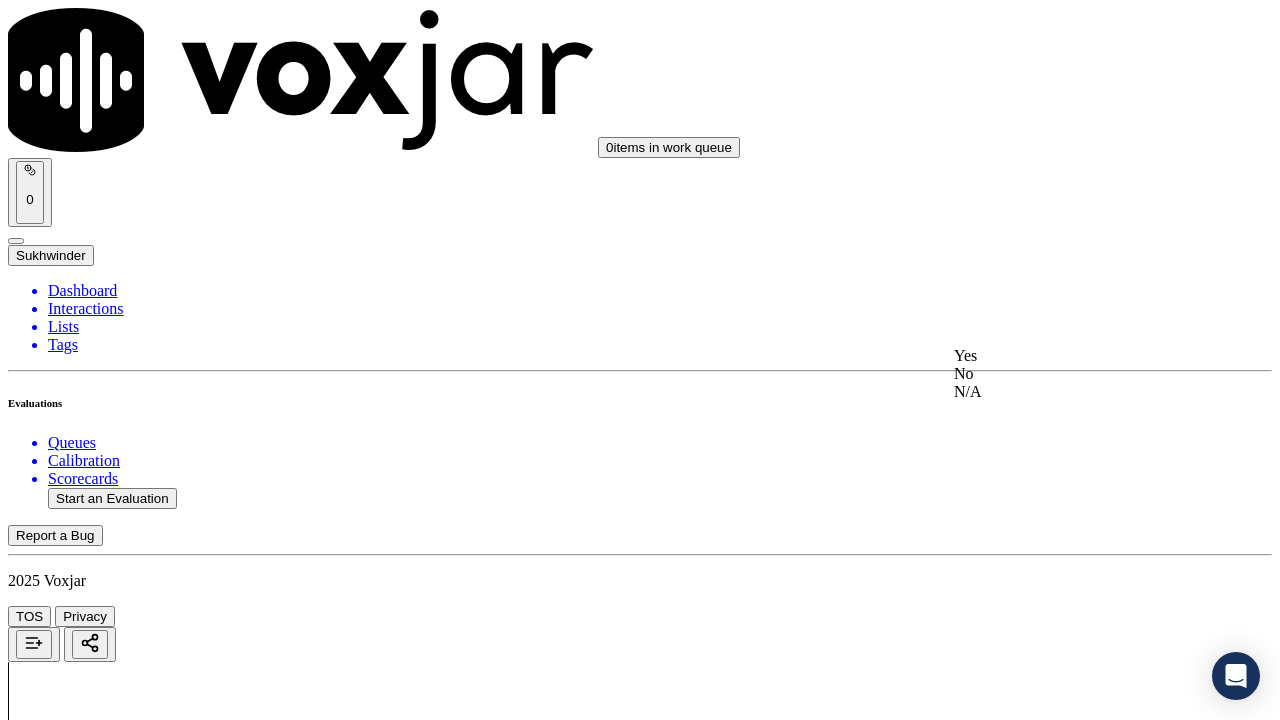 click on "Yes" at bounding box center [1067, 356] 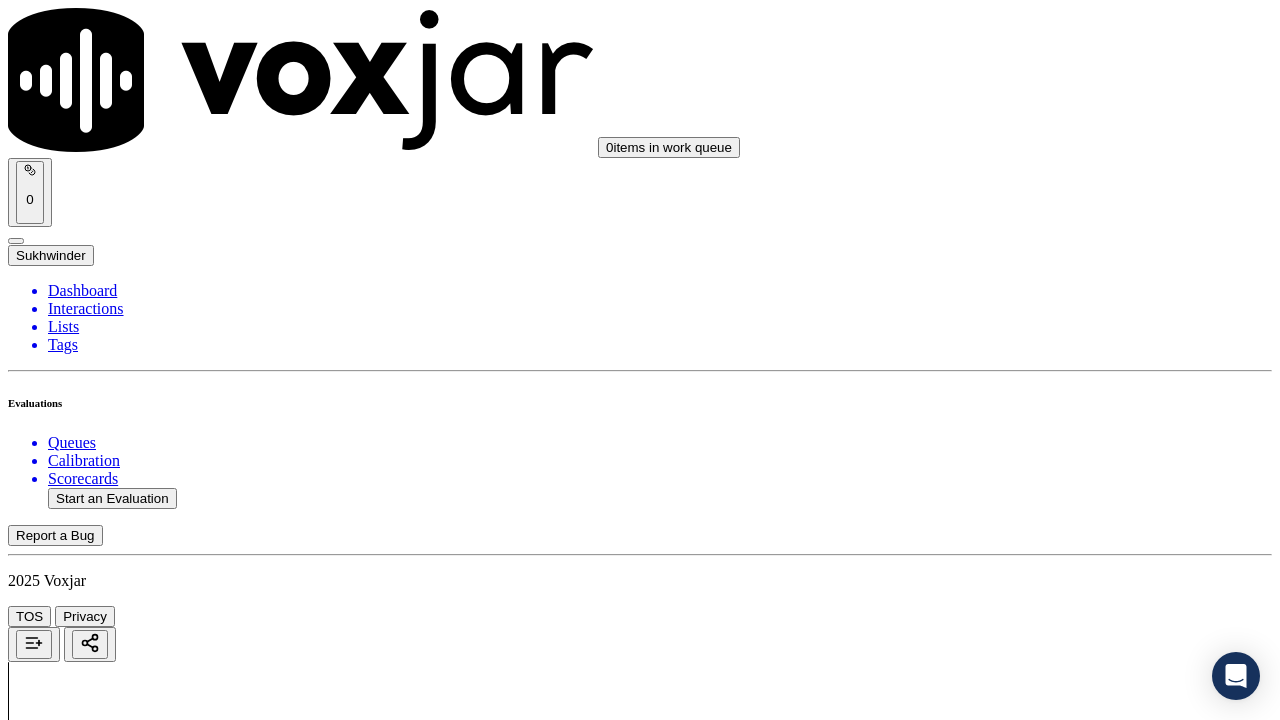 click on "Select an answer" at bounding box center (67, 4280) 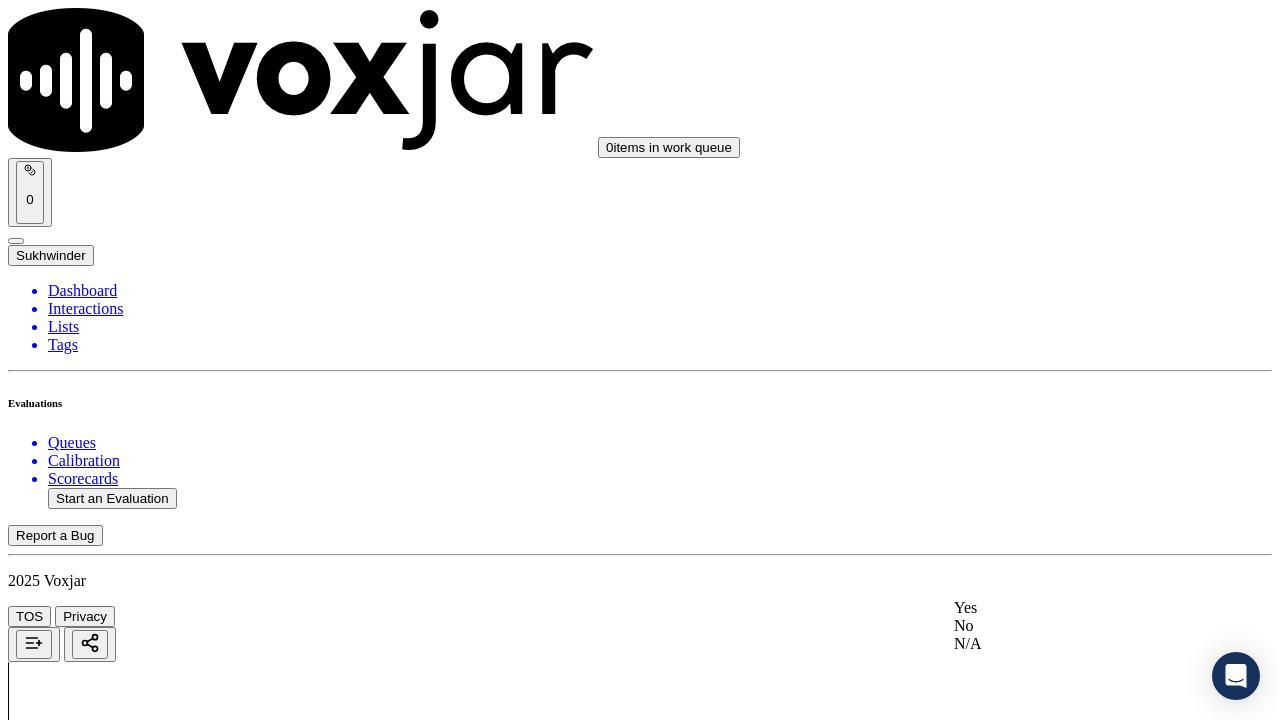 click on "Yes" at bounding box center [1067, 608] 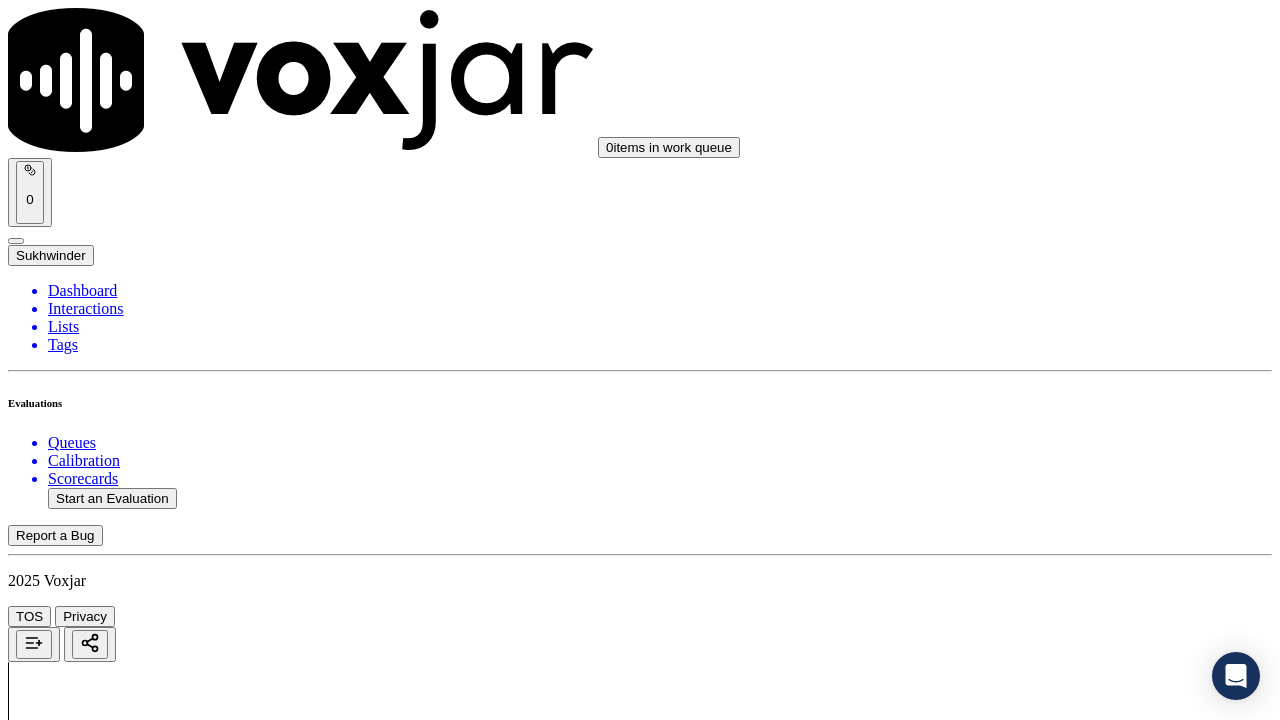 scroll, scrollTop: 2700, scrollLeft: 0, axis: vertical 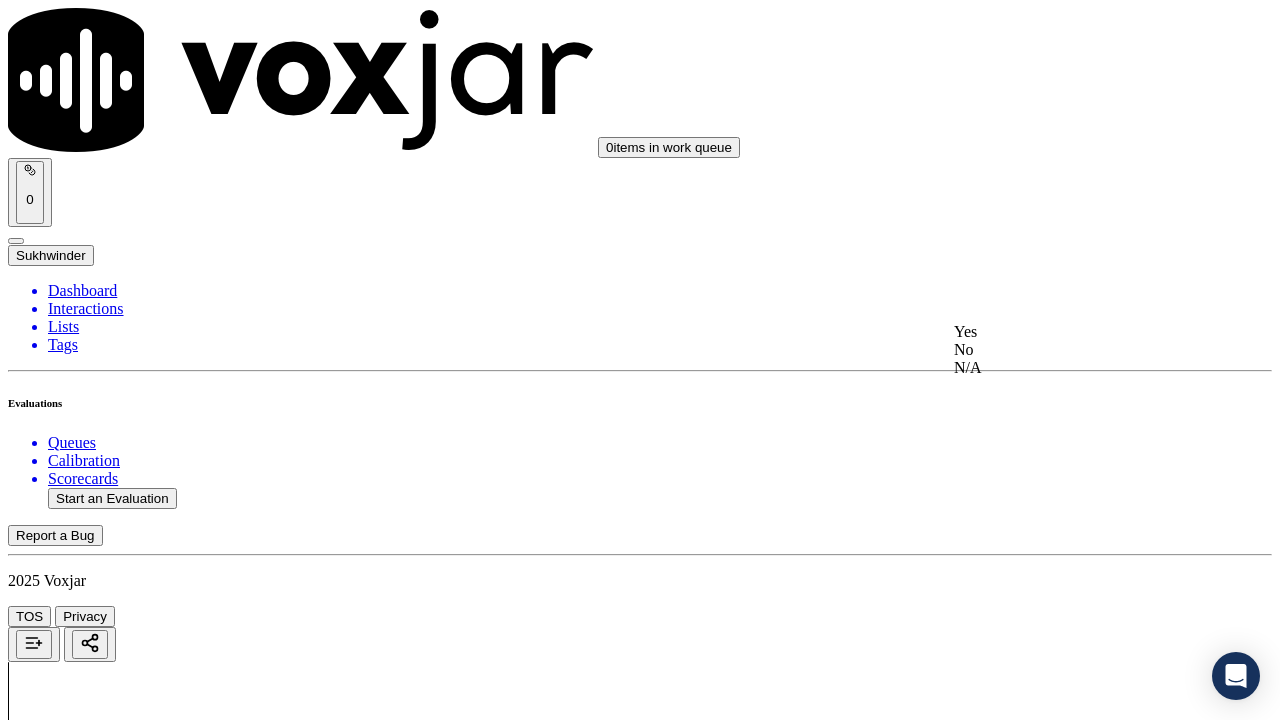 click on "Yes" at bounding box center [1067, 332] 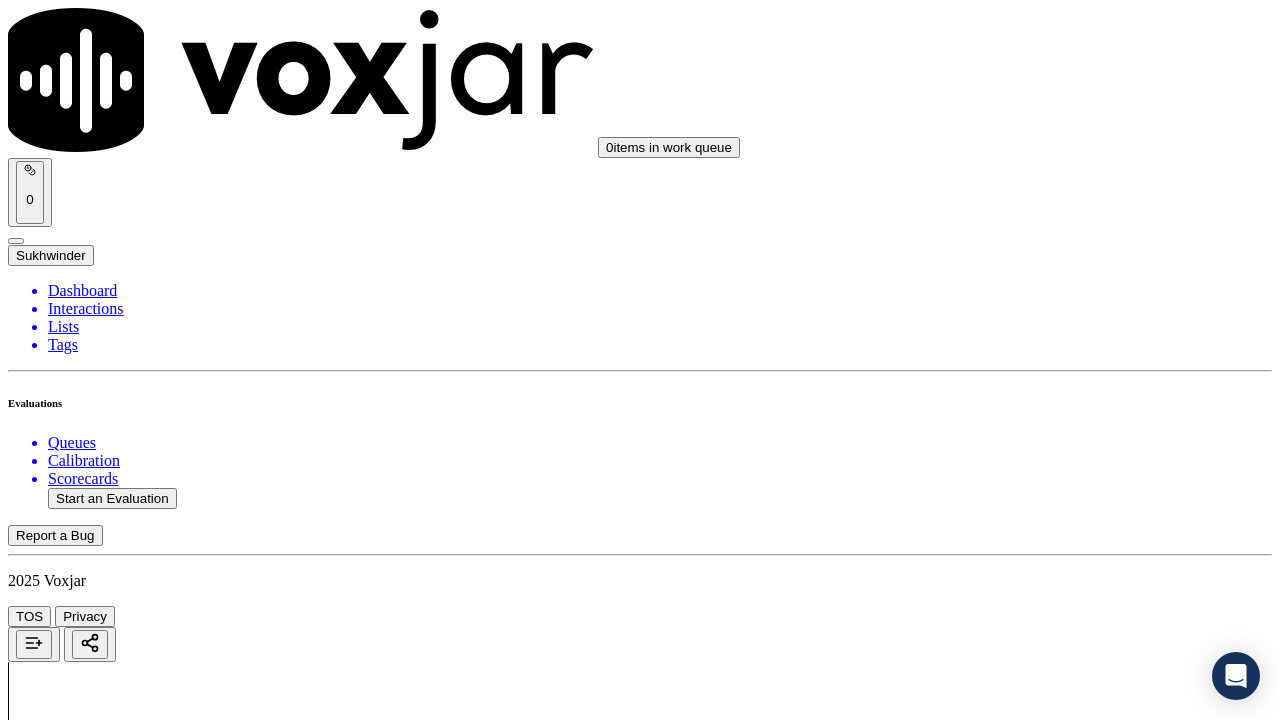 scroll, scrollTop: 3300, scrollLeft: 0, axis: vertical 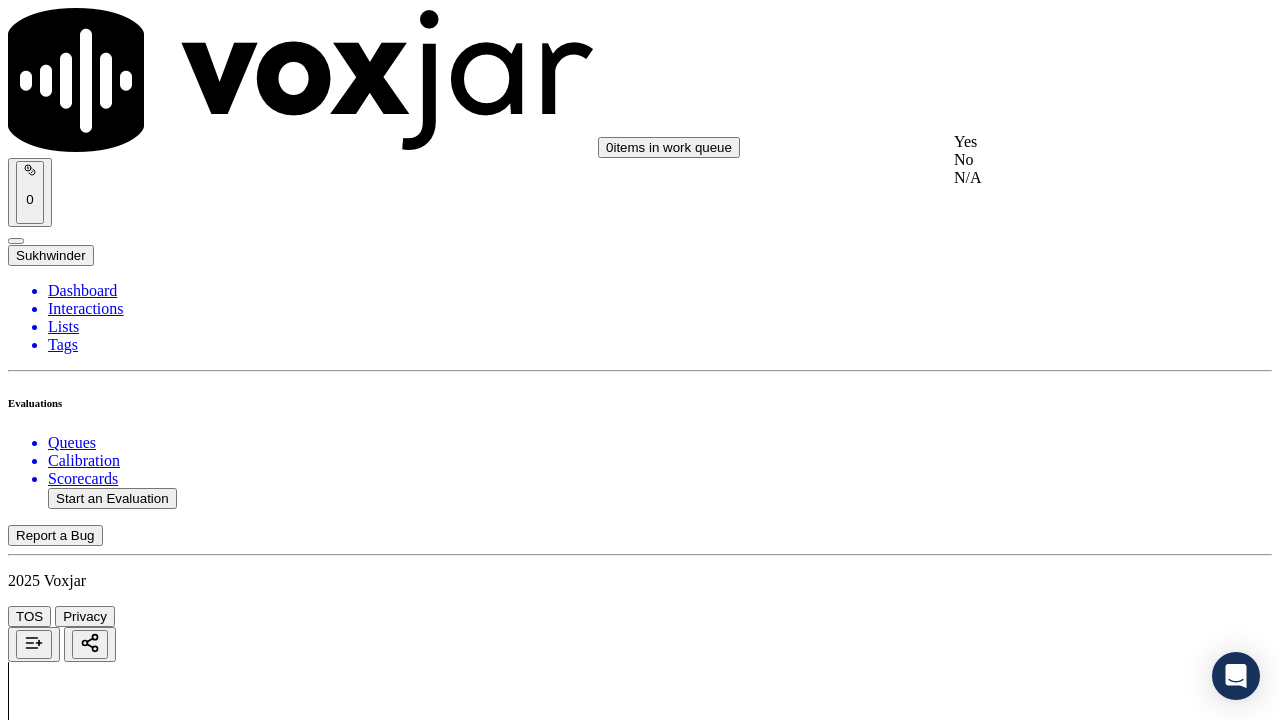click on "Yes" at bounding box center [1067, 142] 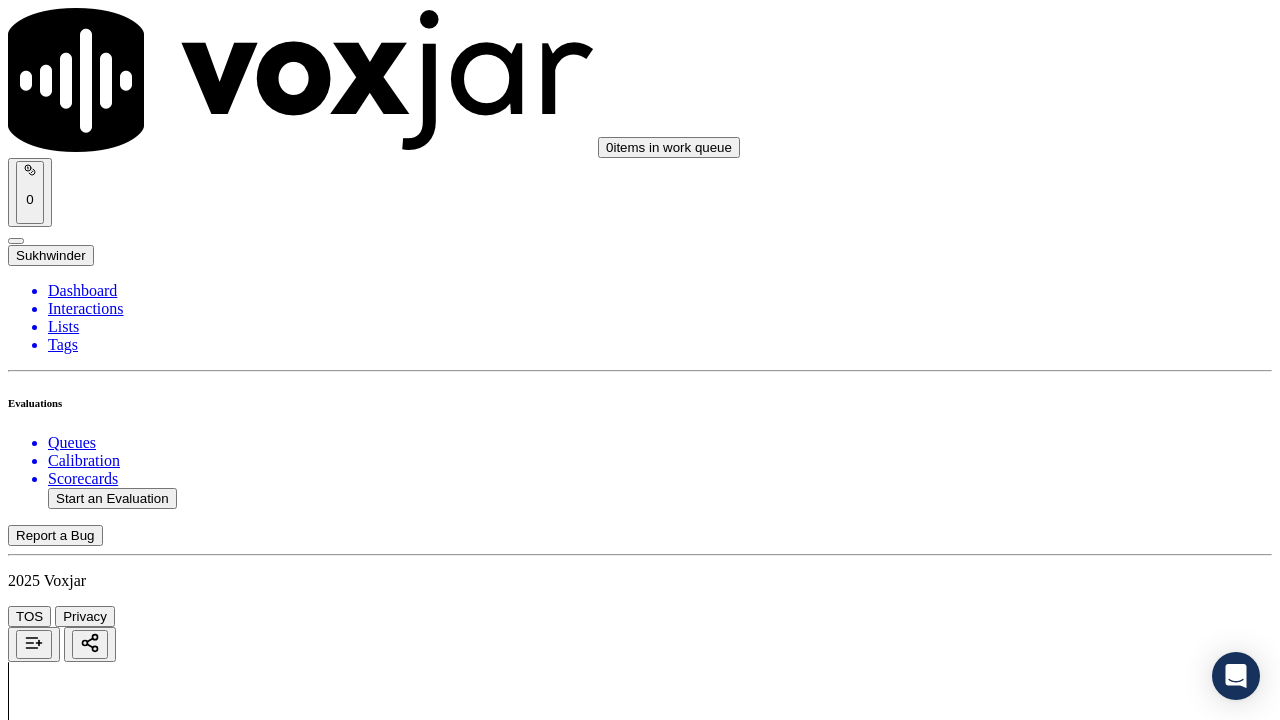 click on "Select an answer" at bounding box center (67, 5067) 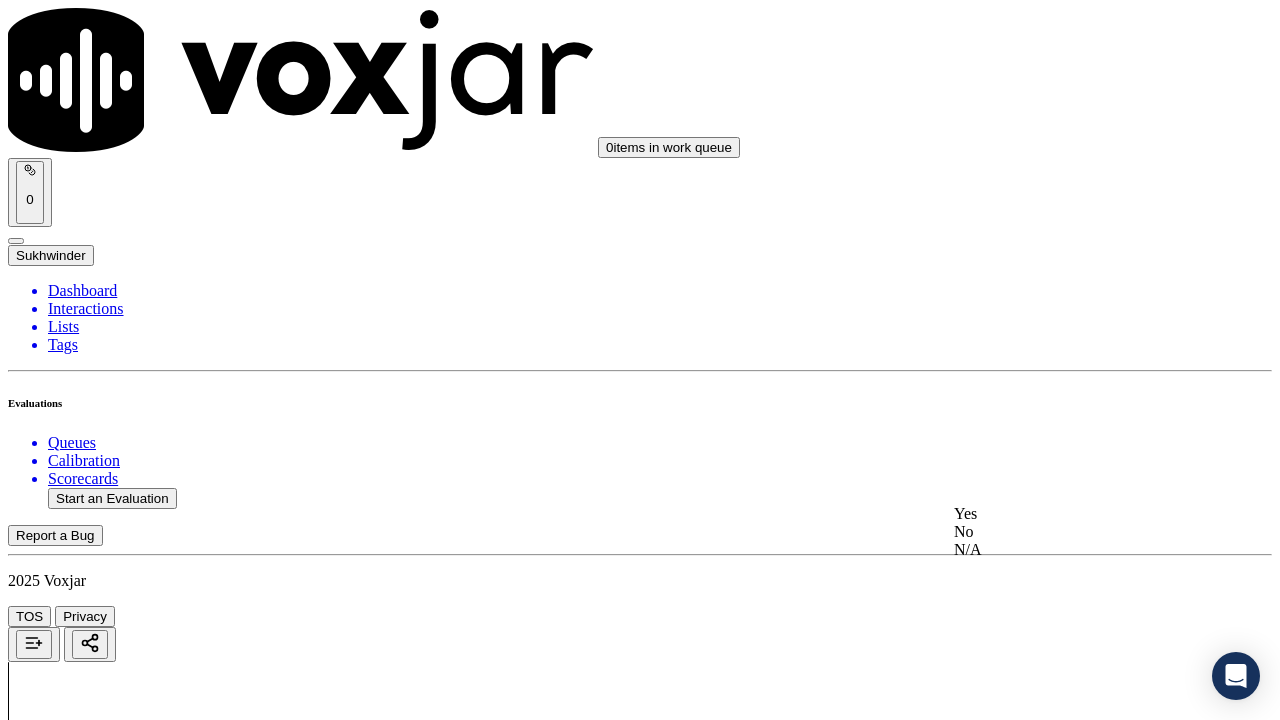click on "Yes" at bounding box center (1067, 514) 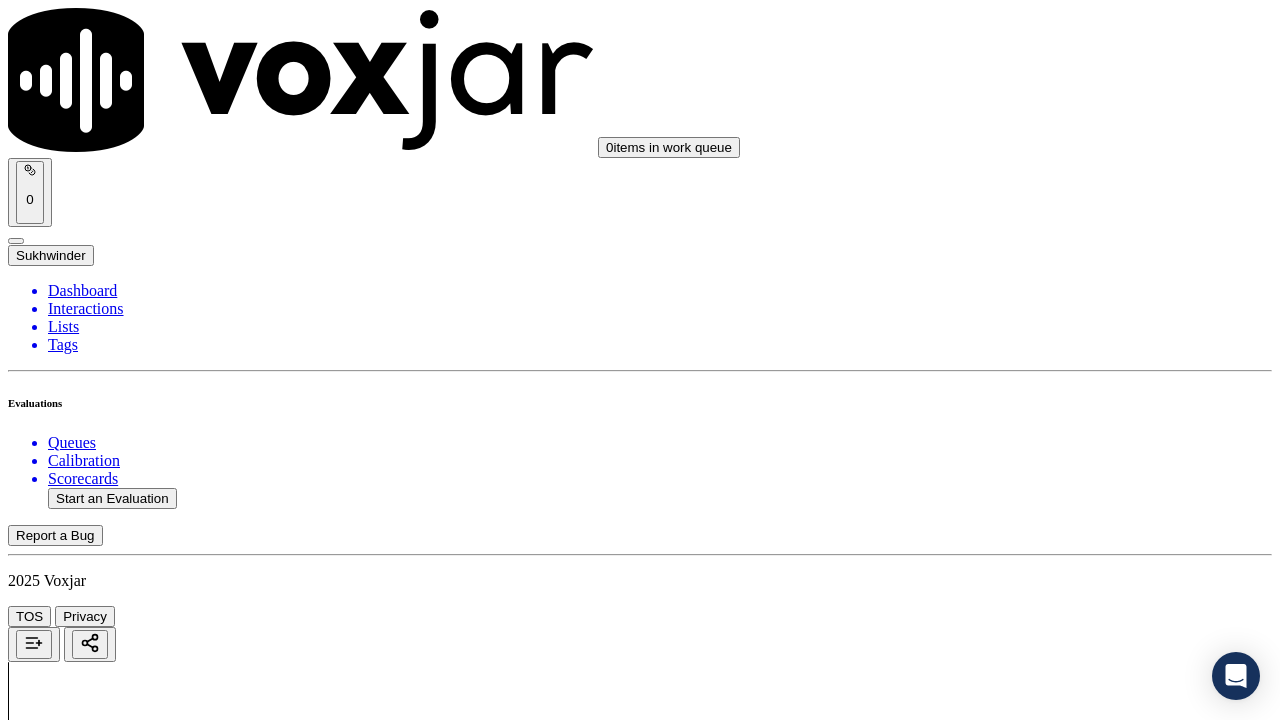 scroll, scrollTop: 3800, scrollLeft: 0, axis: vertical 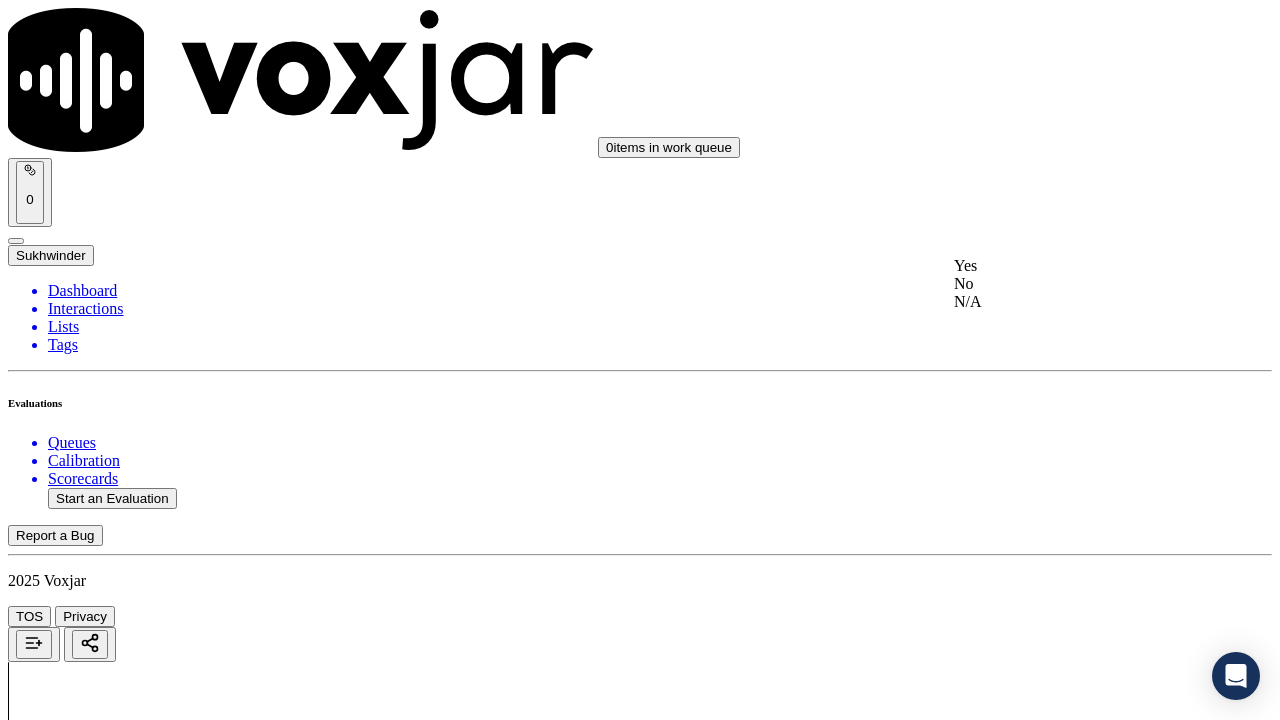 click on "Yes" at bounding box center (1067, 266) 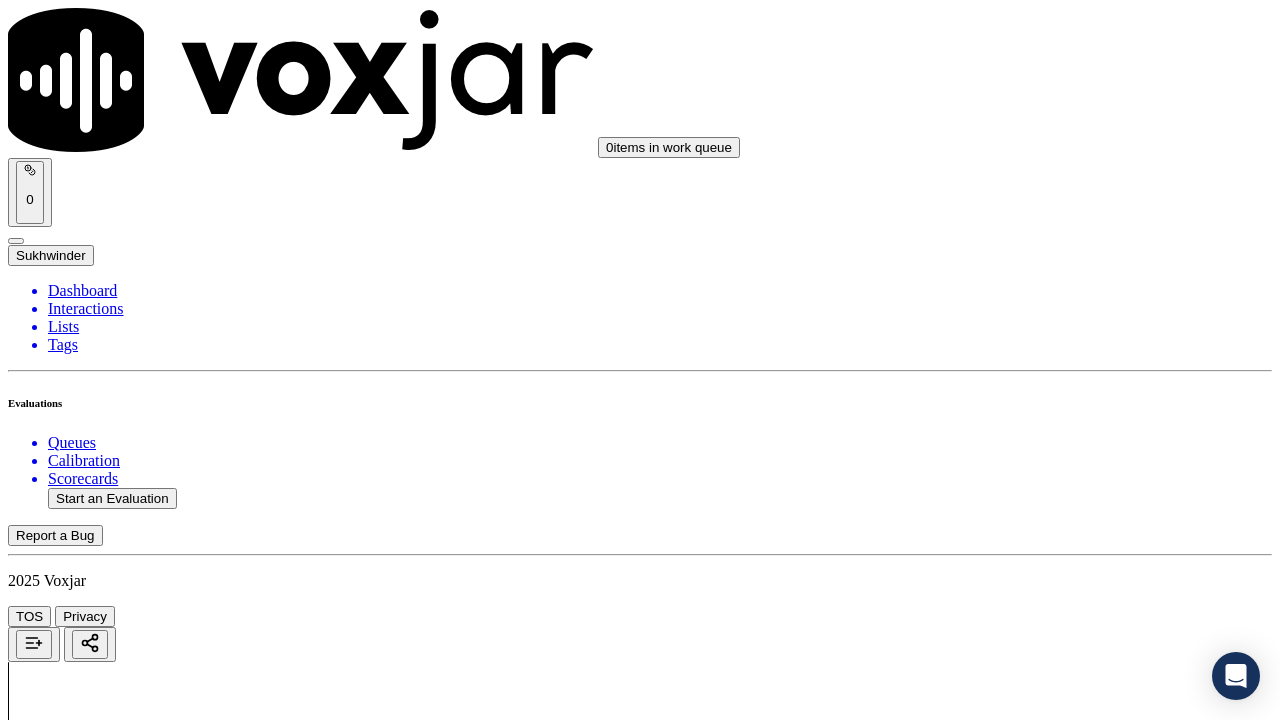 click on "Select an answer" at bounding box center (67, 5540) 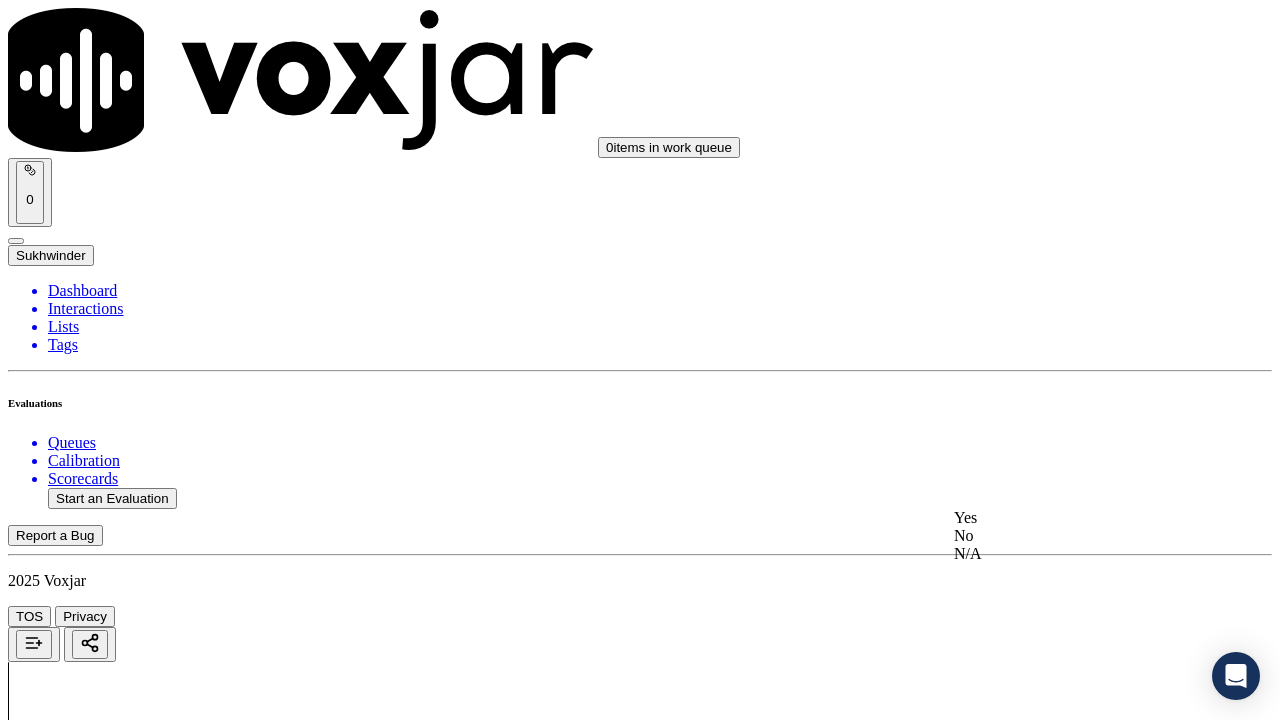 click on "Yes" at bounding box center (1067, 518) 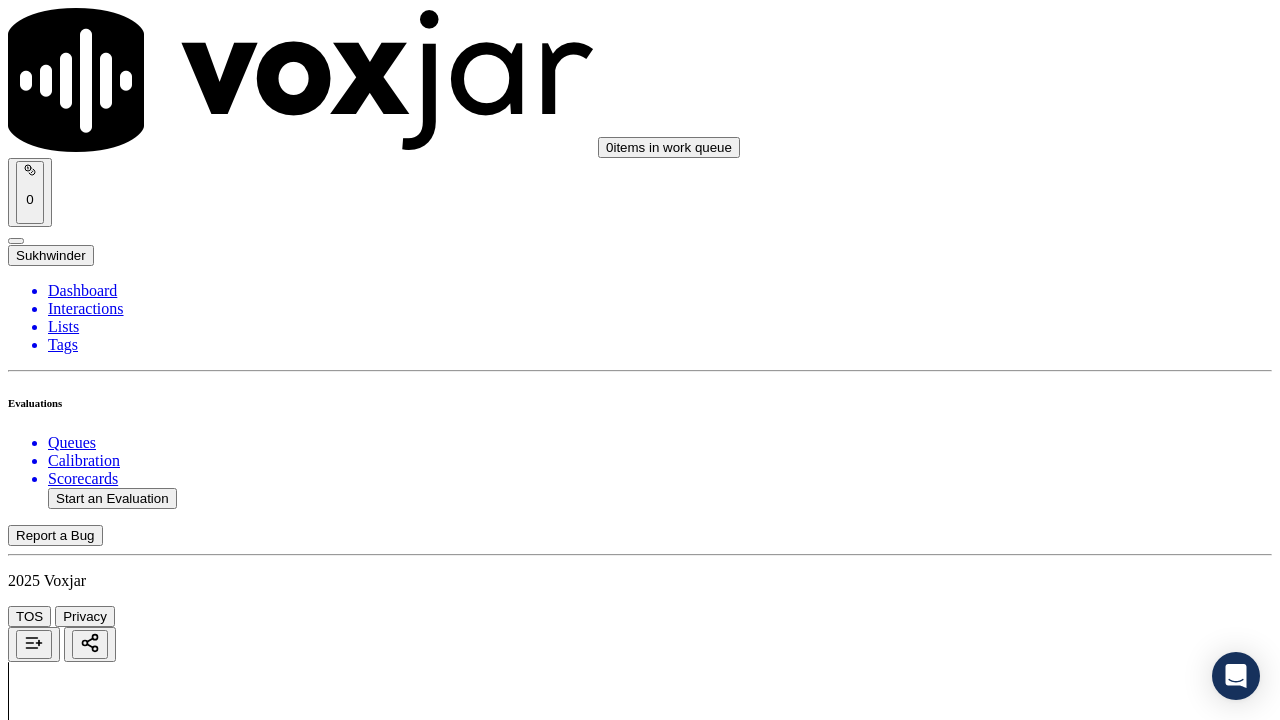 scroll, scrollTop: 4300, scrollLeft: 0, axis: vertical 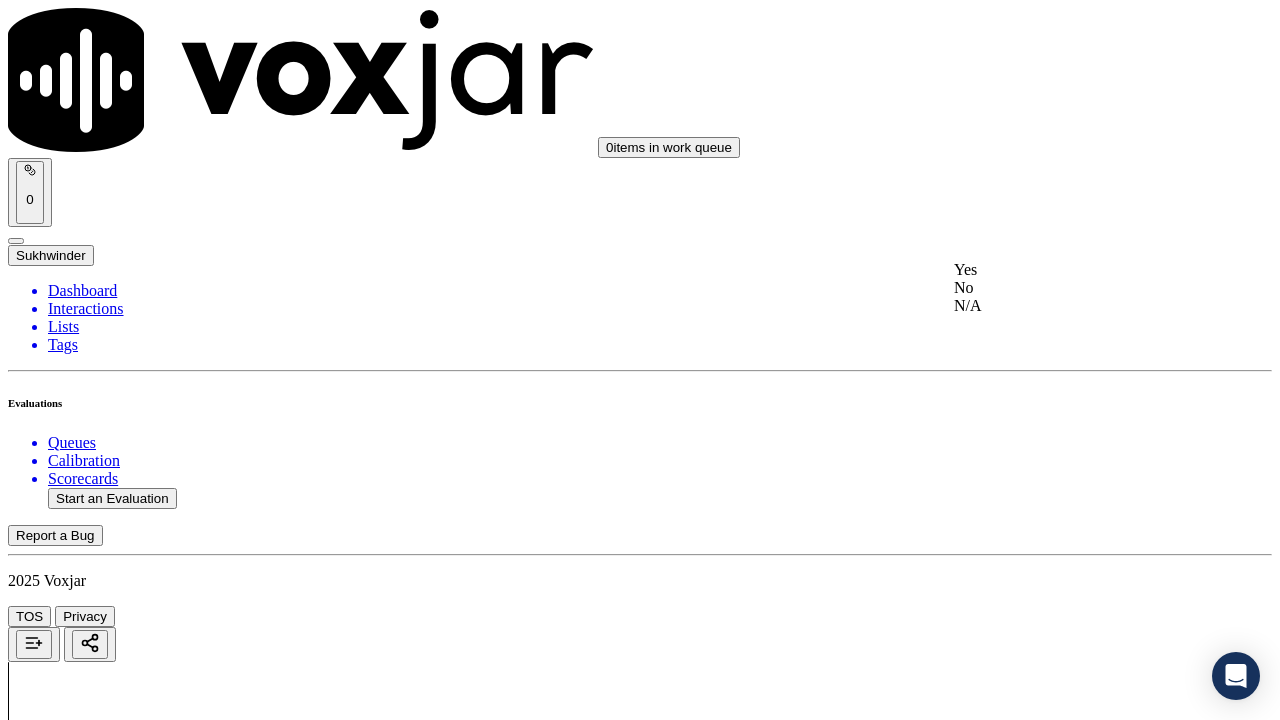 click on "Yes" at bounding box center [1067, 270] 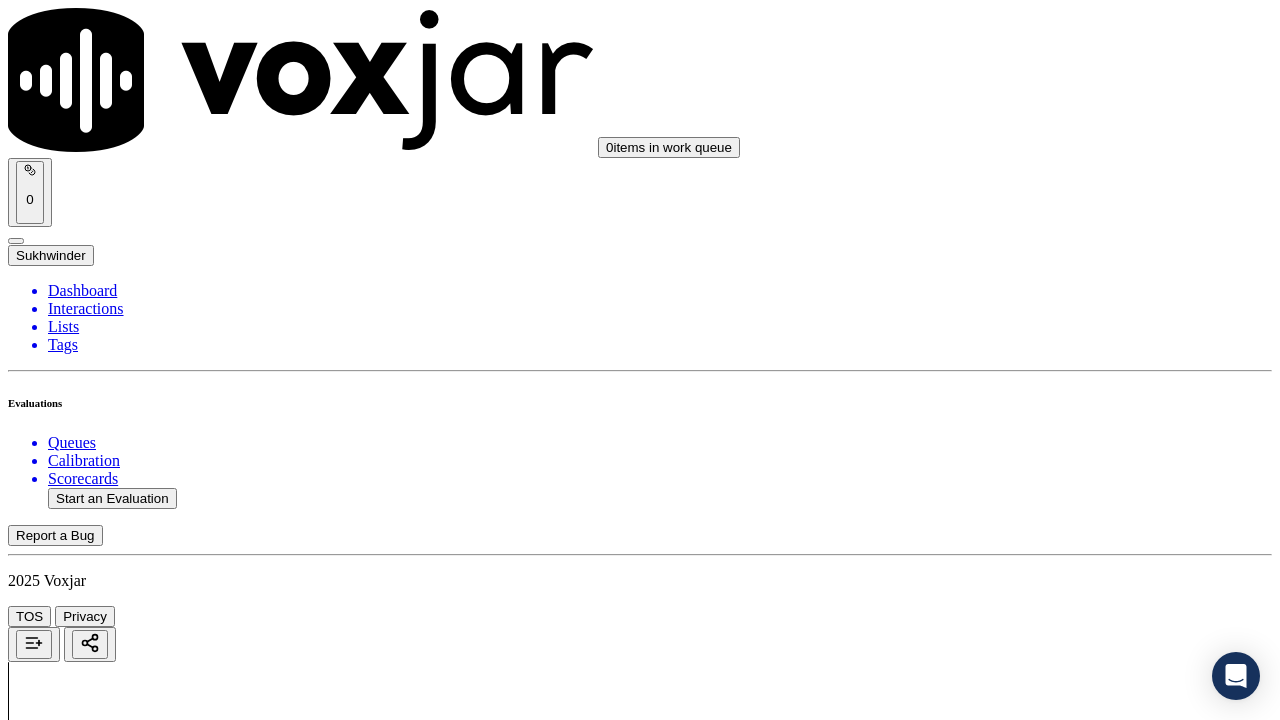 click on "Select an answer" at bounding box center (67, 6012) 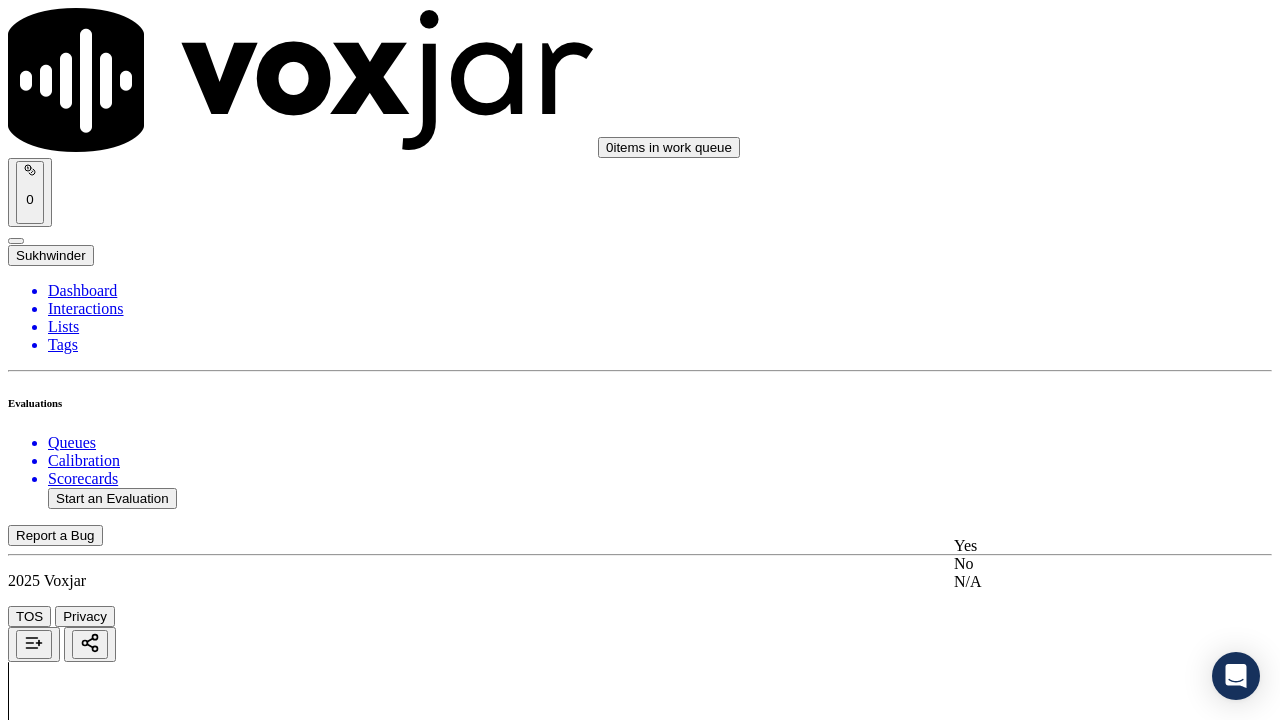 click on "Yes" at bounding box center [1067, 546] 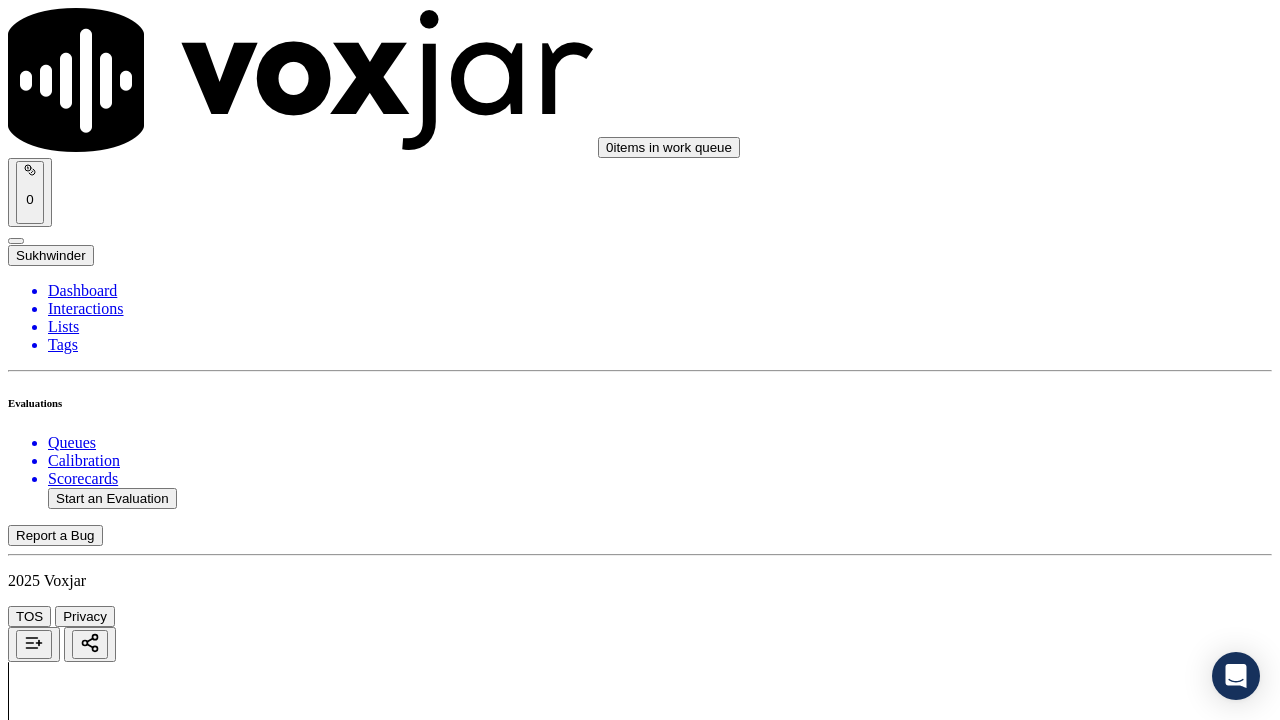 scroll, scrollTop: 4900, scrollLeft: 0, axis: vertical 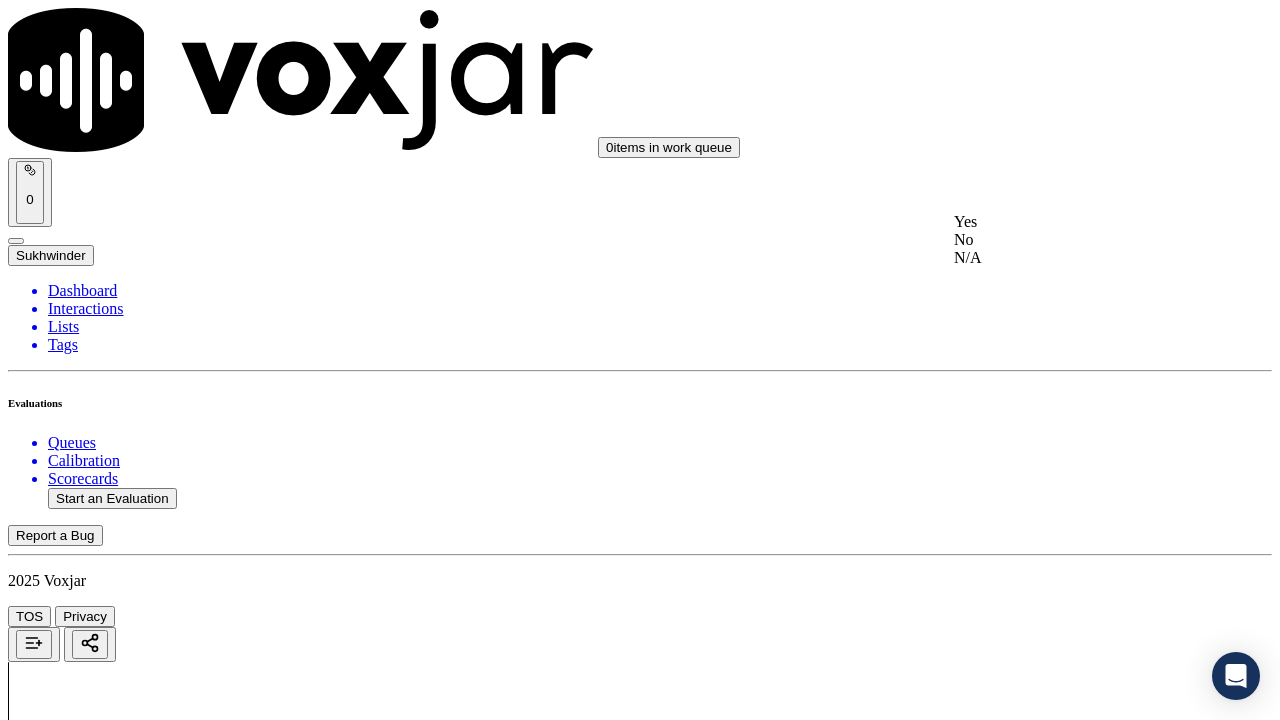 click on "Yes" at bounding box center (1067, 222) 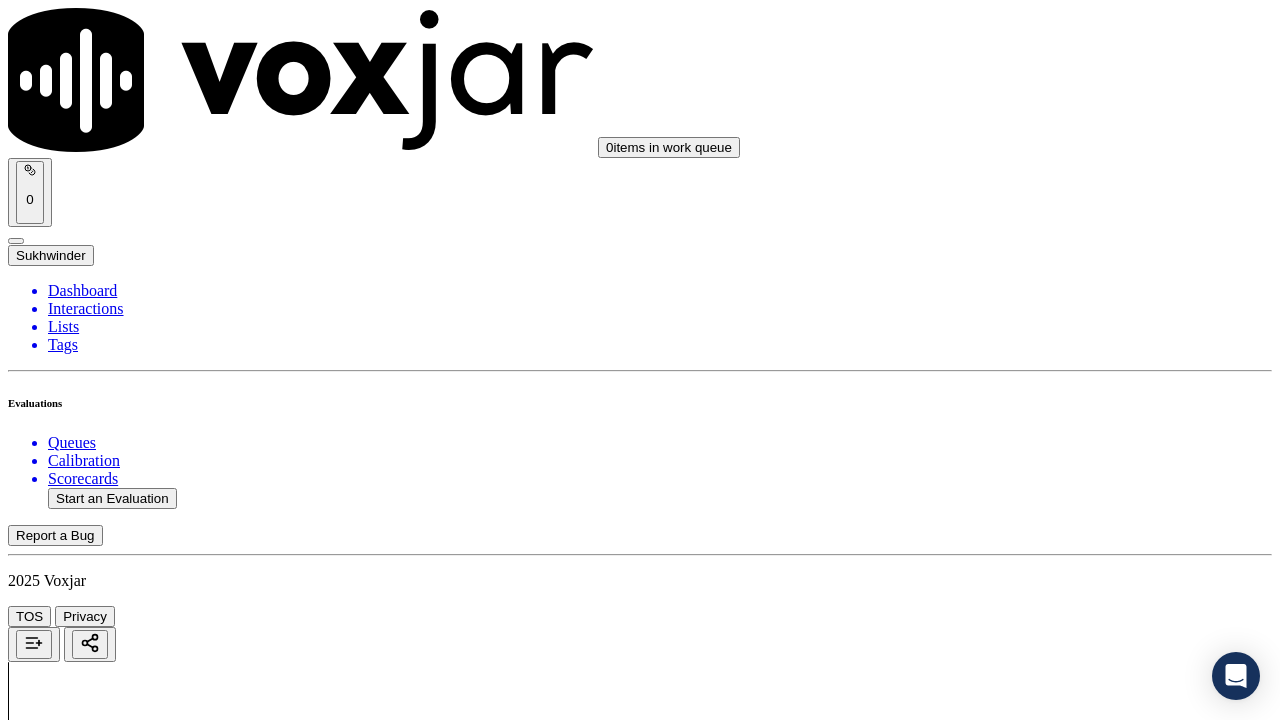 drag, startPoint x: 1035, startPoint y: 447, endPoint x: 1033, endPoint y: 477, distance: 30.066593 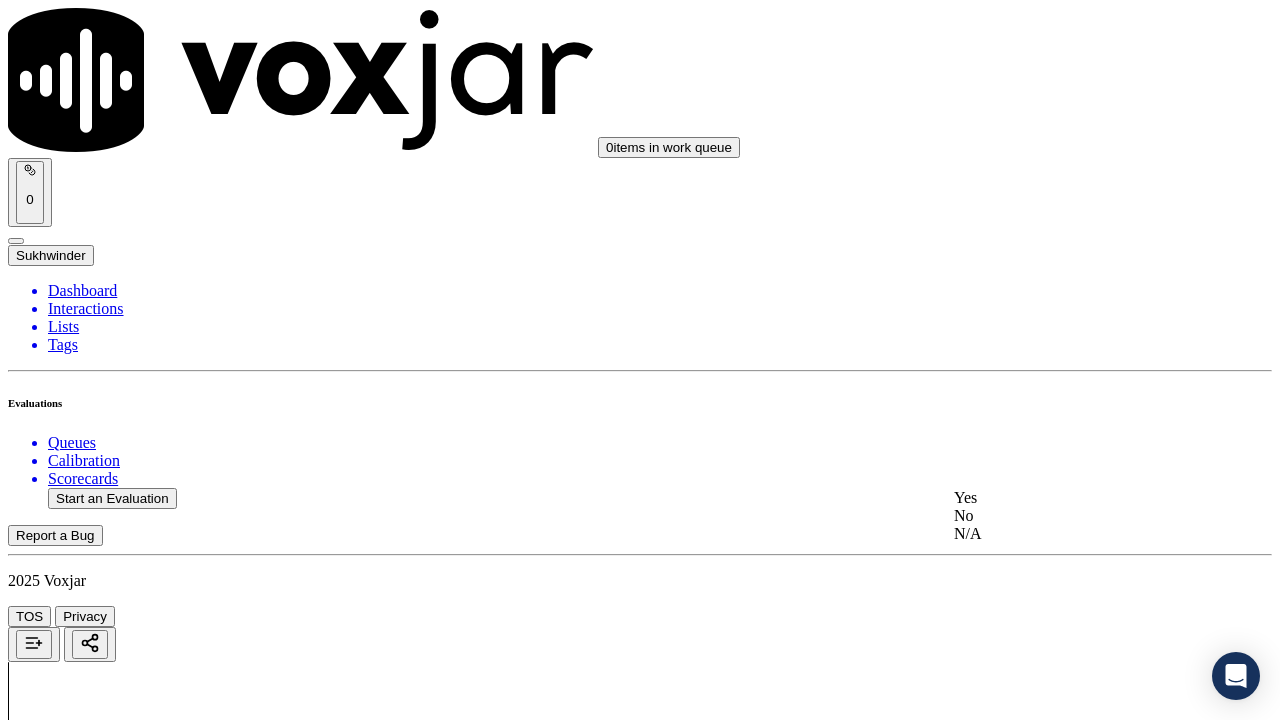 click on "Yes" at bounding box center [1067, 498] 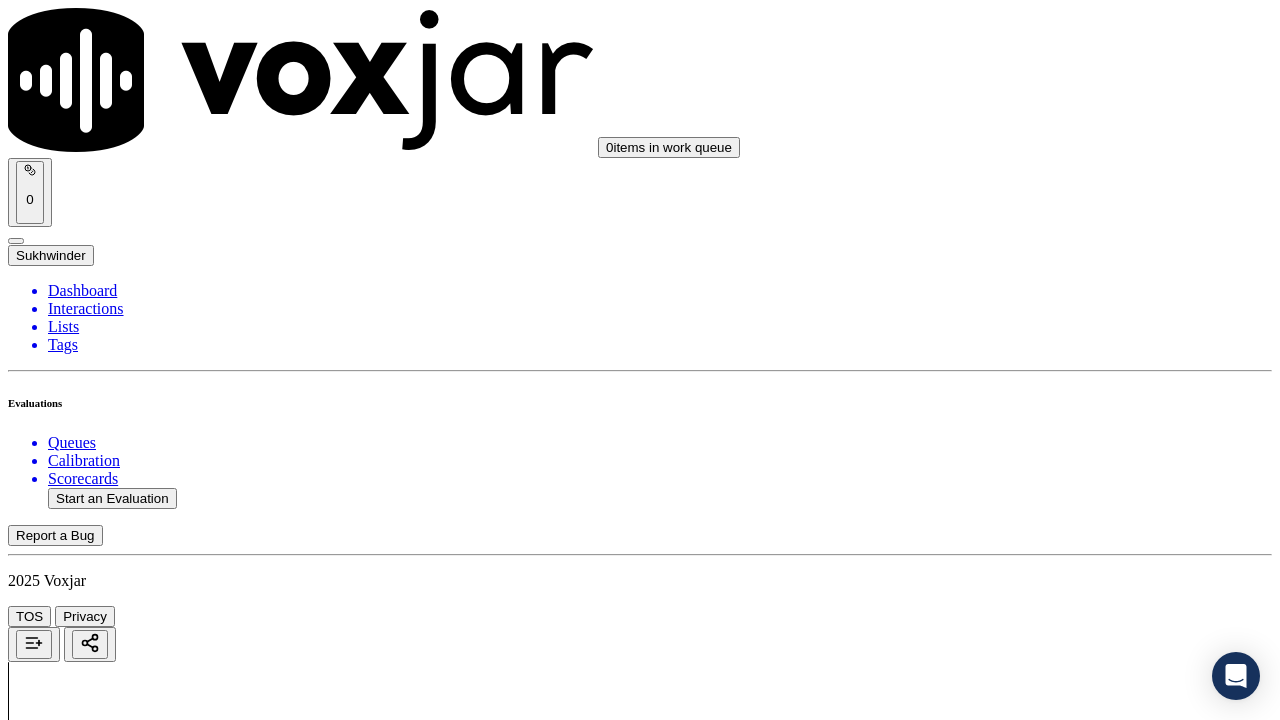 scroll, scrollTop: 5500, scrollLeft: 0, axis: vertical 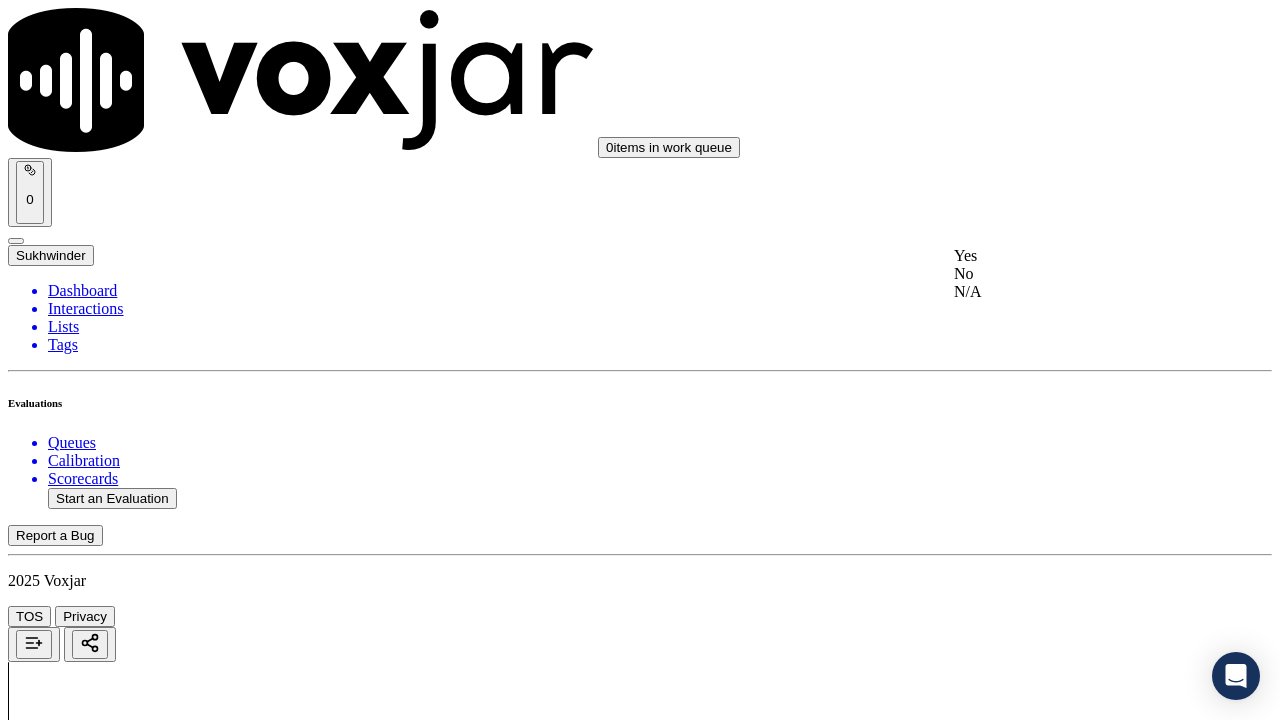 click on "Yes" at bounding box center (1067, 256) 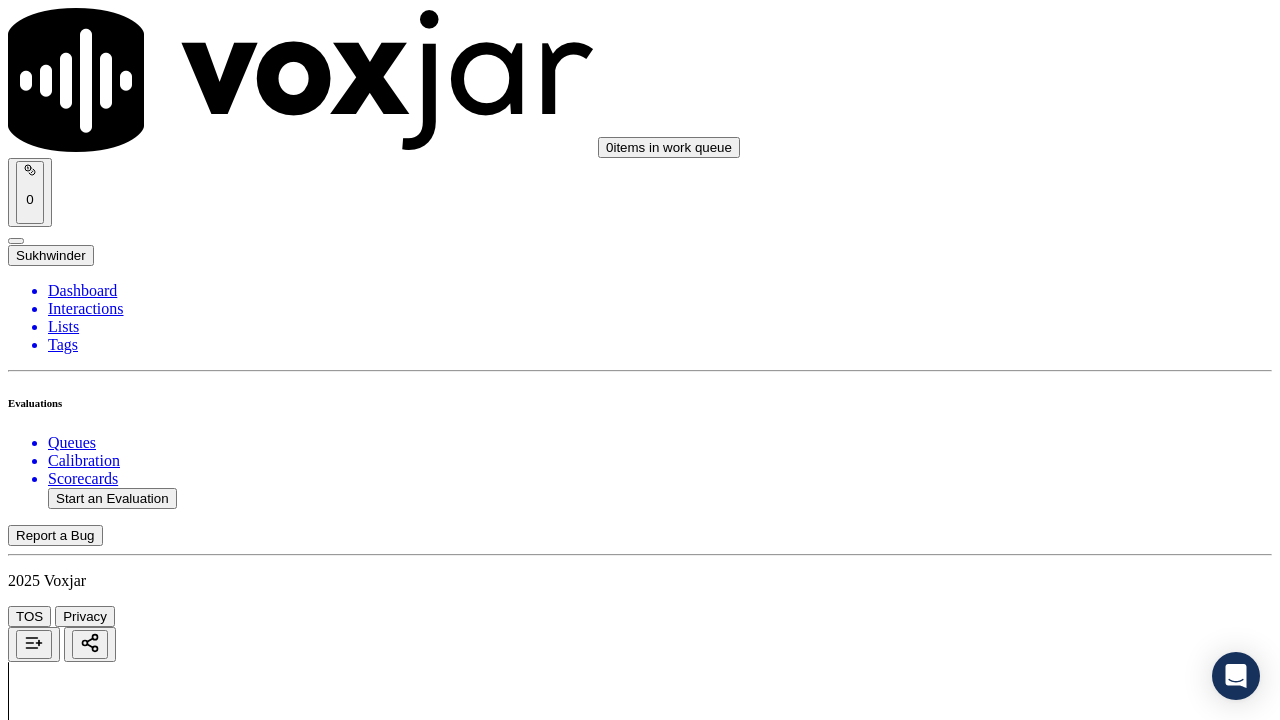 click on "Select an answer" at bounding box center [67, 7036] 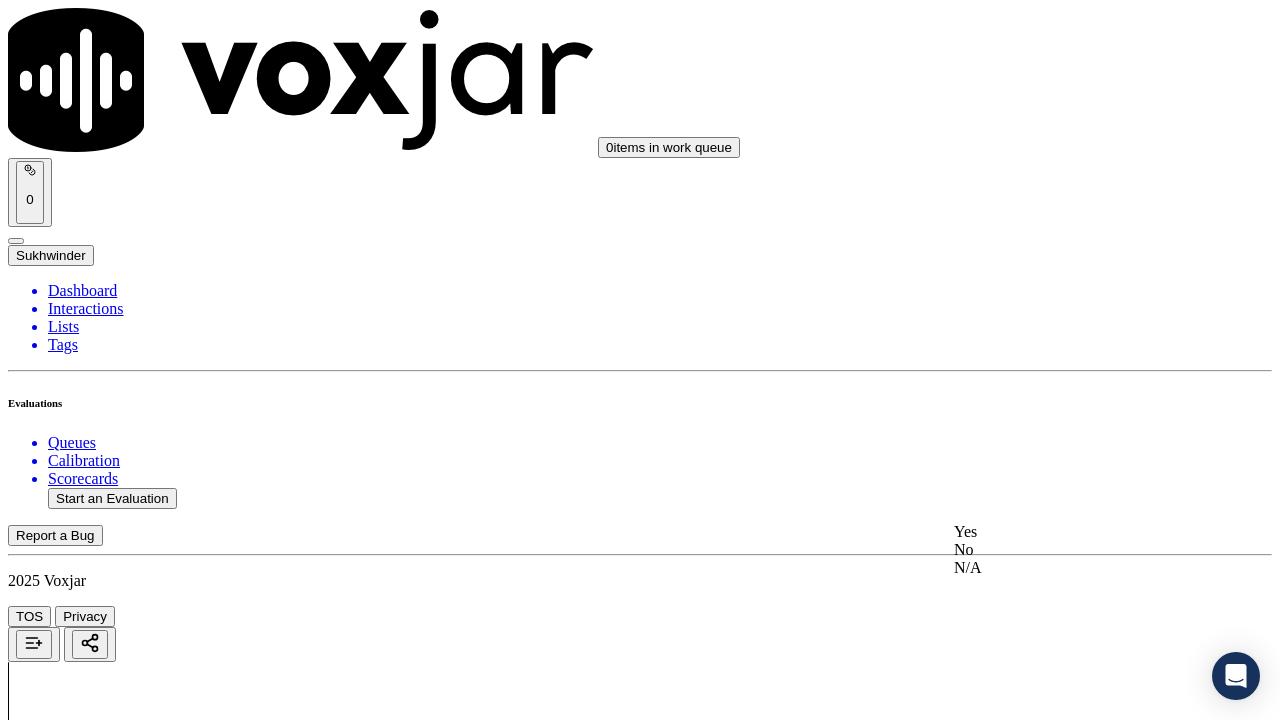 click on "Yes" at bounding box center (1067, 532) 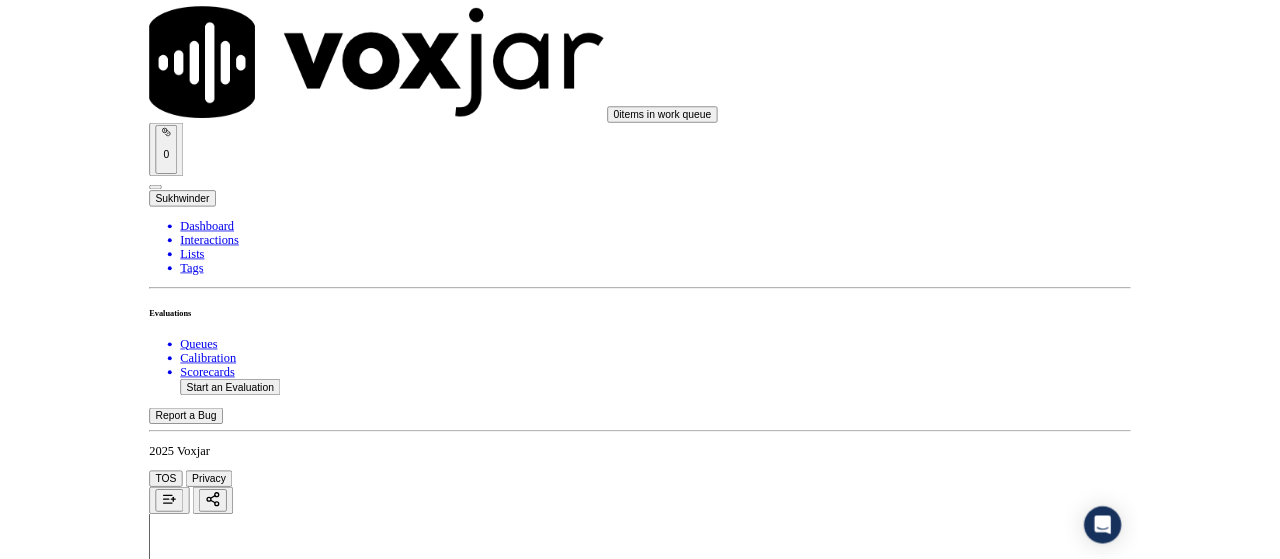 scroll, scrollTop: 5815, scrollLeft: 0, axis: vertical 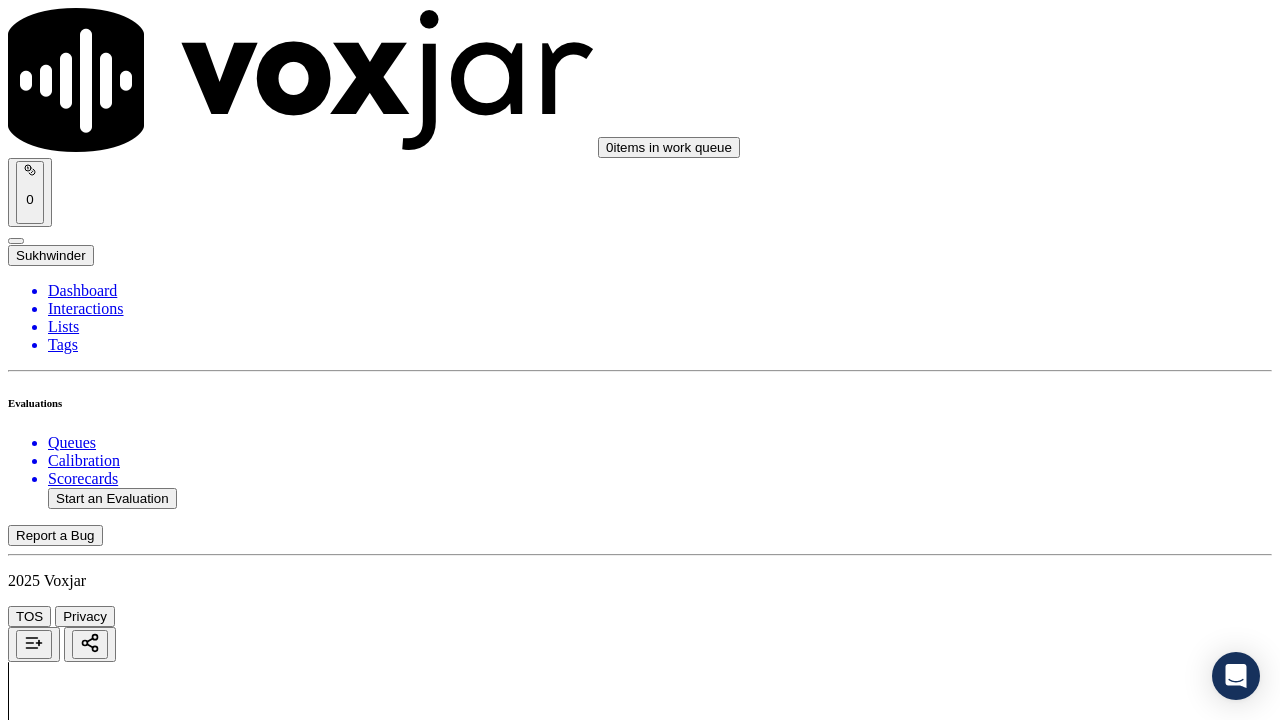 click on "Select an answer" at bounding box center (67, 7272) 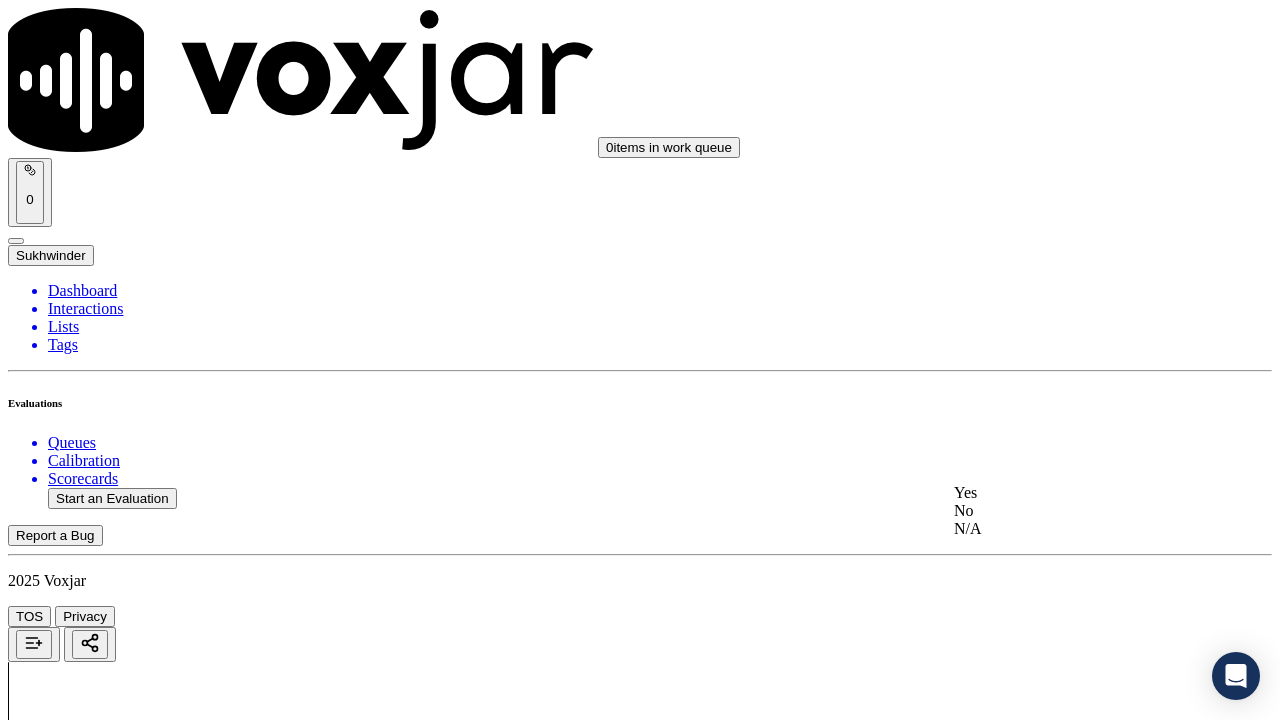 click on "Yes" at bounding box center (1067, 493) 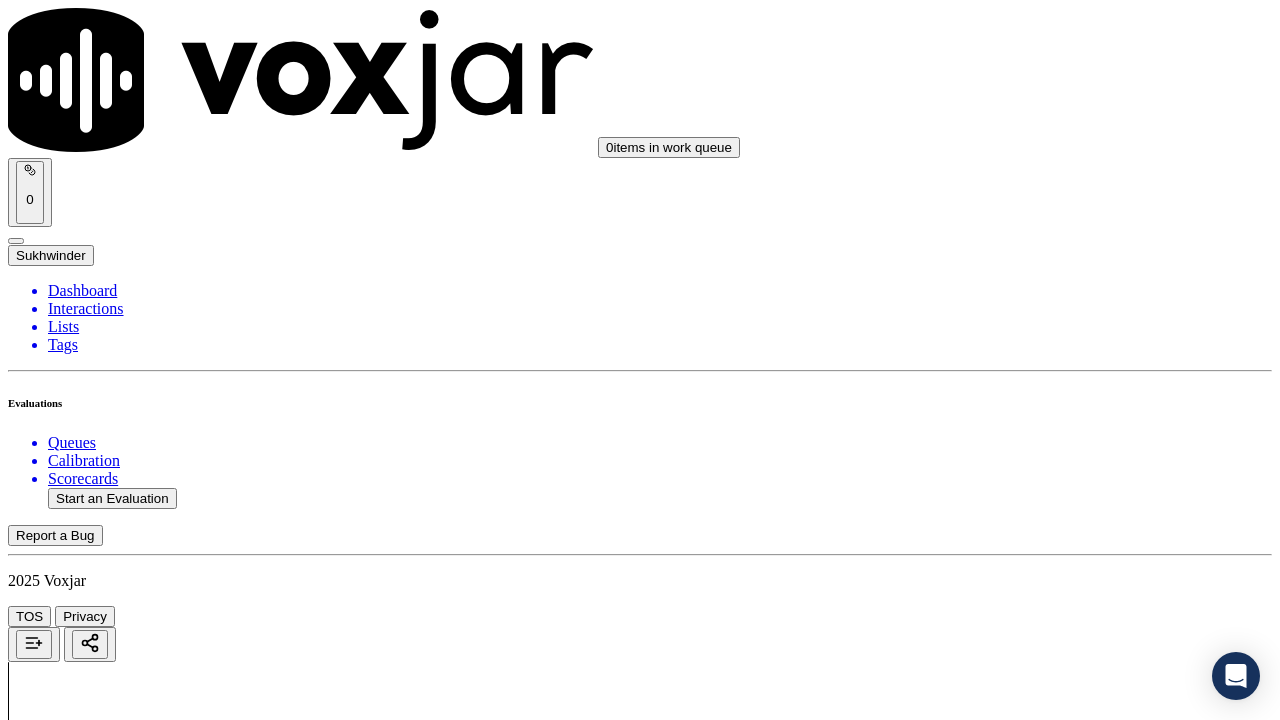 click on "Submit Scores" at bounding box center (59, 7345) 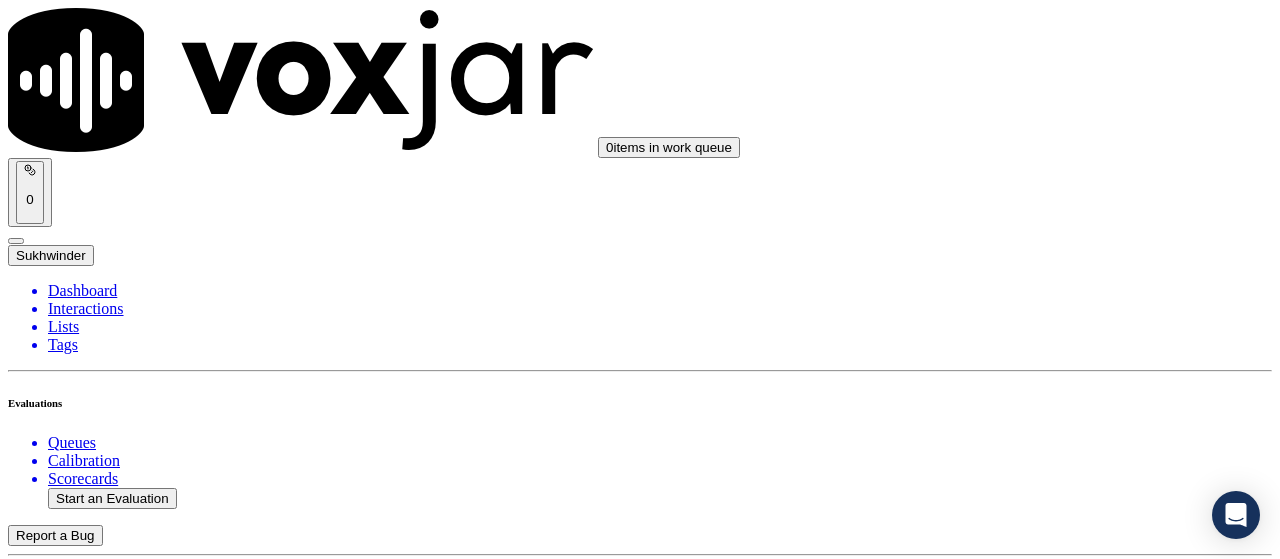 scroll, scrollTop: 150, scrollLeft: 0, axis: vertical 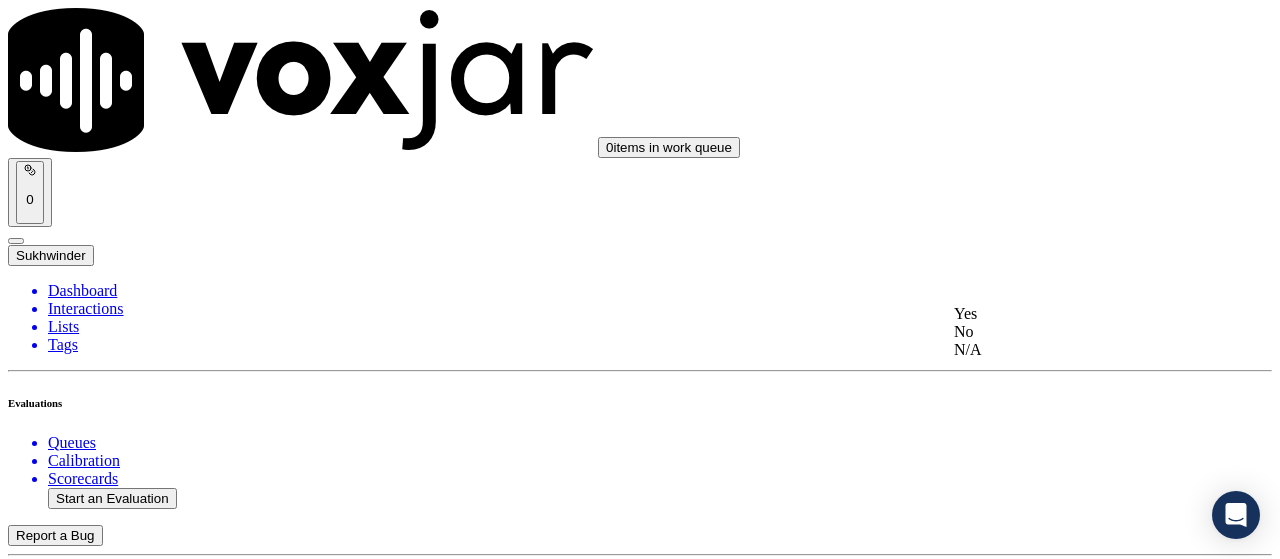 click on "No" 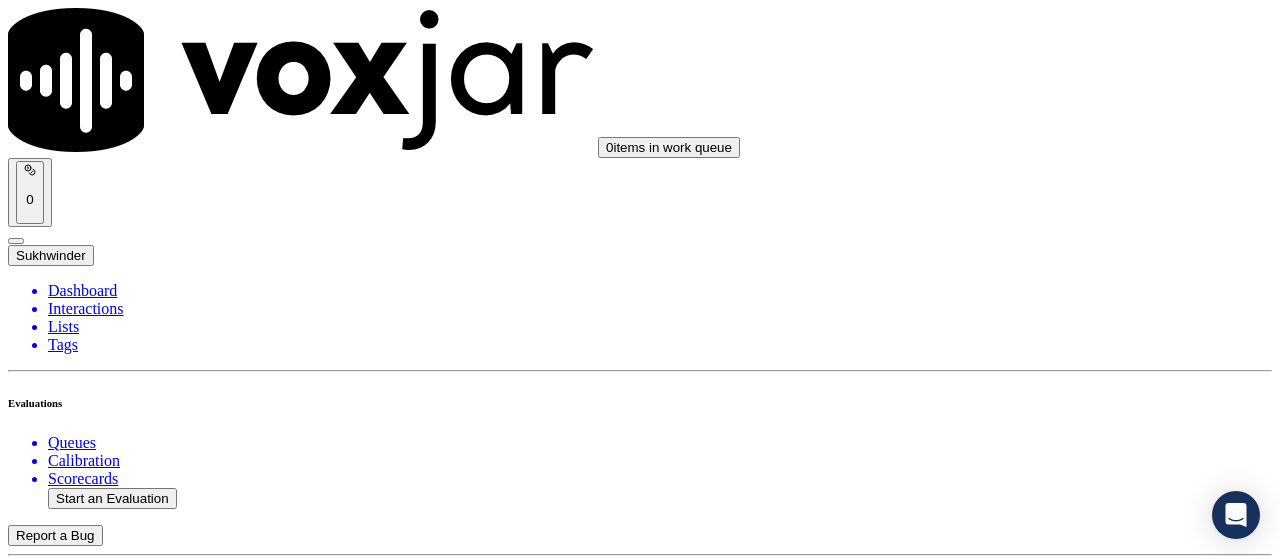 click on "Add Note" at bounding box center [52, 4097] 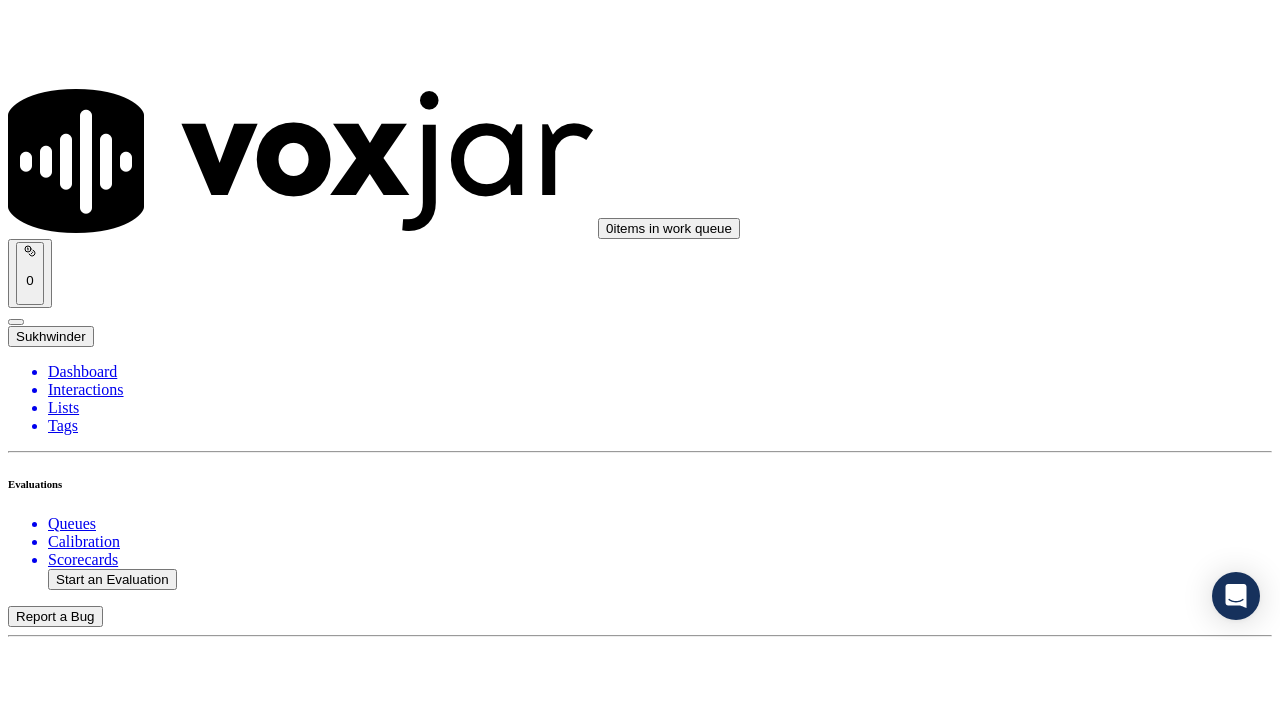 scroll, scrollTop: 189, scrollLeft: 0, axis: vertical 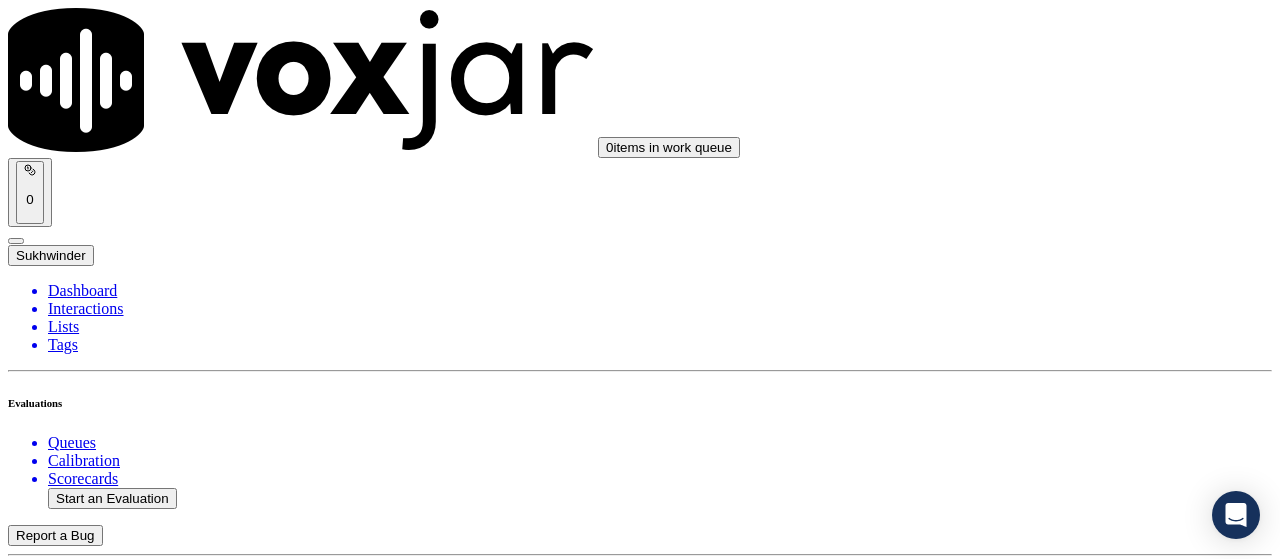 click on "Sale Interaction" 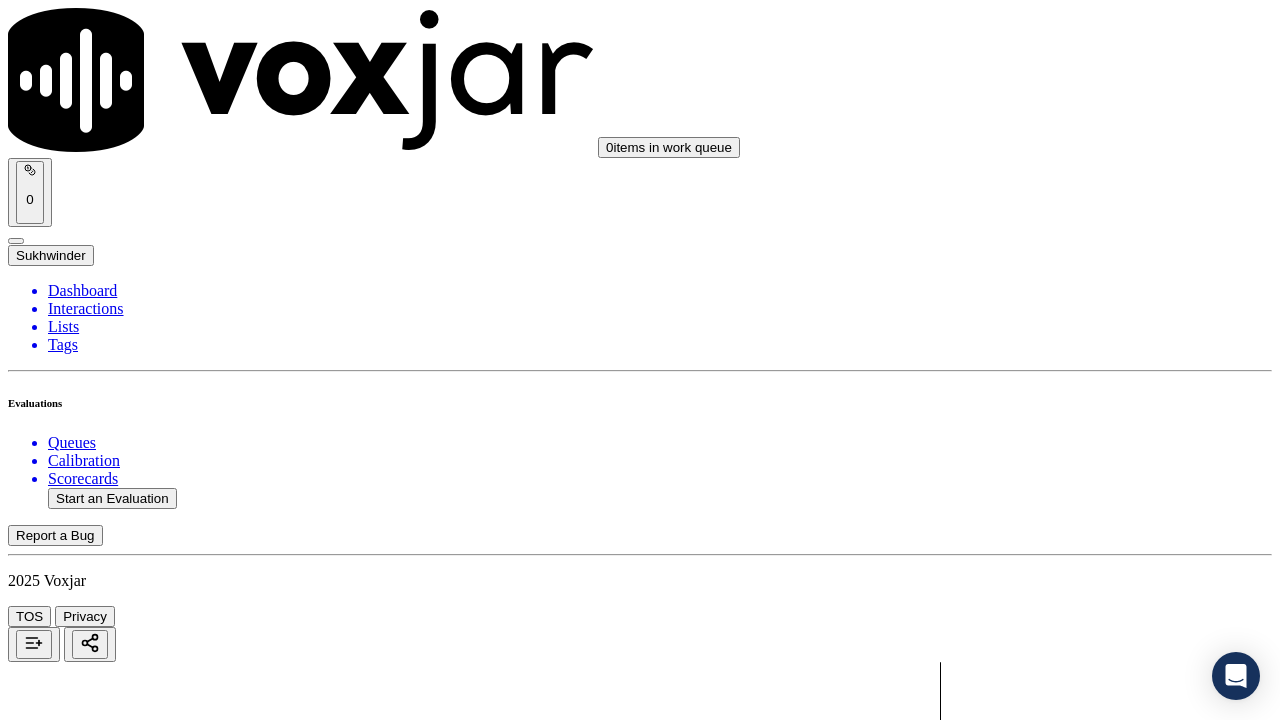click on "Upload interaction to start evaluation" at bounding box center [124, 2674] 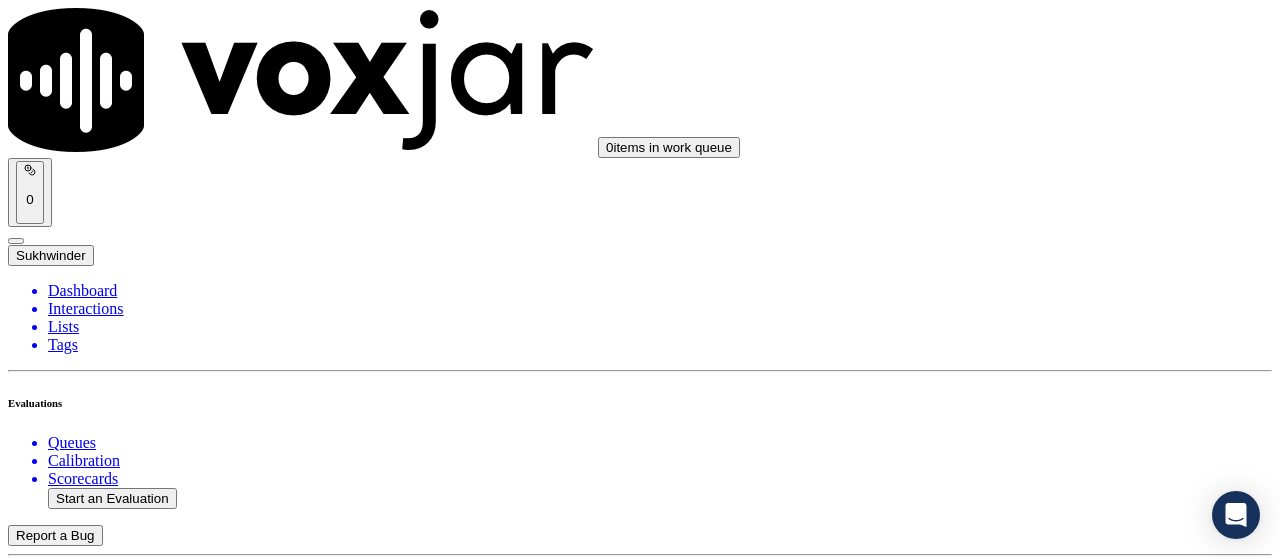 scroll, scrollTop: 200, scrollLeft: 0, axis: vertical 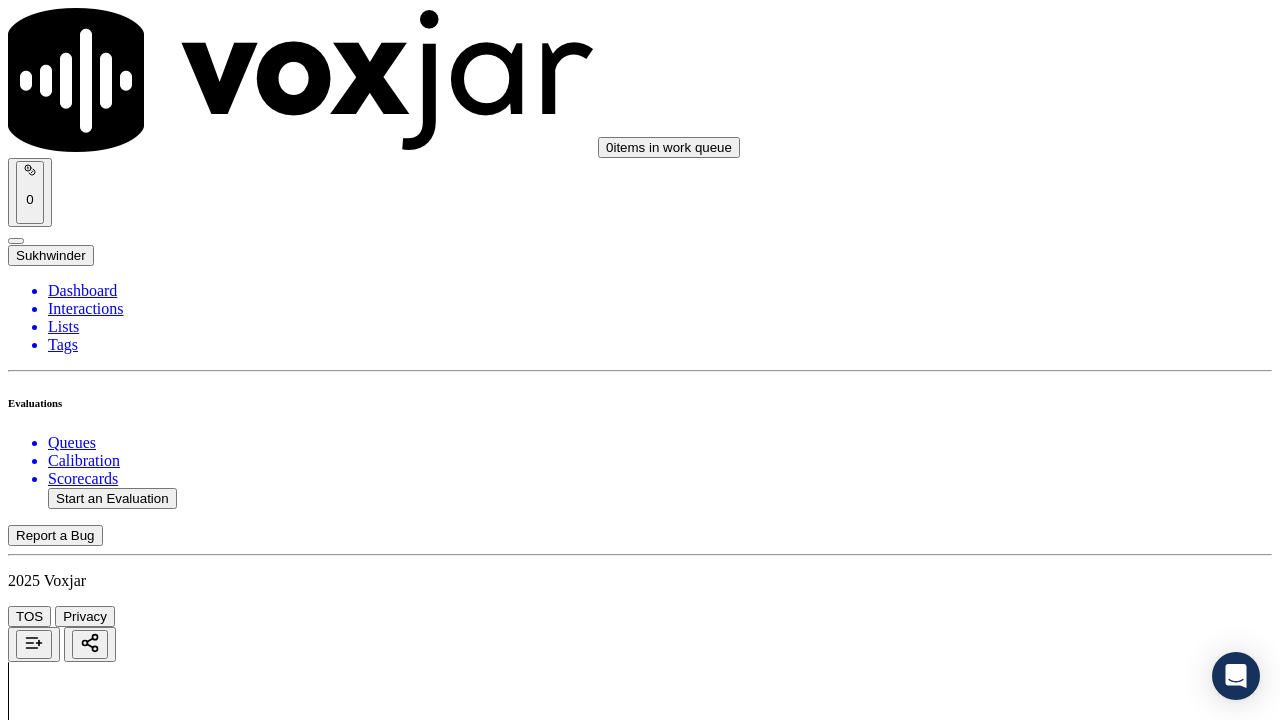 click on "Select an answer" at bounding box center (67, 2402) 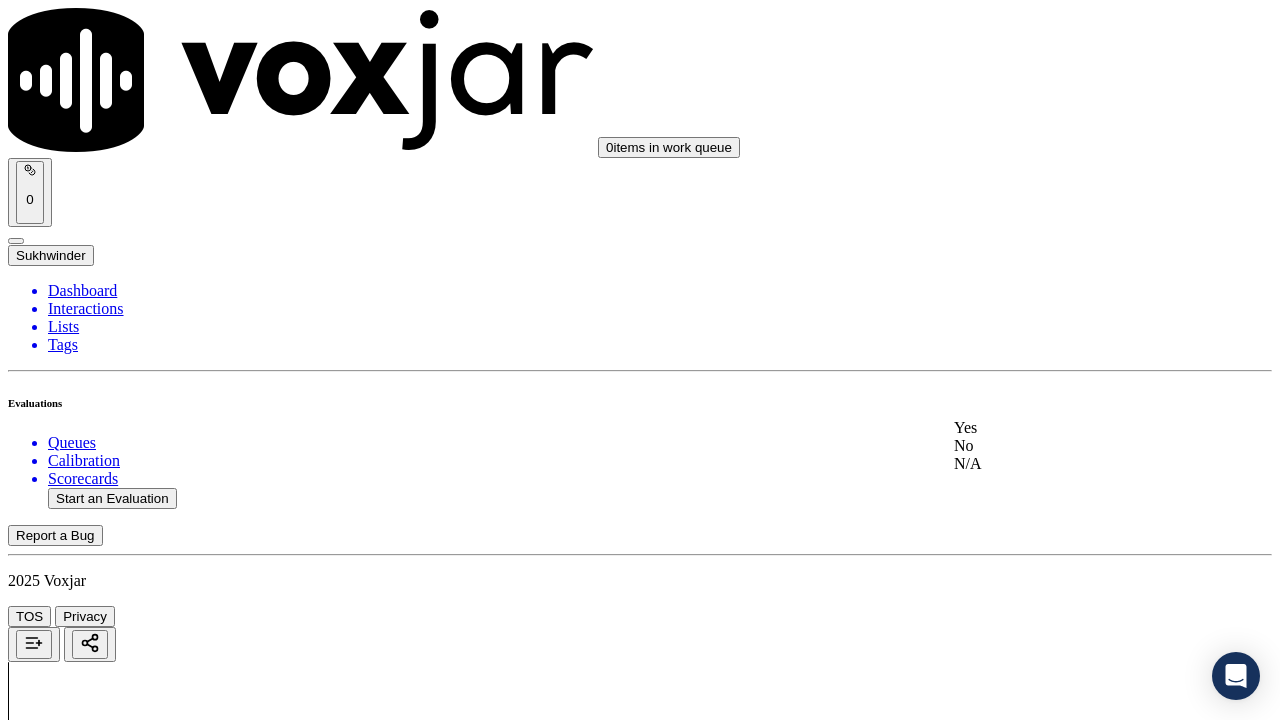 click on "Yes" at bounding box center [1067, 428] 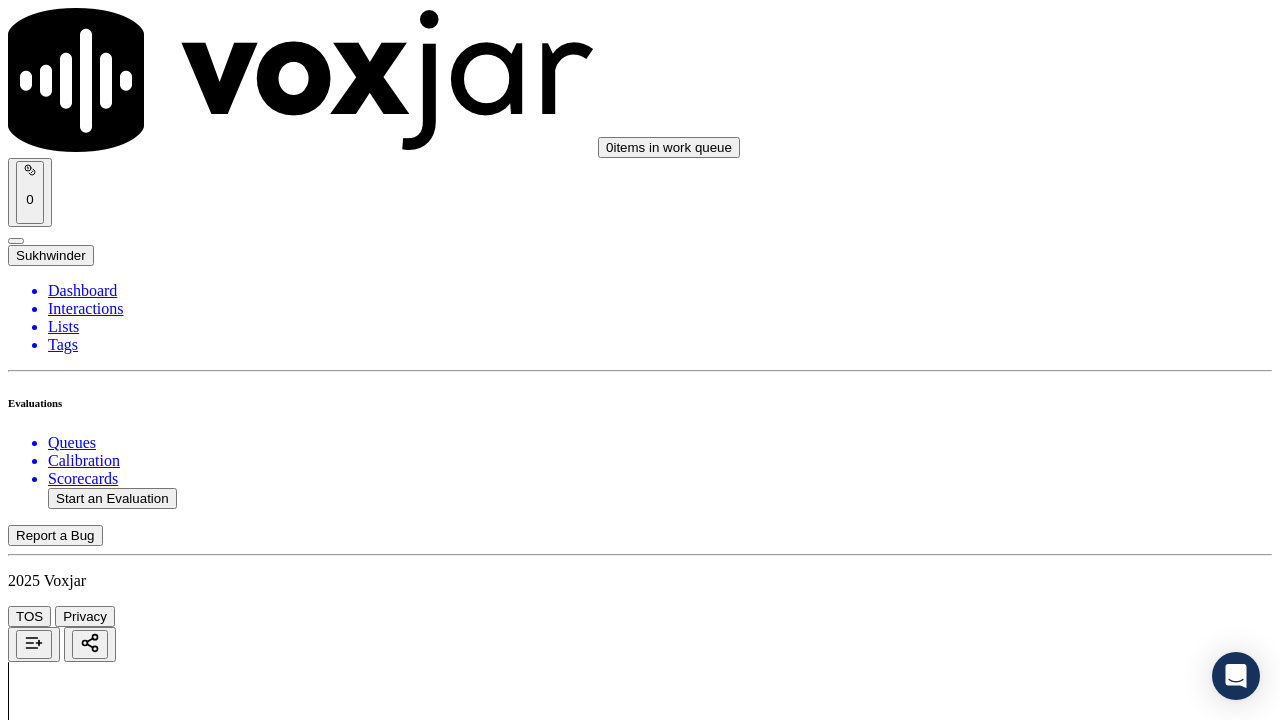 scroll, scrollTop: 600, scrollLeft: 0, axis: vertical 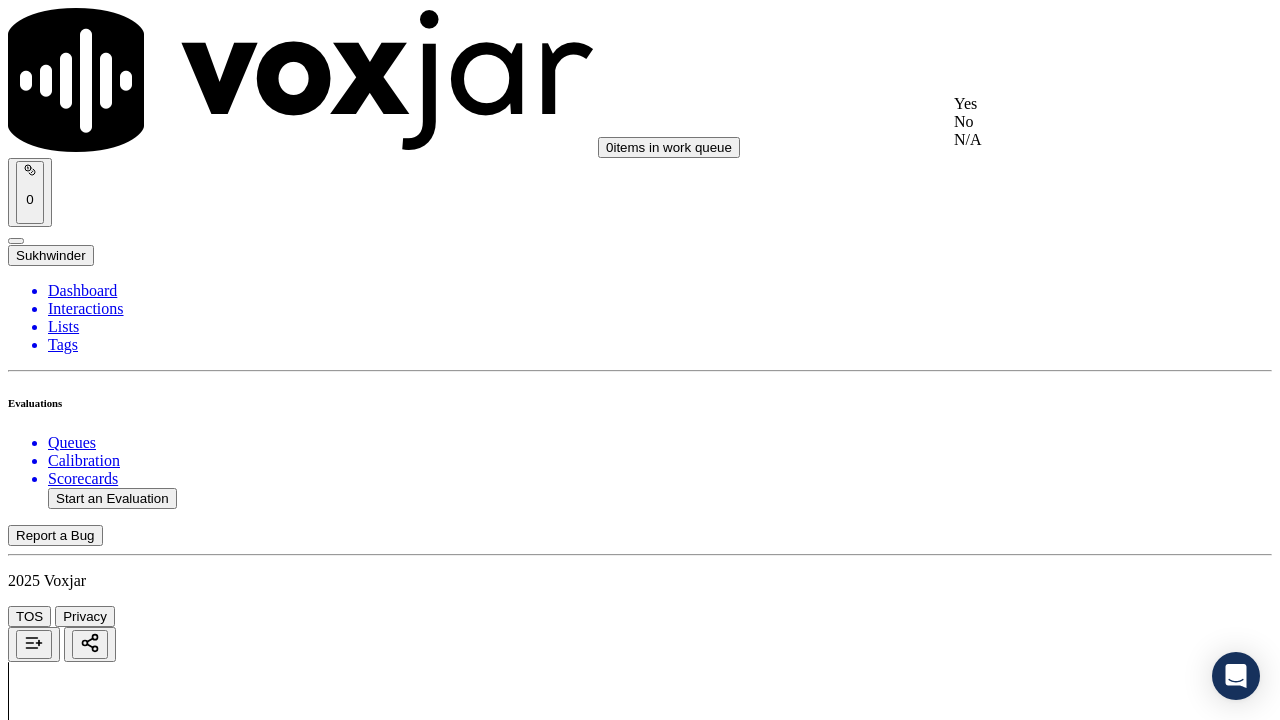 drag, startPoint x: 1015, startPoint y: 116, endPoint x: 1039, endPoint y: 225, distance: 111.61093 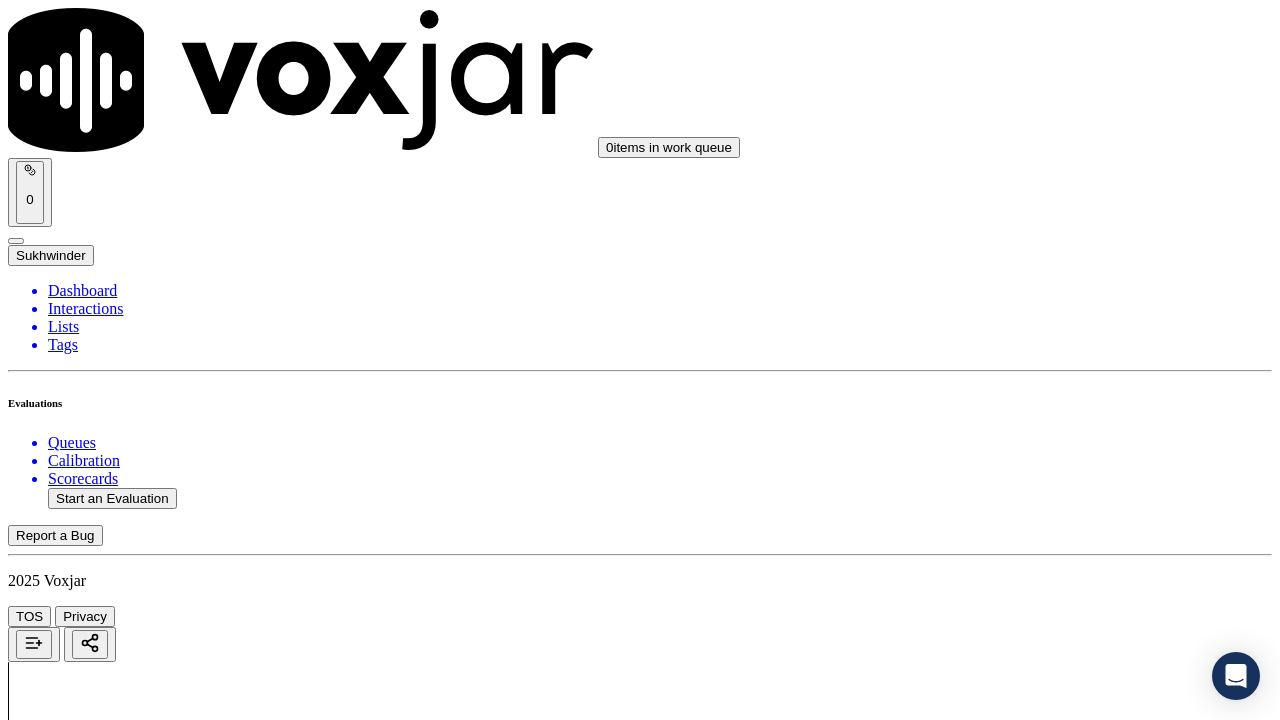 drag, startPoint x: 1037, startPoint y: 324, endPoint x: 1035, endPoint y: 334, distance: 10.198039 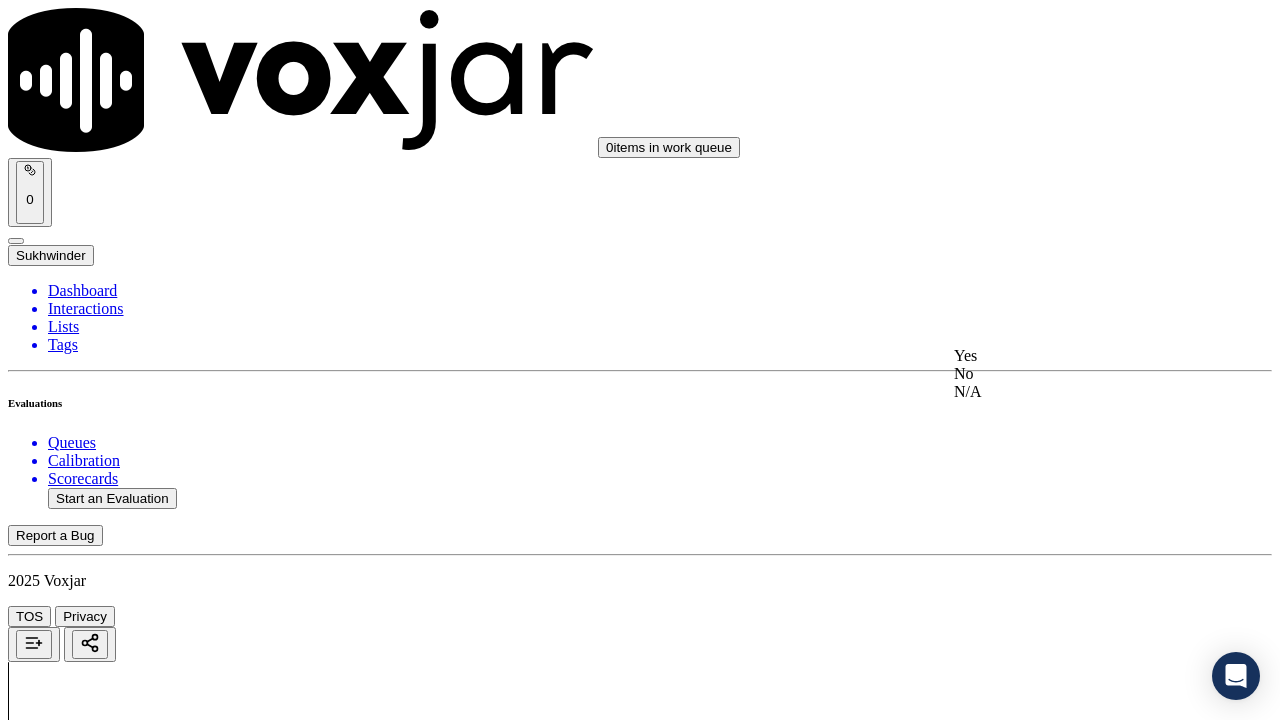 click on "Yes" at bounding box center [1067, 356] 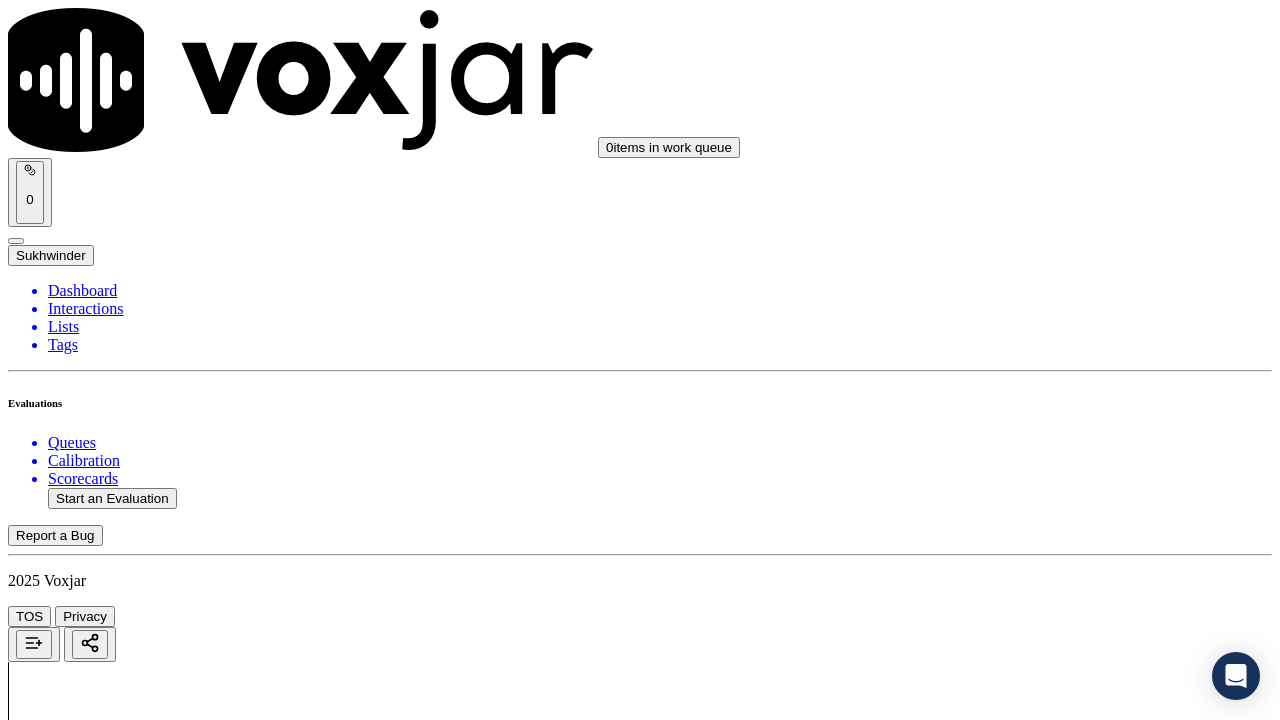 click on "Select an answer" at bounding box center (67, 3098) 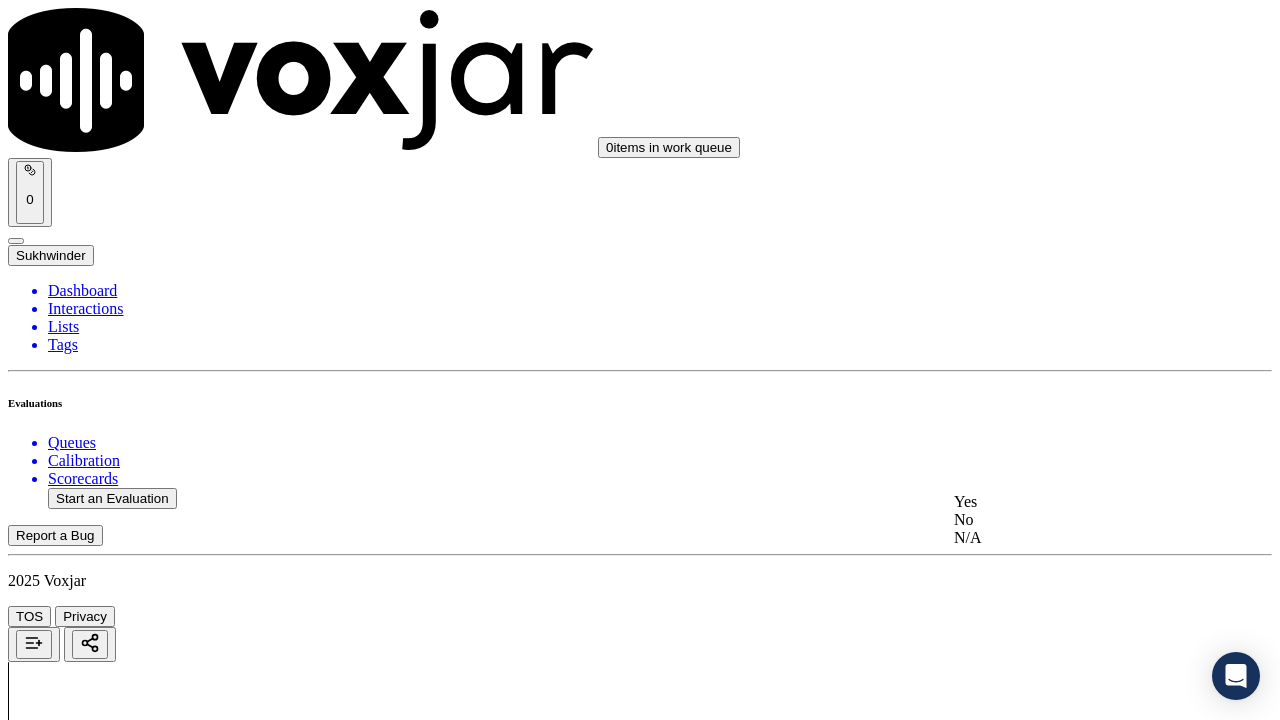 click on "N/A" 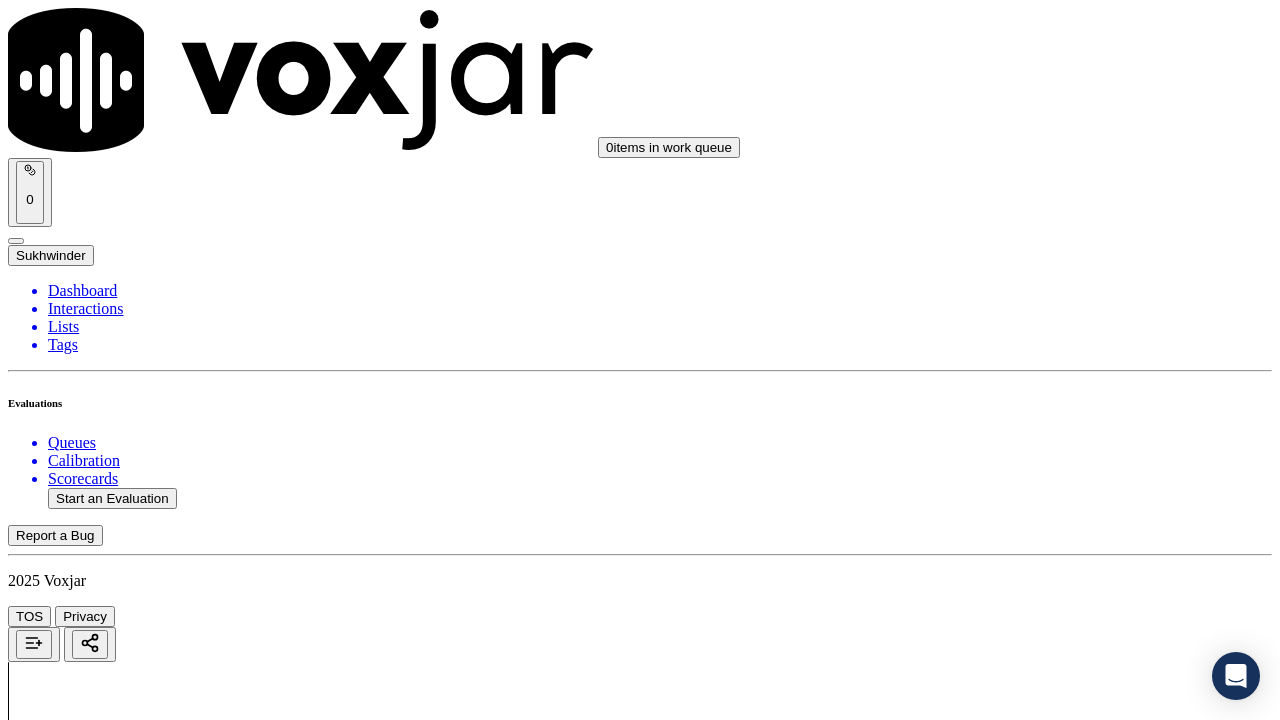 scroll, scrollTop: 1400, scrollLeft: 0, axis: vertical 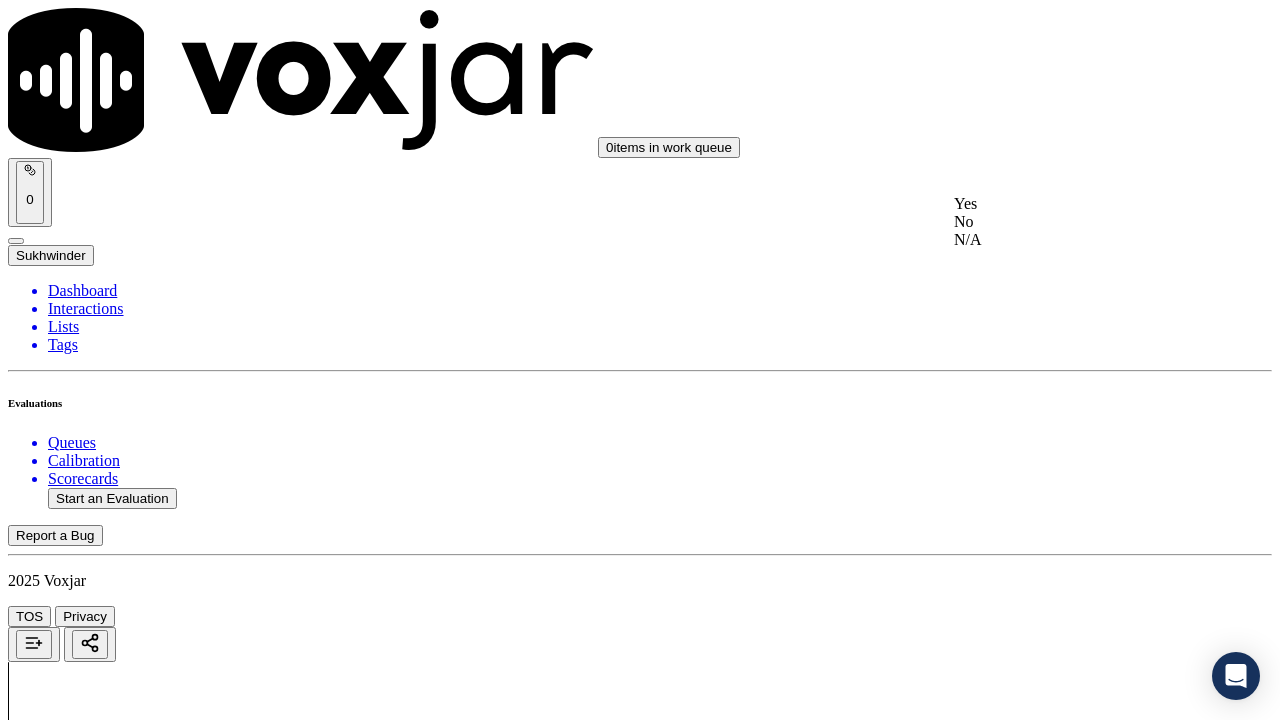 click on "N/A" 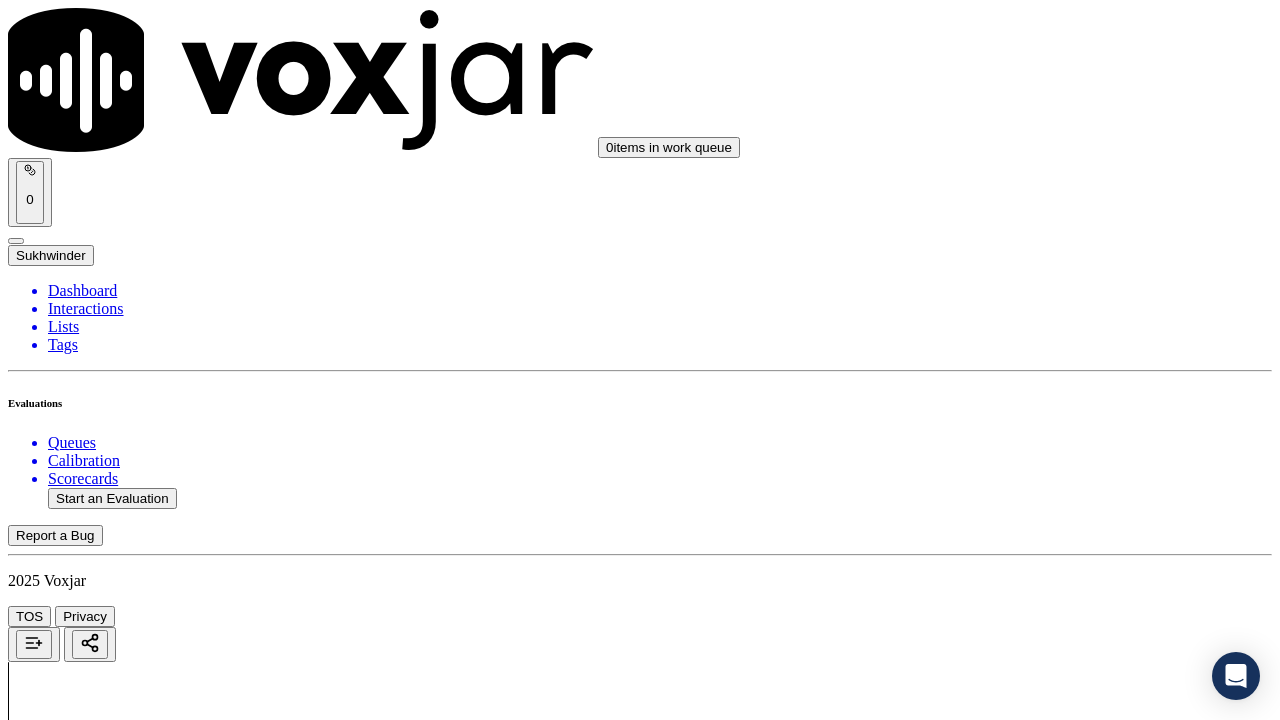 click on "Select an answer" at bounding box center [67, 3571] 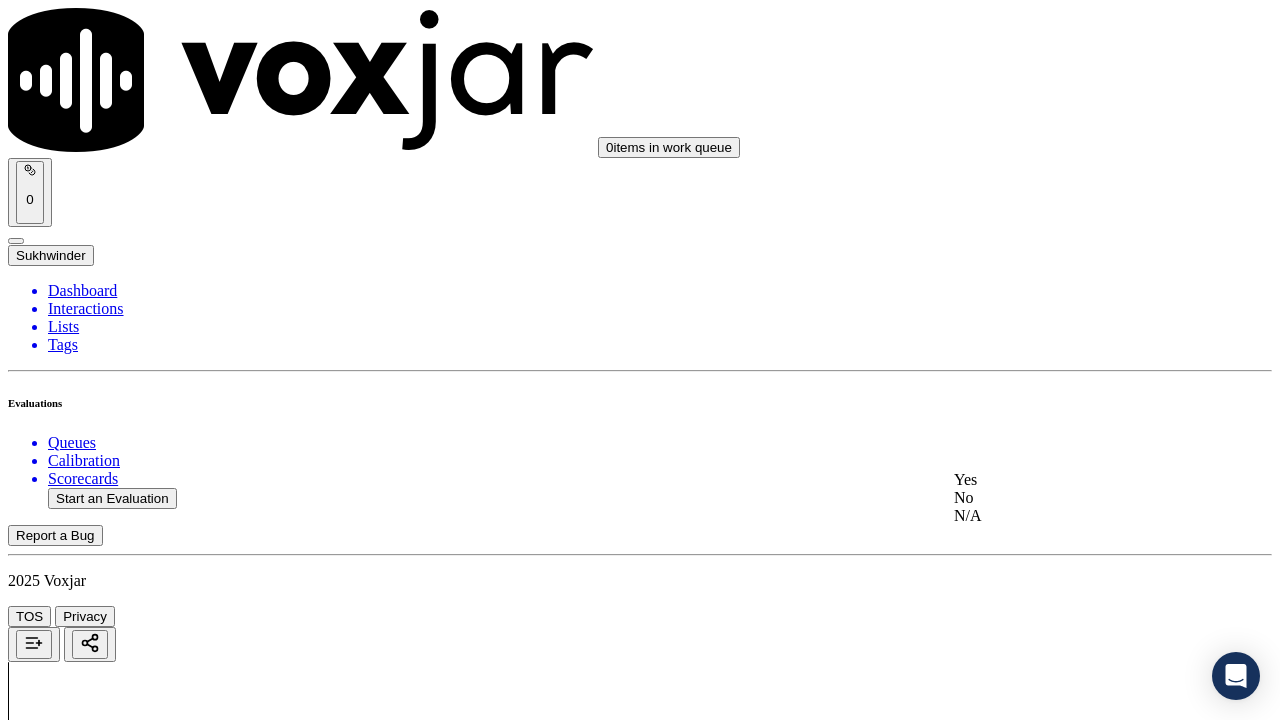 click on "Yes" at bounding box center [1067, 480] 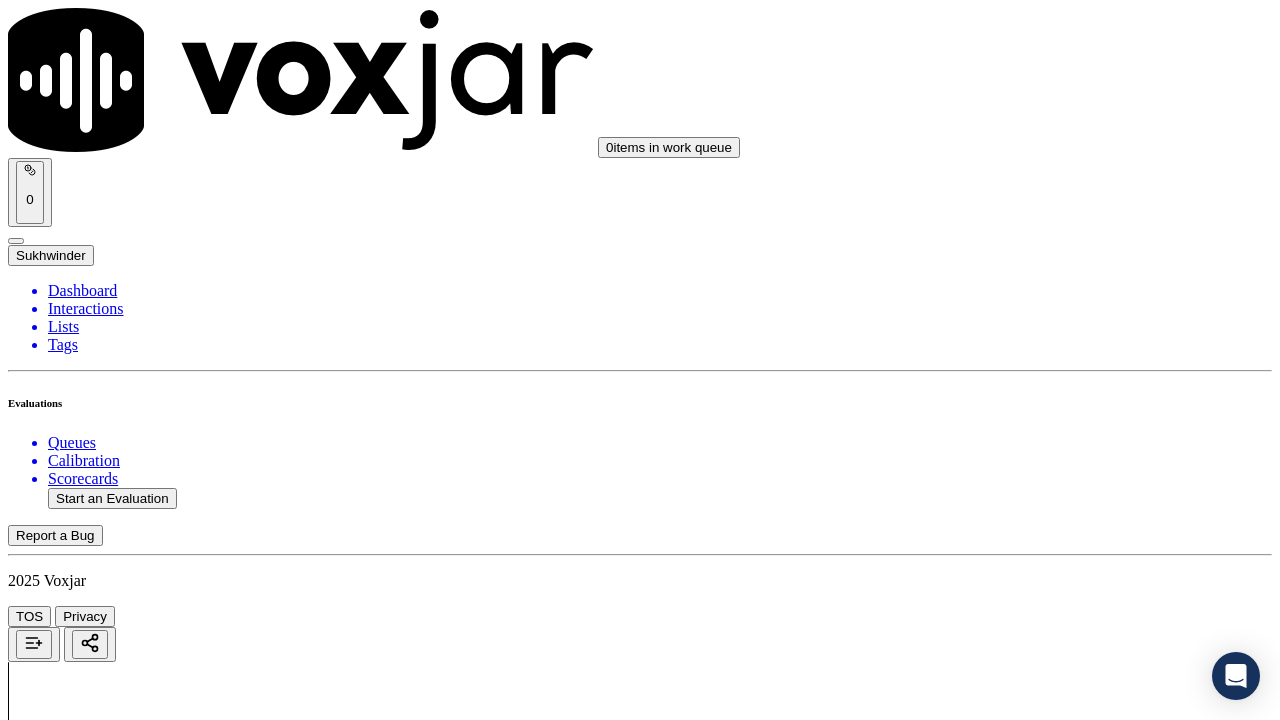 scroll, scrollTop: 1900, scrollLeft: 0, axis: vertical 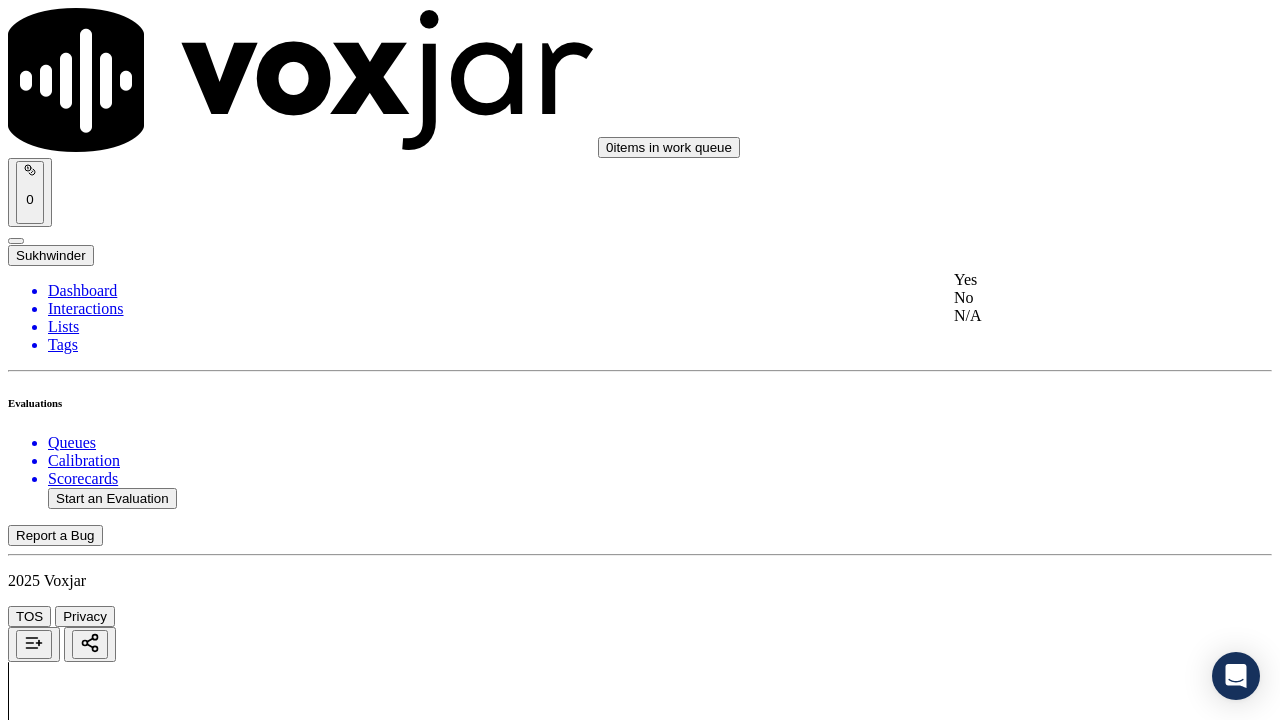 click on "Yes" at bounding box center [1067, 280] 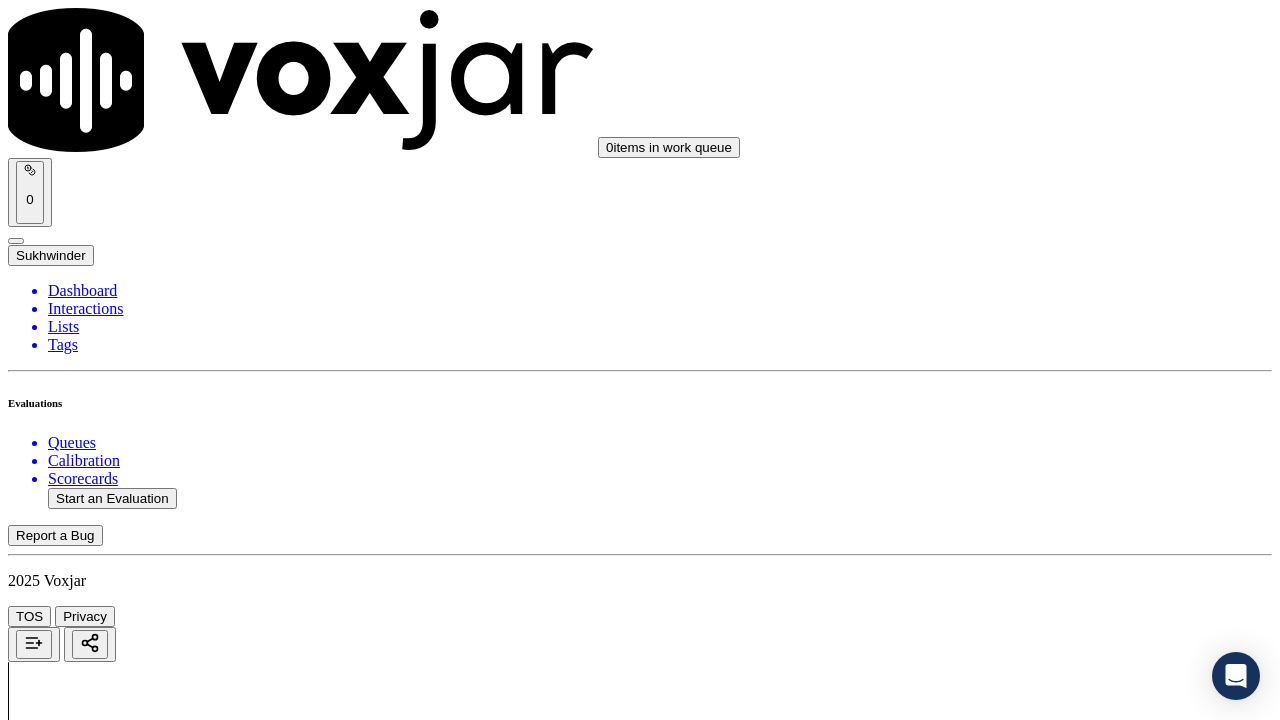 click on "Select an answer" at bounding box center [67, 4044] 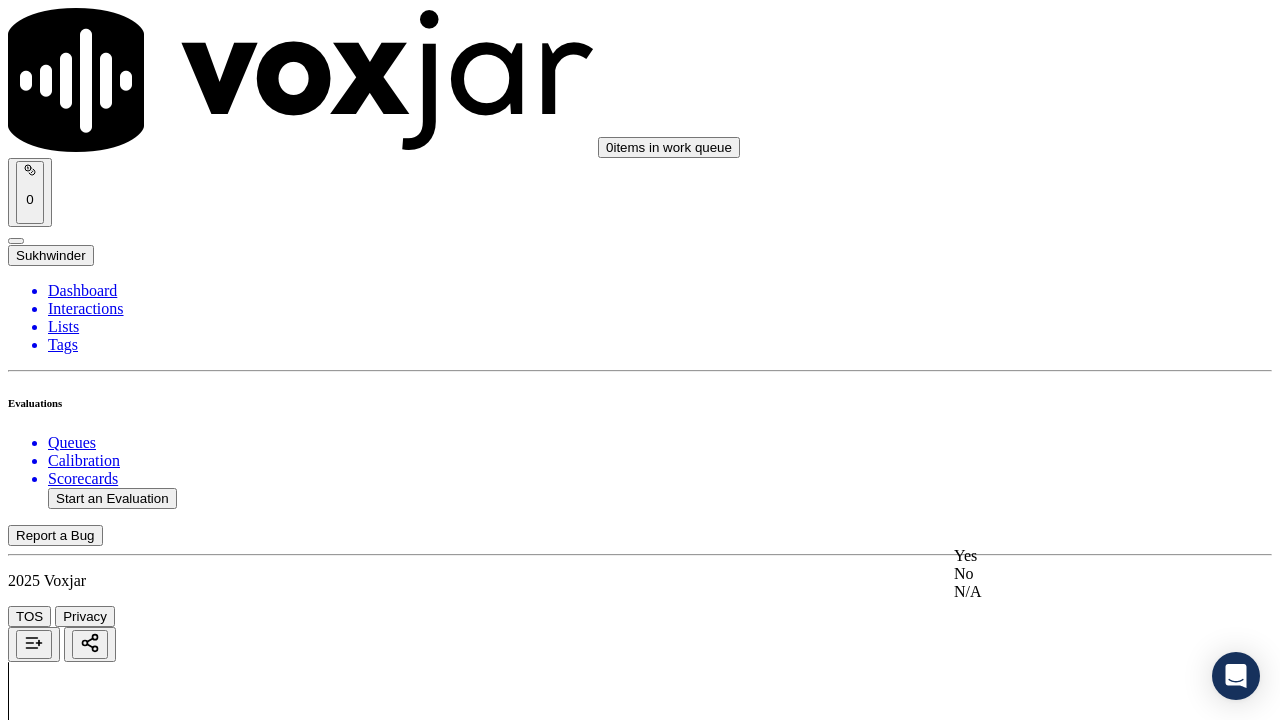 drag, startPoint x: 1055, startPoint y: 562, endPoint x: 1055, endPoint y: 647, distance: 85 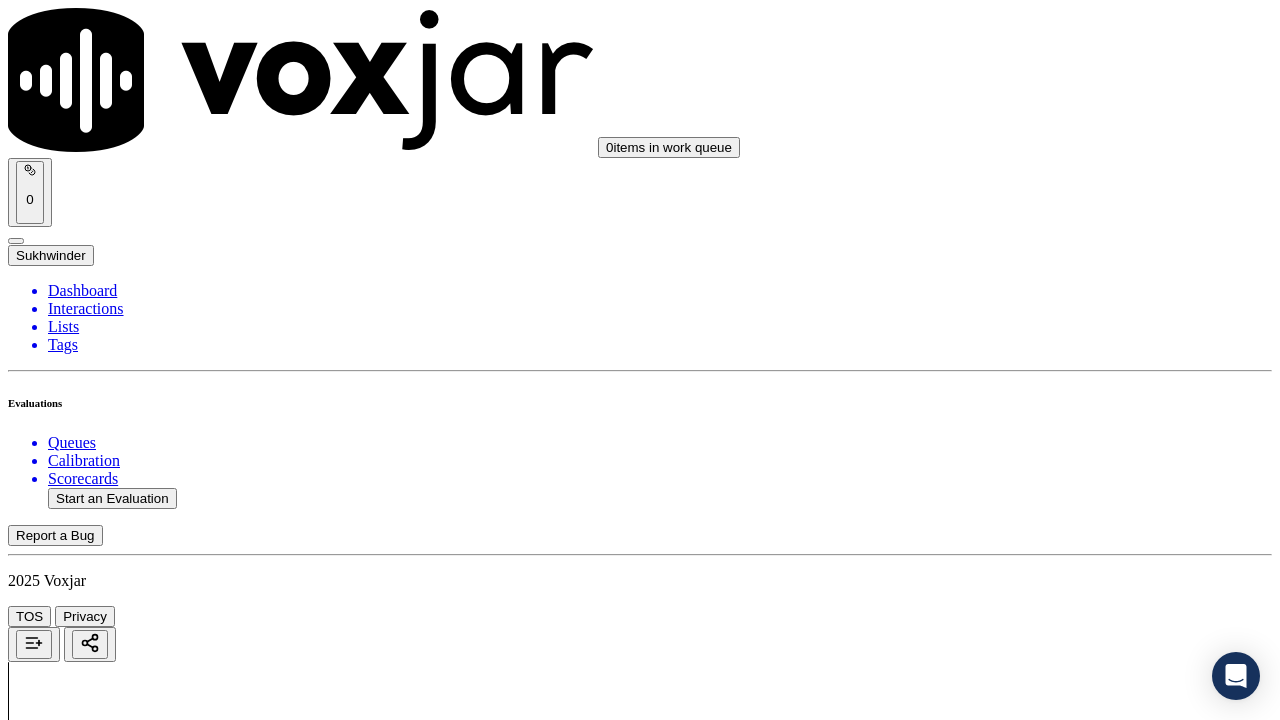 scroll, scrollTop: 2400, scrollLeft: 0, axis: vertical 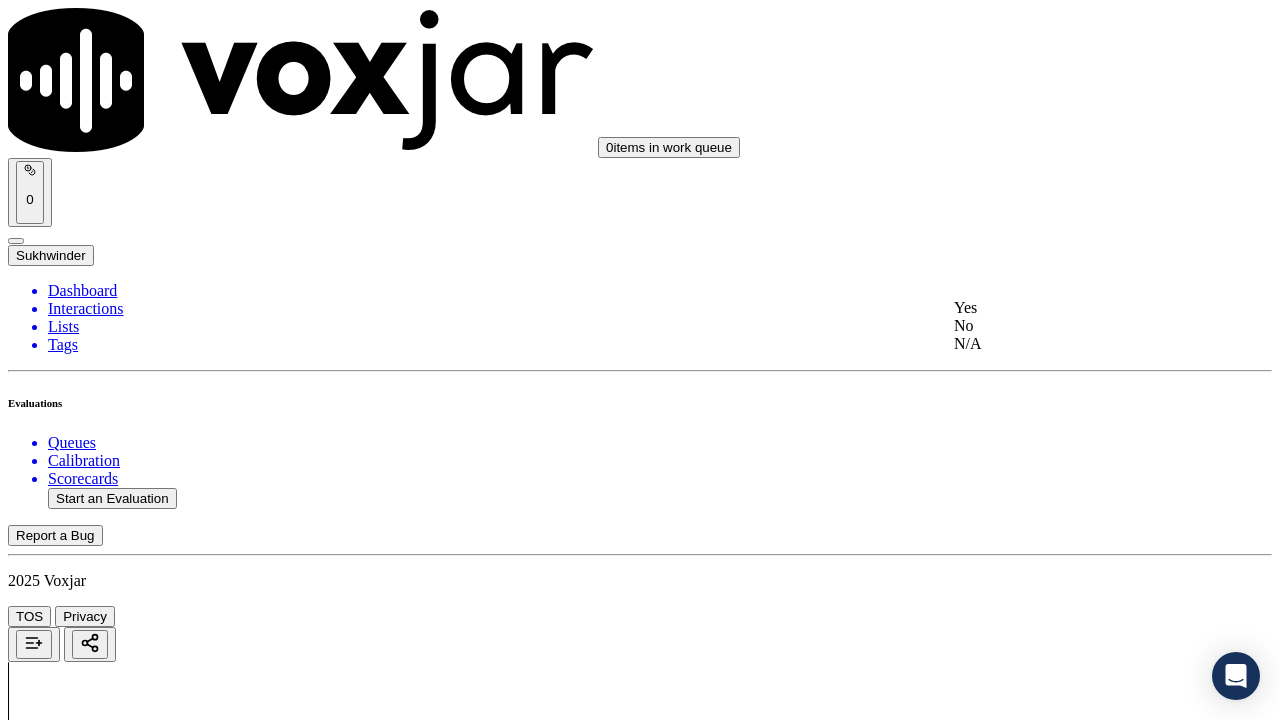 click on "Yes" at bounding box center [1067, 308] 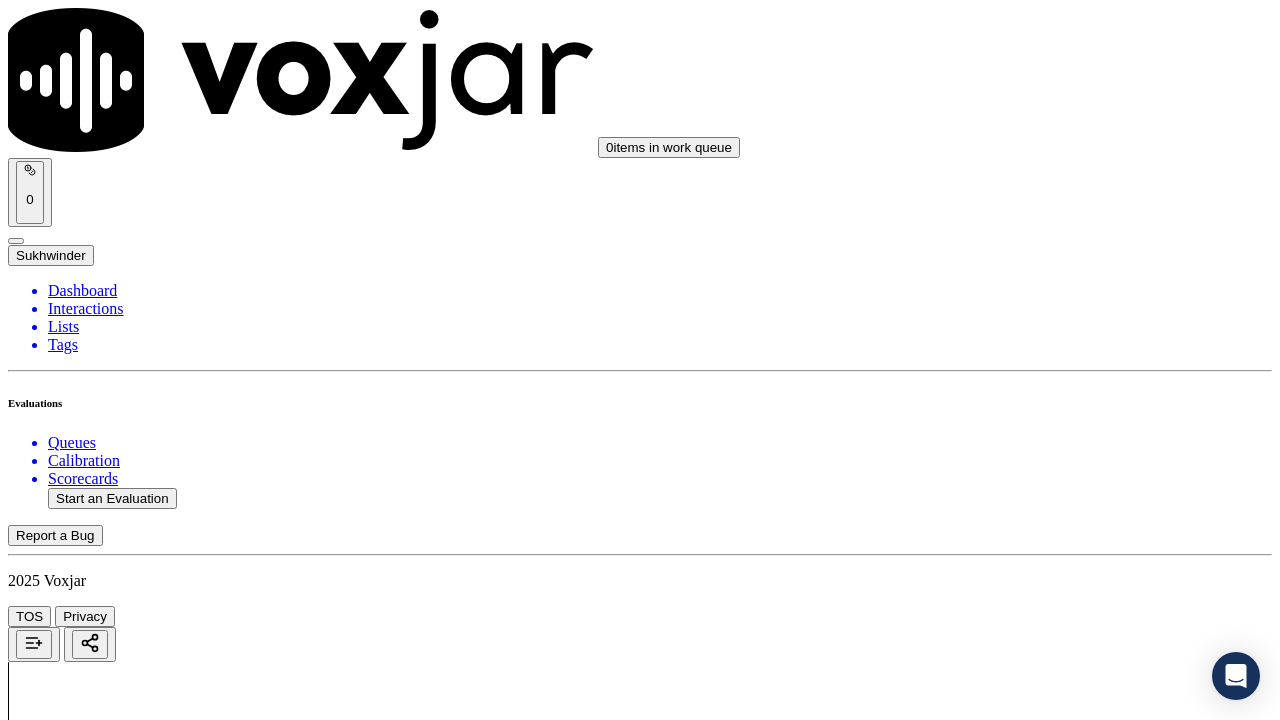 drag, startPoint x: 1055, startPoint y: 600, endPoint x: 1048, endPoint y: 661, distance: 61.400326 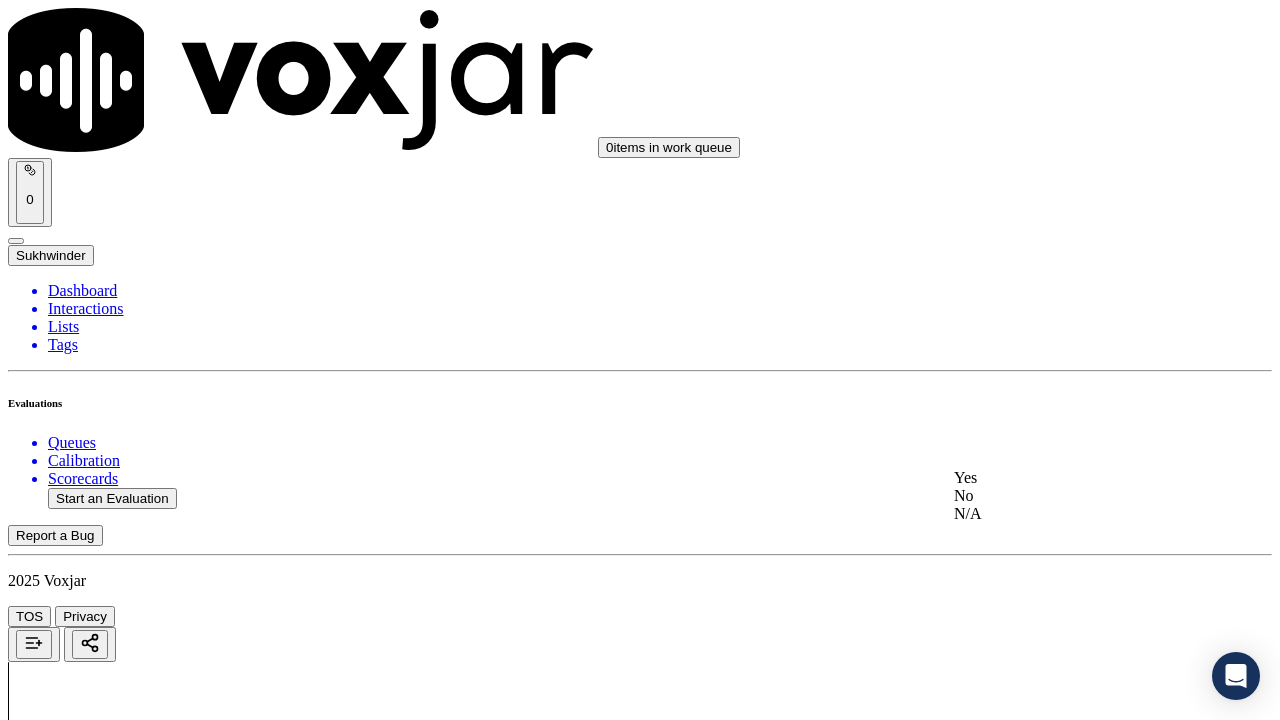 click on "Yes" at bounding box center (1067, 478) 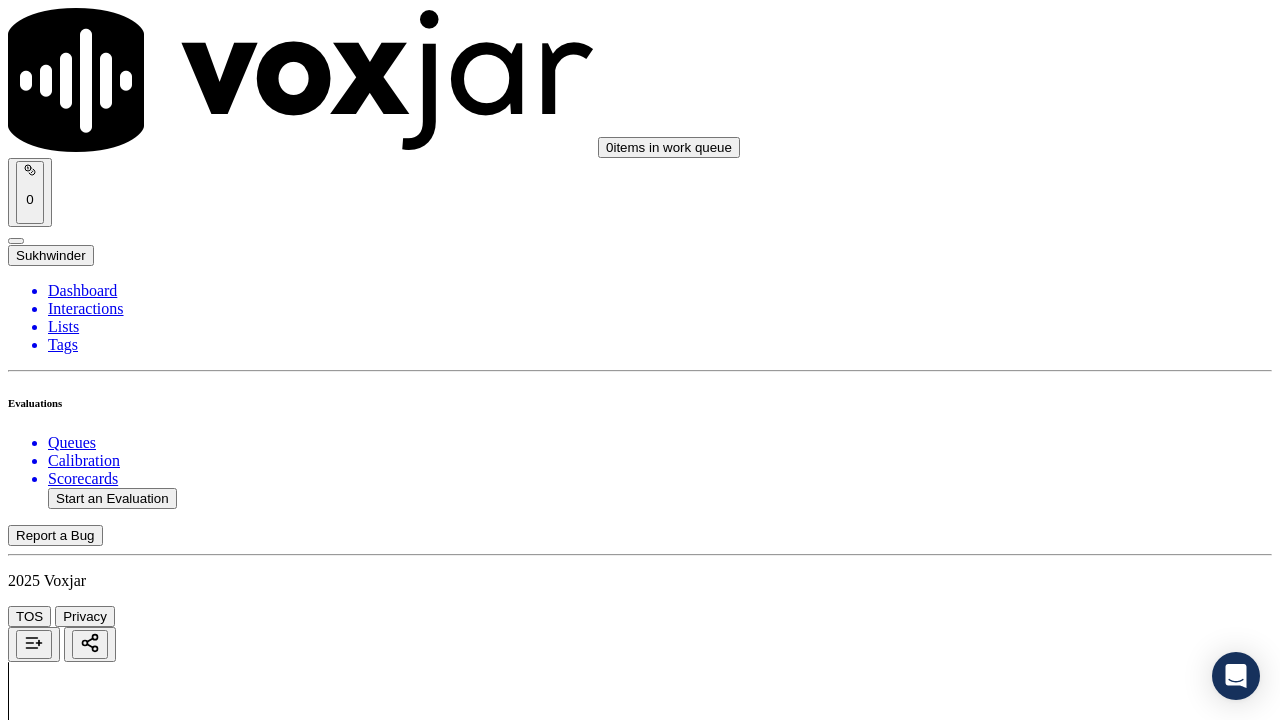 scroll, scrollTop: 3200, scrollLeft: 0, axis: vertical 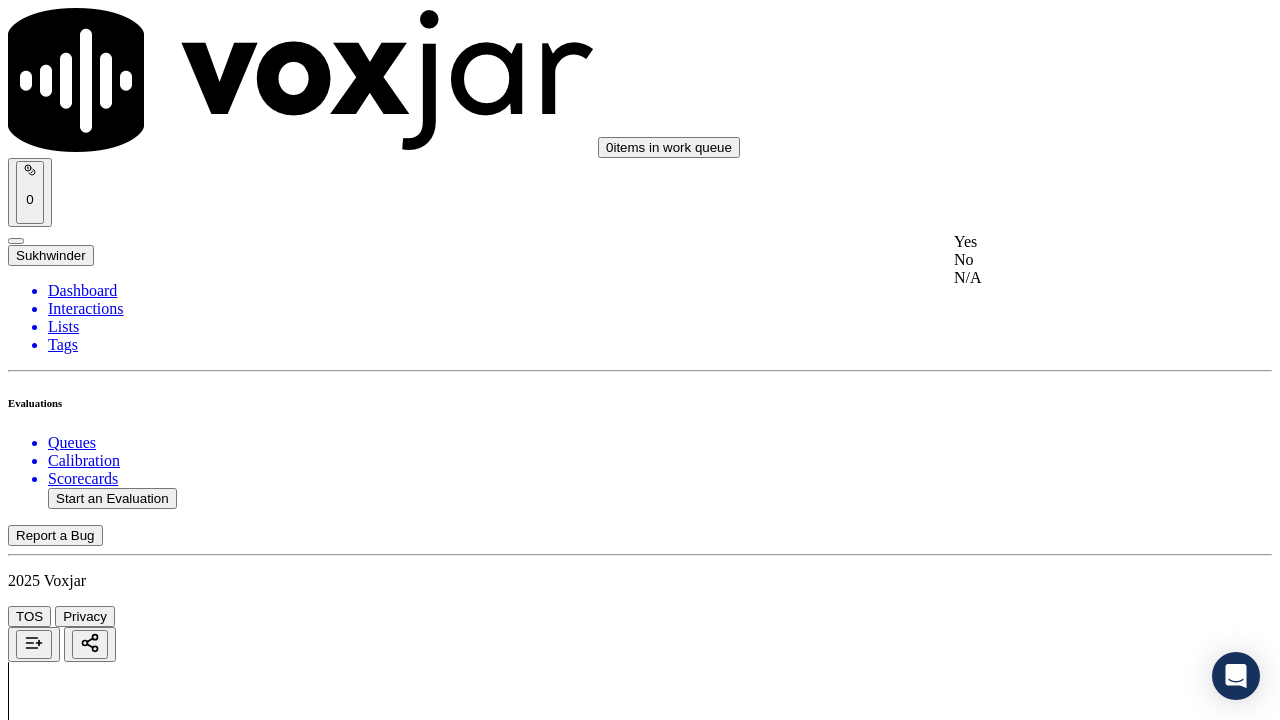 click on "Yes" at bounding box center (1067, 242) 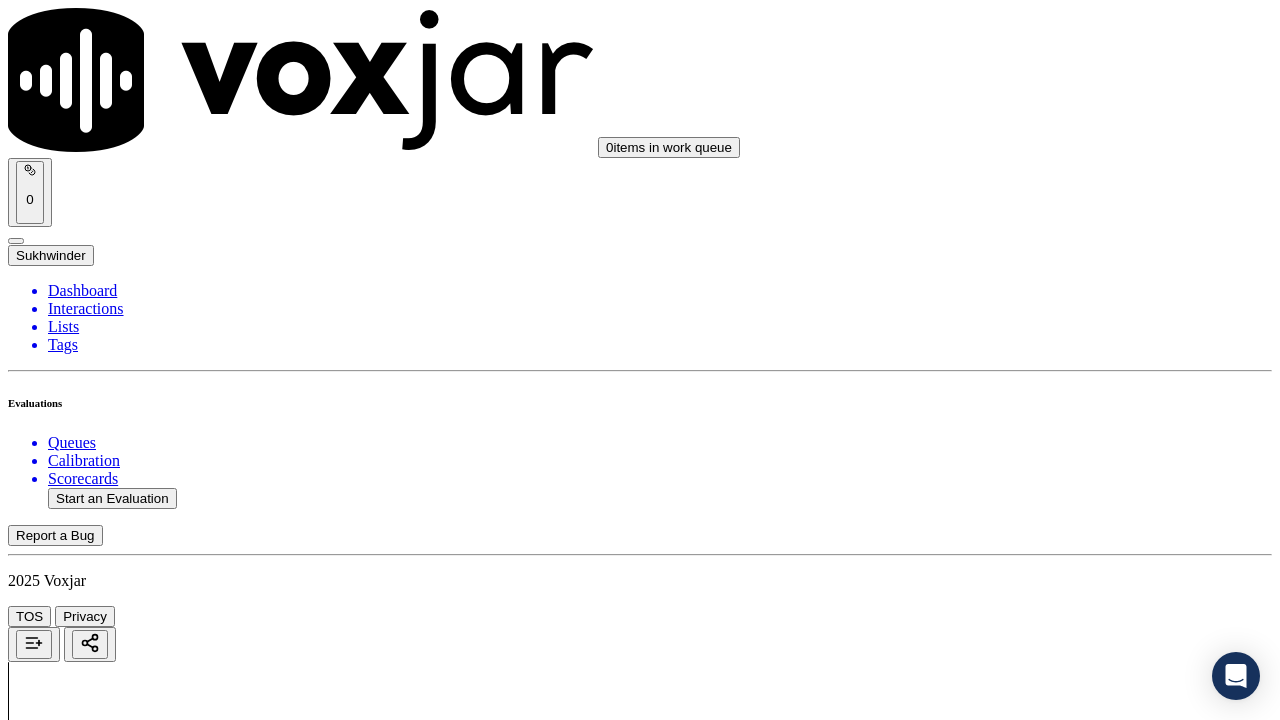 click on "Select an answer" at bounding box center [67, 5067] 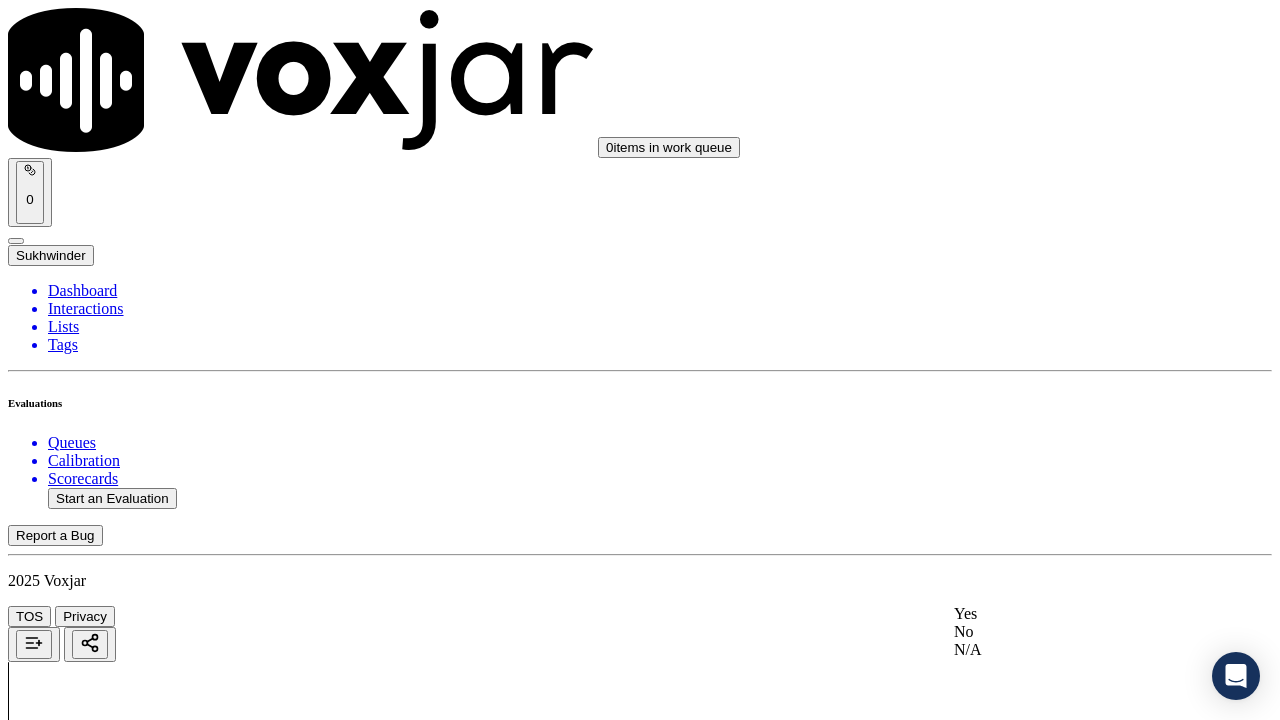click on "Yes" at bounding box center [1067, 614] 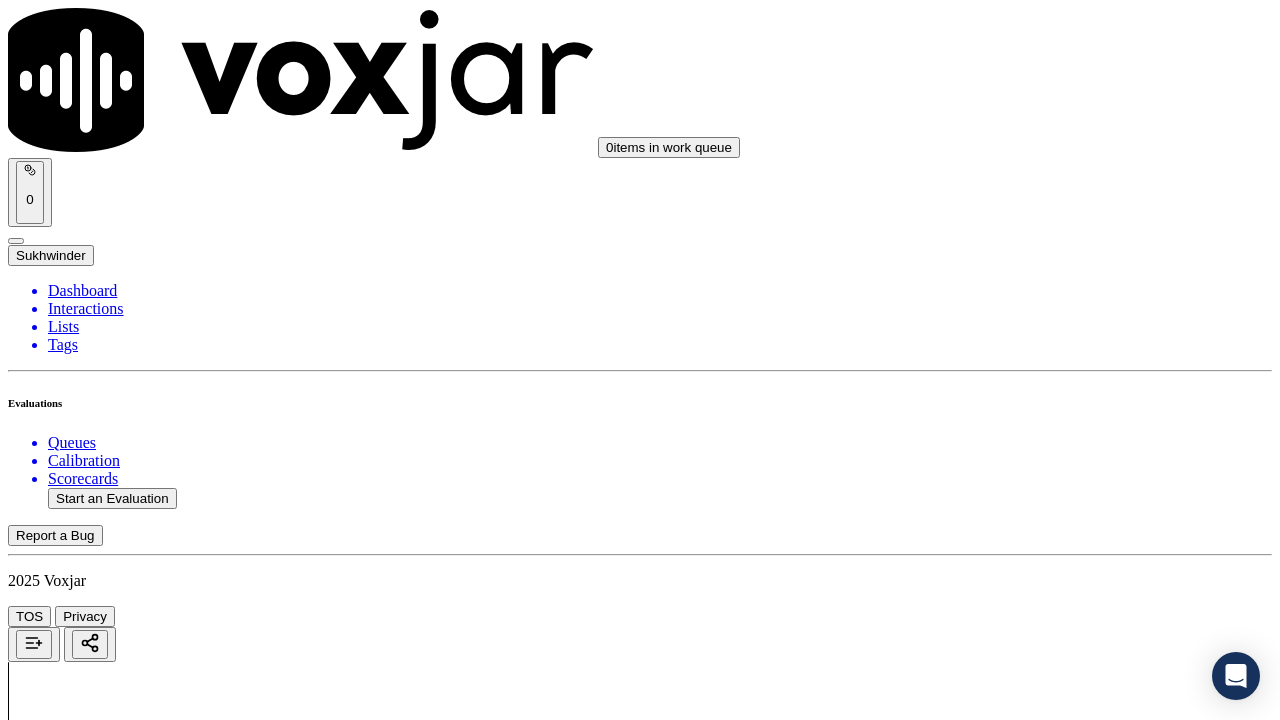 scroll, scrollTop: 3900, scrollLeft: 0, axis: vertical 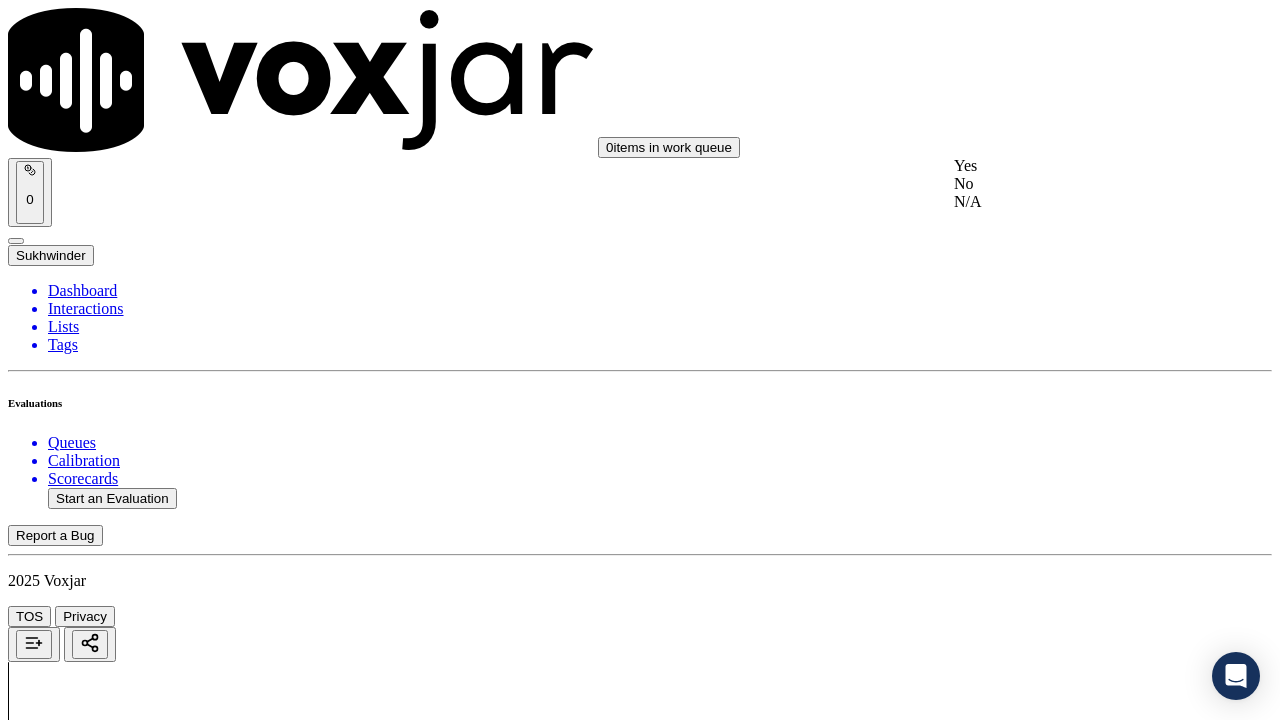 click on "Yes" at bounding box center [1067, 166] 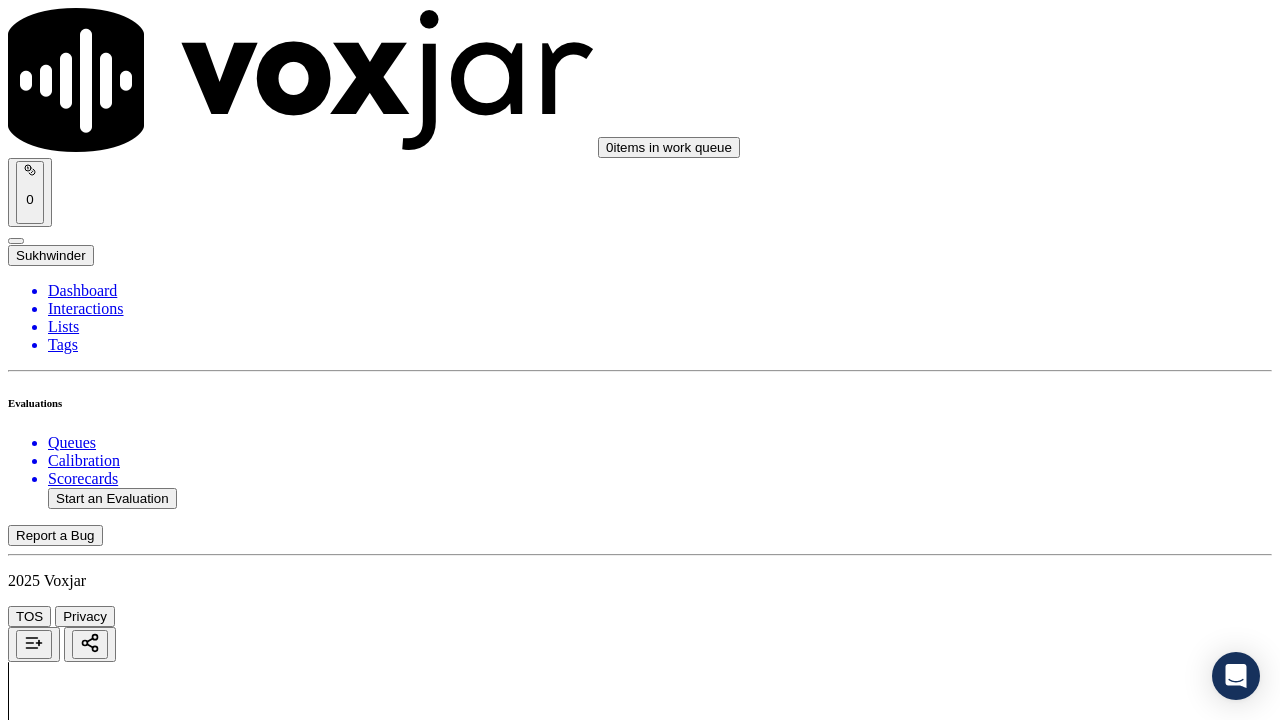 click on "Select an answer" at bounding box center (67, 5540) 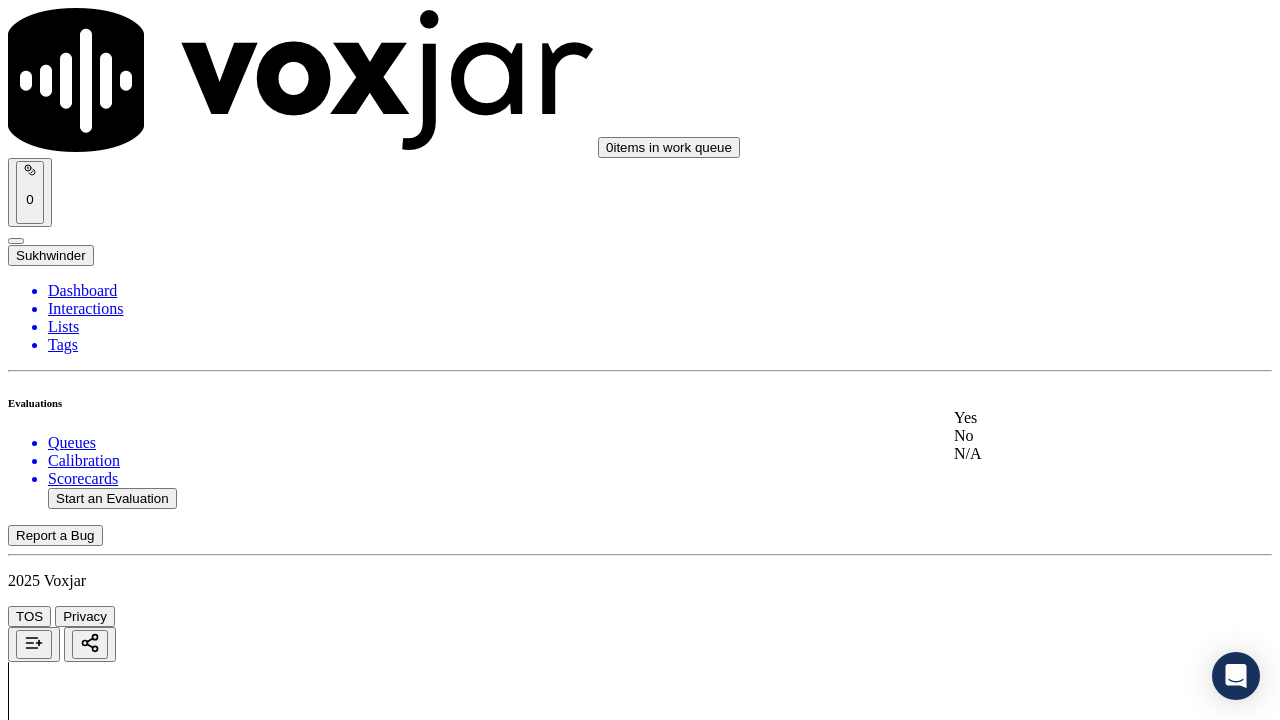 click on "Yes" at bounding box center [1067, 418] 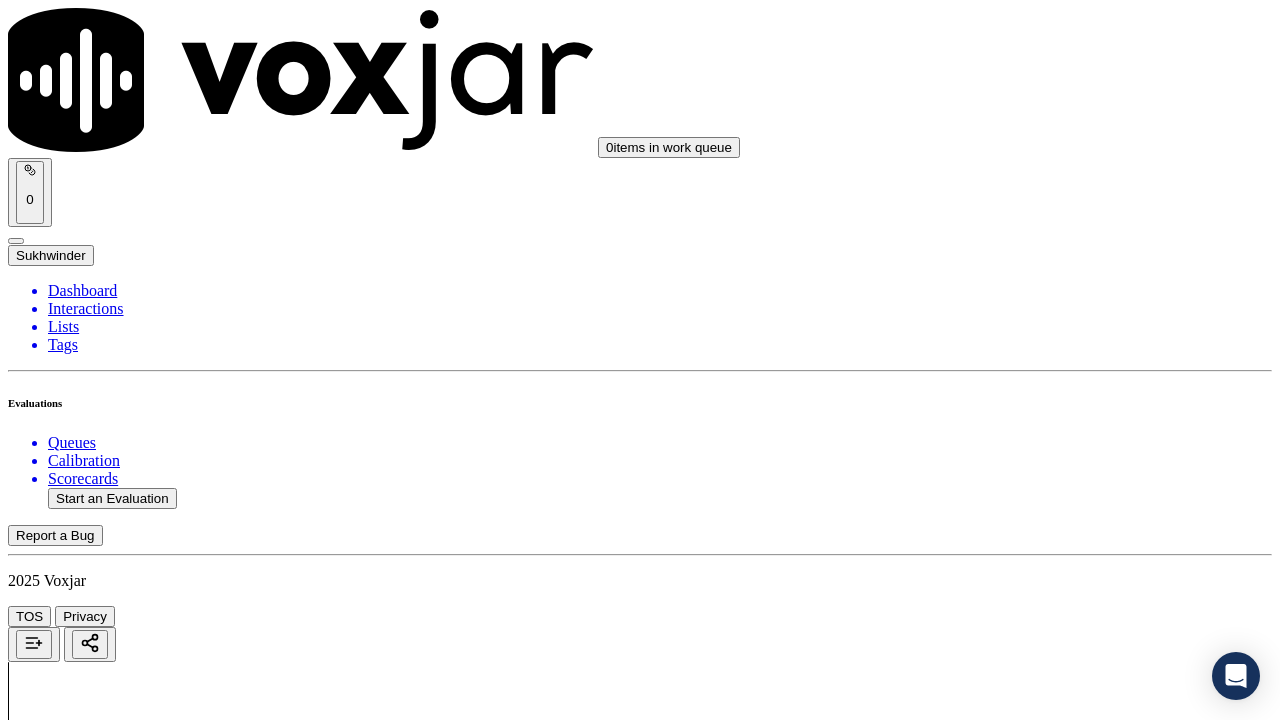 scroll, scrollTop: 4400, scrollLeft: 0, axis: vertical 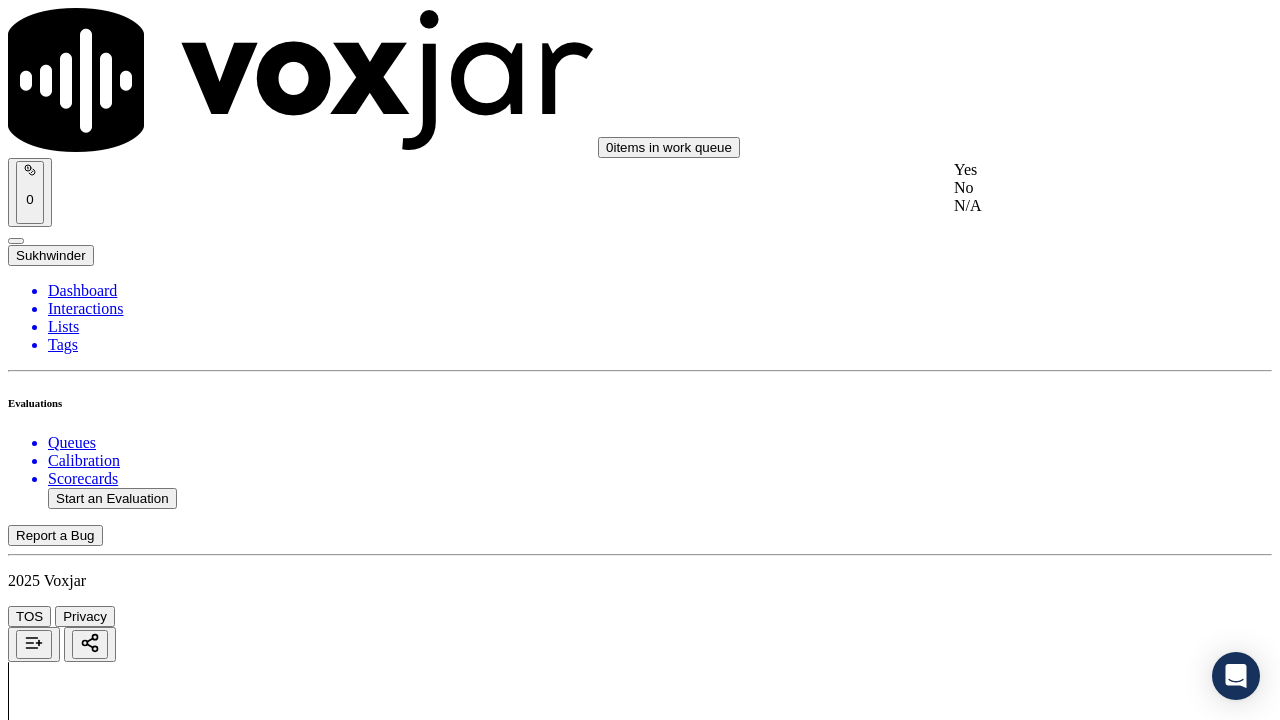 drag, startPoint x: 1030, startPoint y: 186, endPoint x: 1035, endPoint y: 356, distance: 170.07352 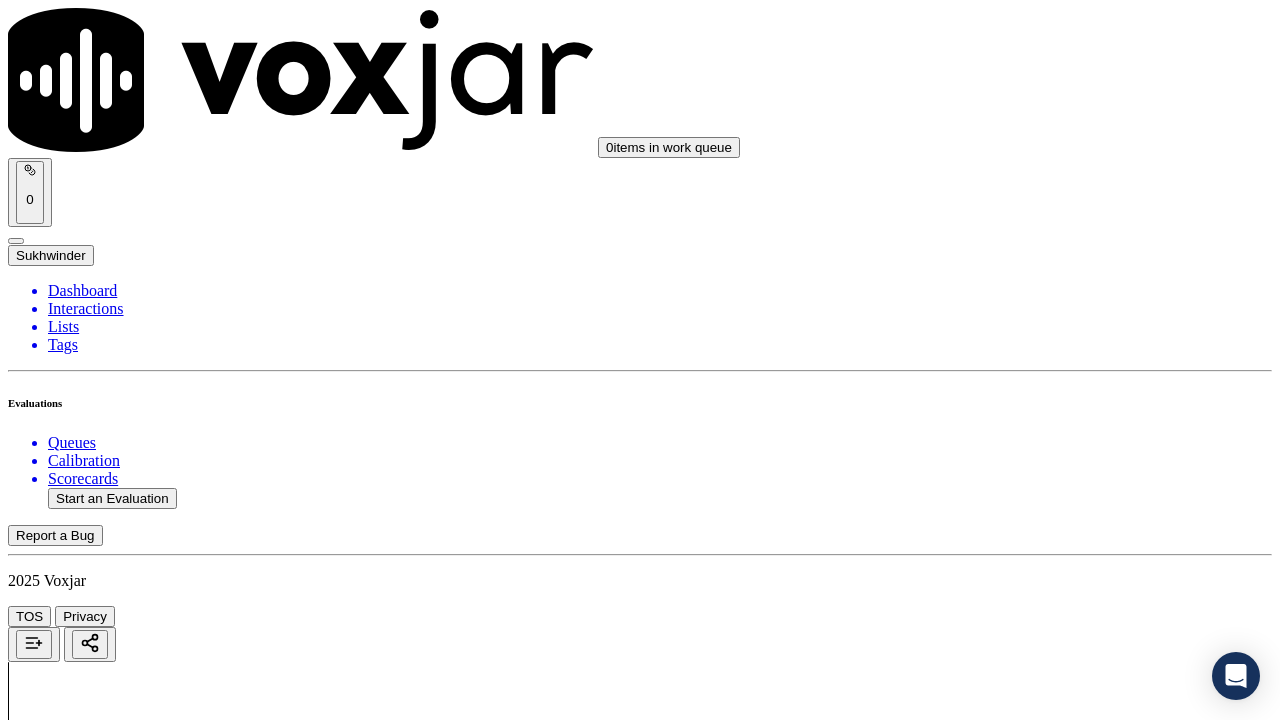click on "Select an answer" at bounding box center (67, 6012) 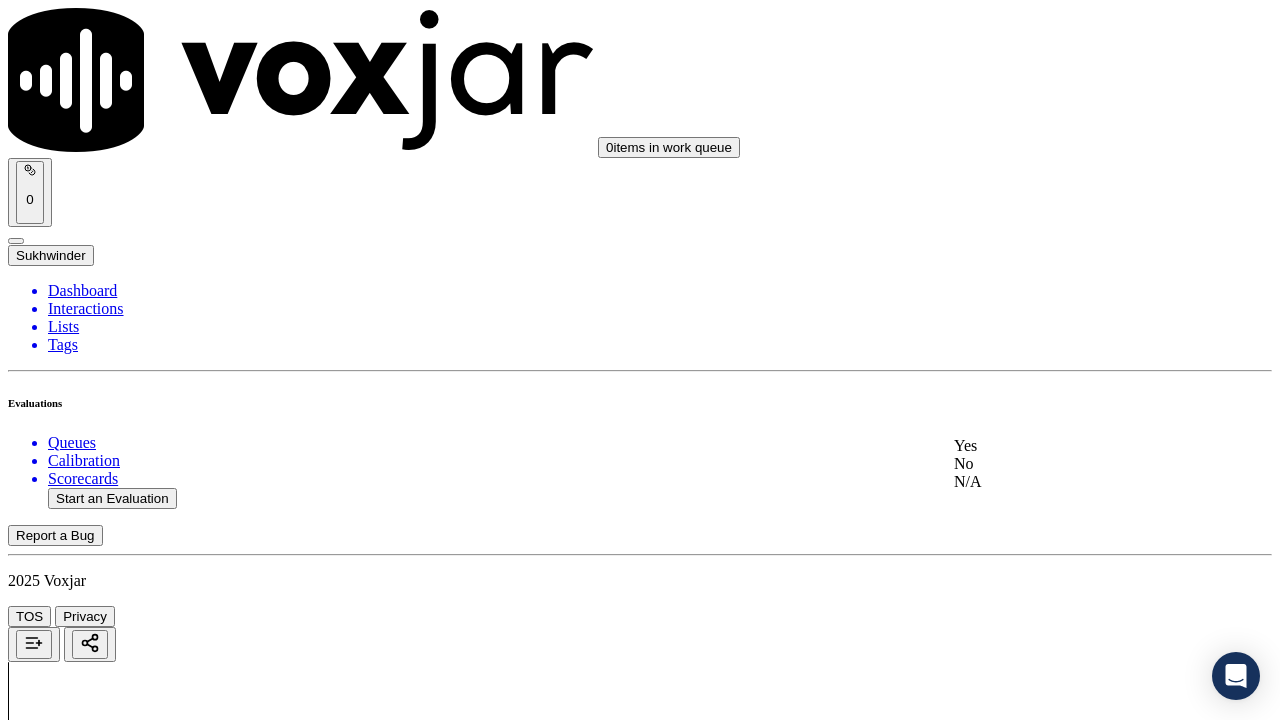 drag, startPoint x: 1045, startPoint y: 465, endPoint x: 1076, endPoint y: 616, distance: 154.14928 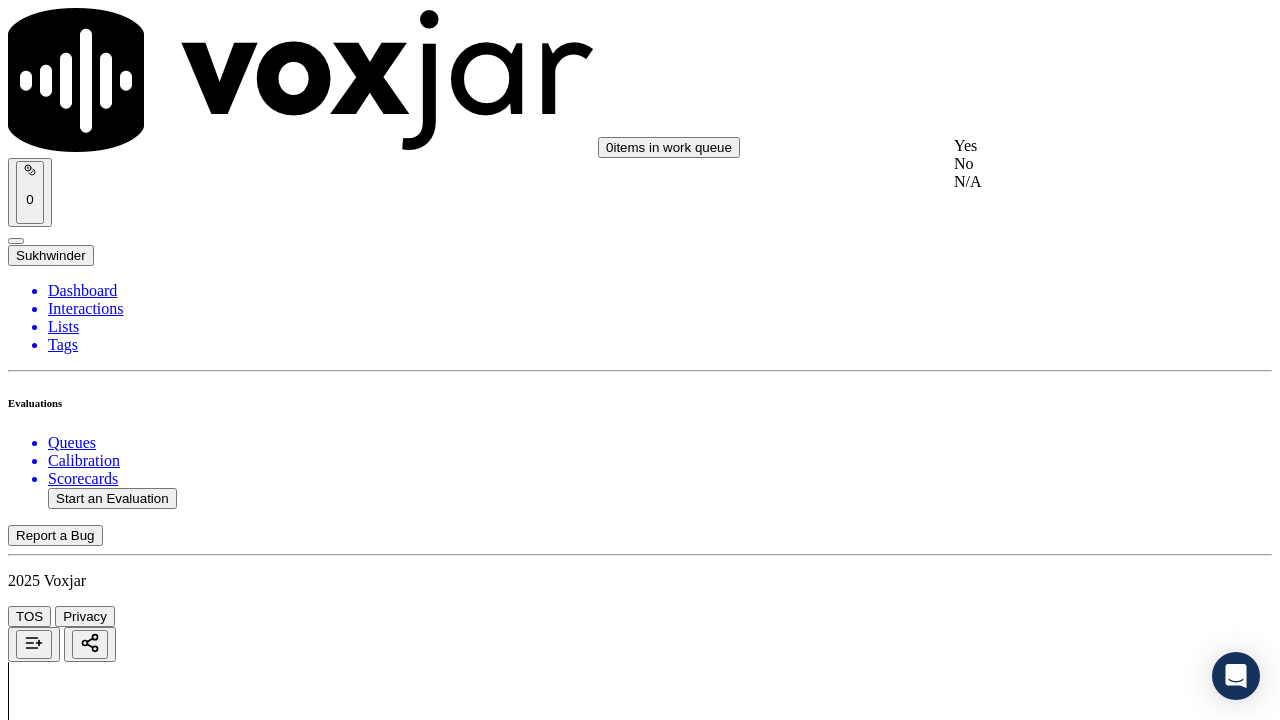 scroll, scrollTop: 4700, scrollLeft: 0, axis: vertical 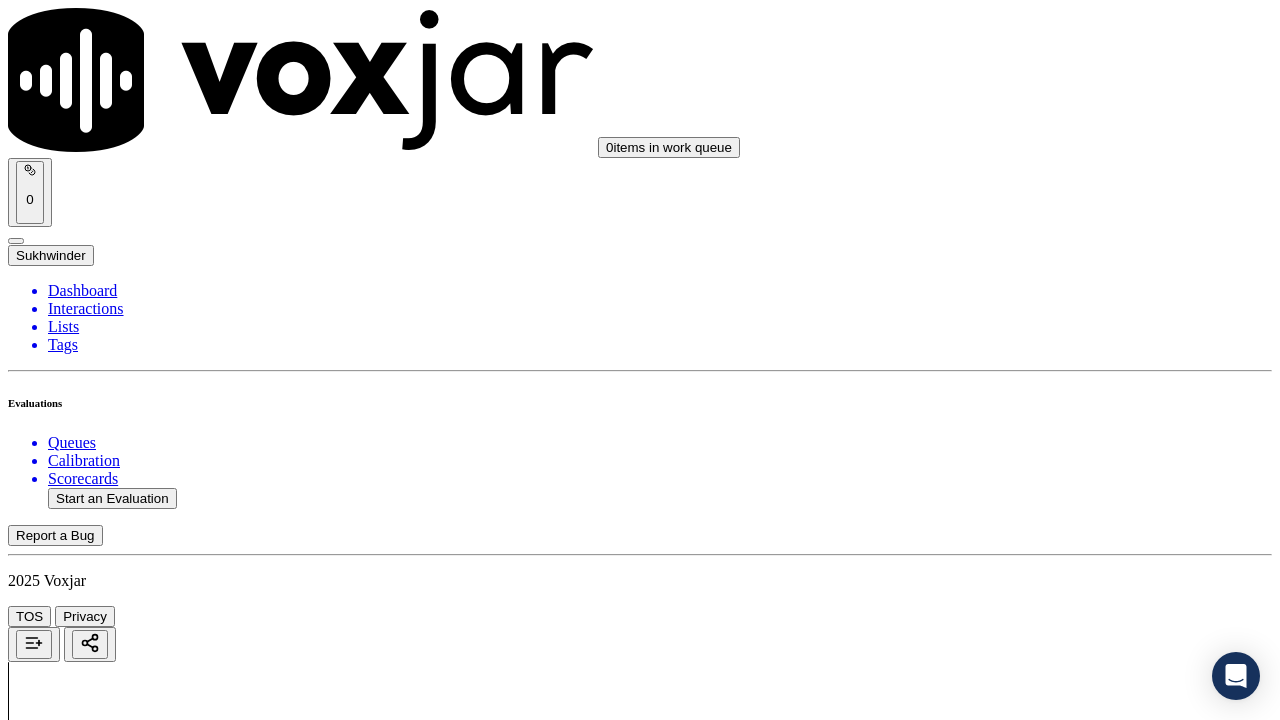 click on "Select an answer" at bounding box center [67, 6249] 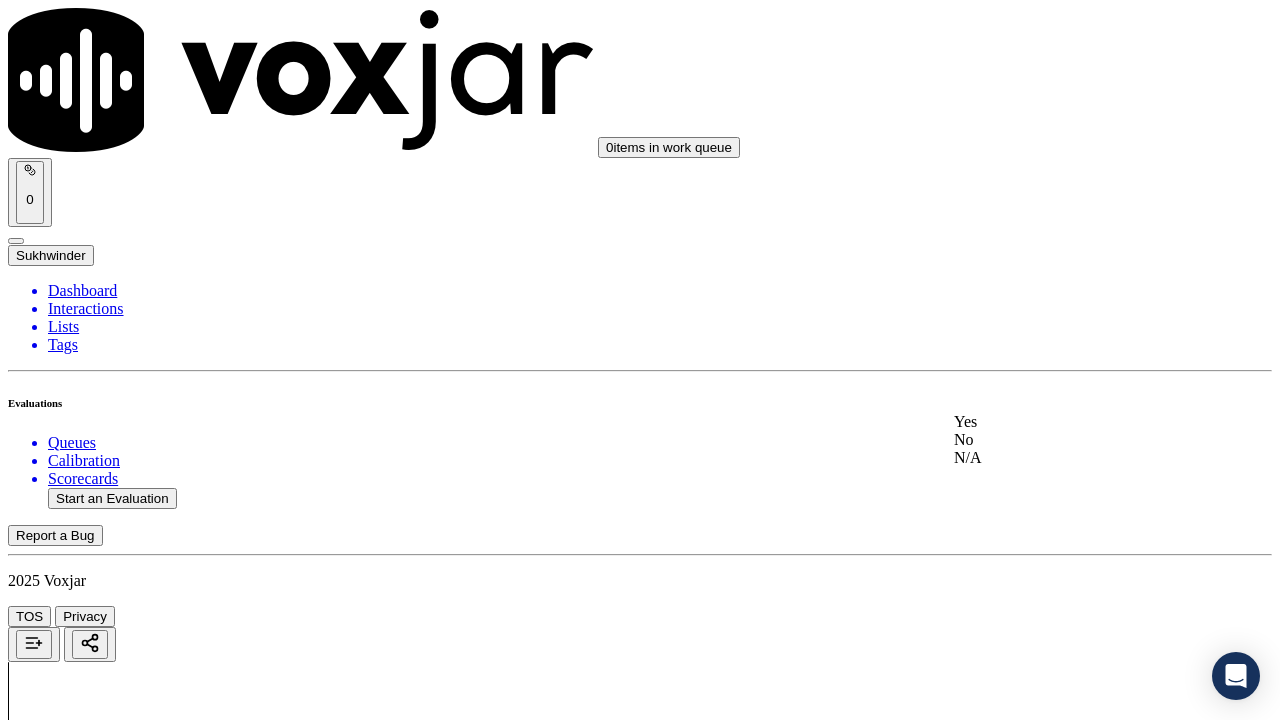 drag, startPoint x: 1030, startPoint y: 434, endPoint x: 1043, endPoint y: 483, distance: 50.695168 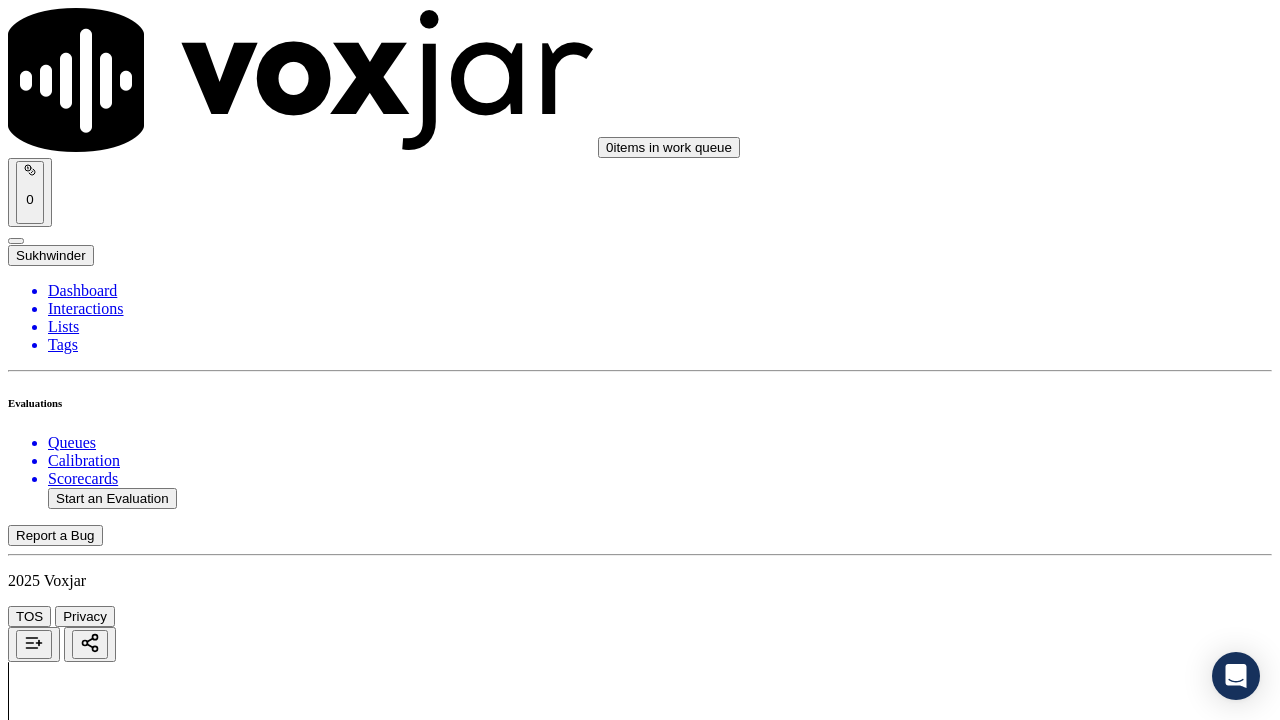 scroll, scrollTop: 5100, scrollLeft: 0, axis: vertical 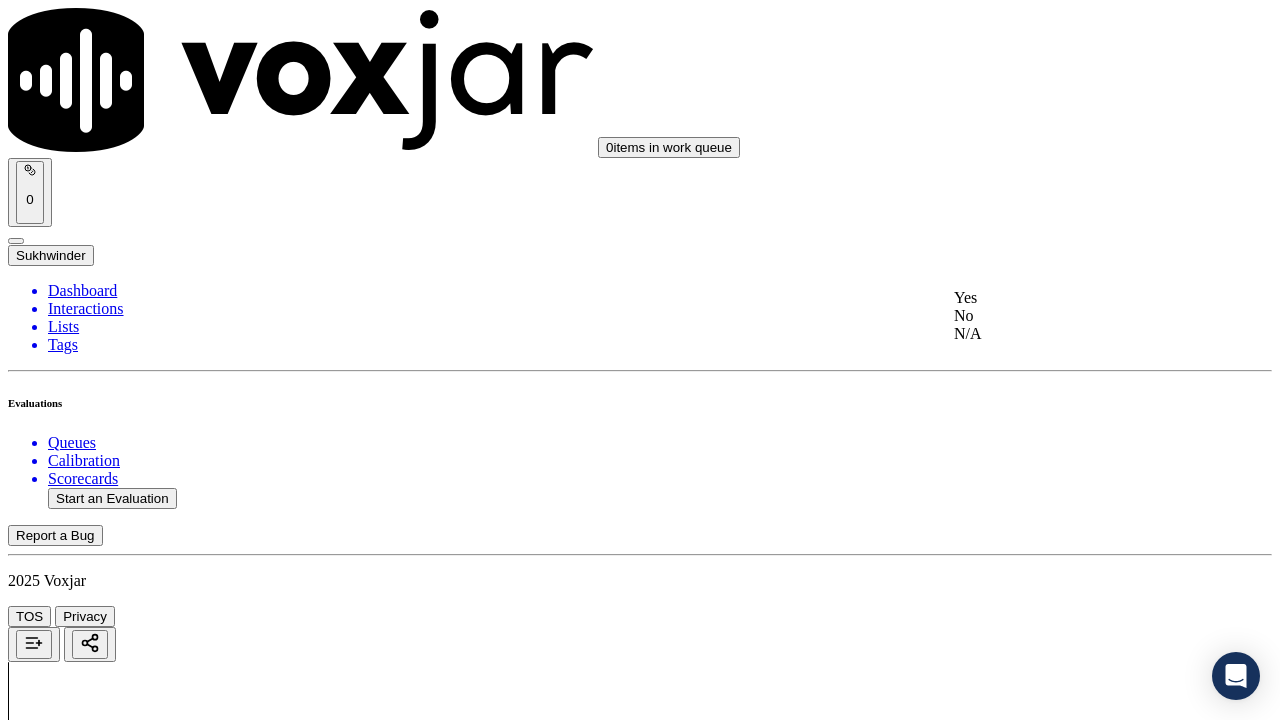 click on "Yes" at bounding box center (1067, 298) 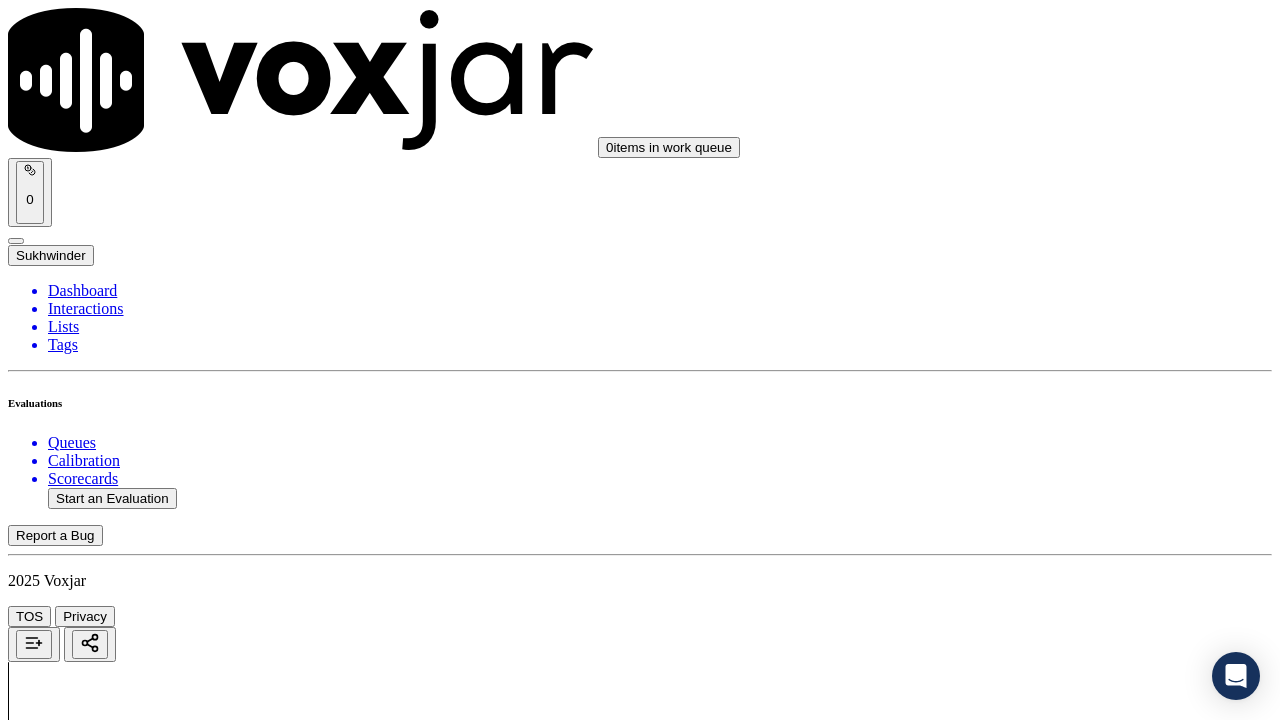 click on "Select an answer" at bounding box center [67, 6799] 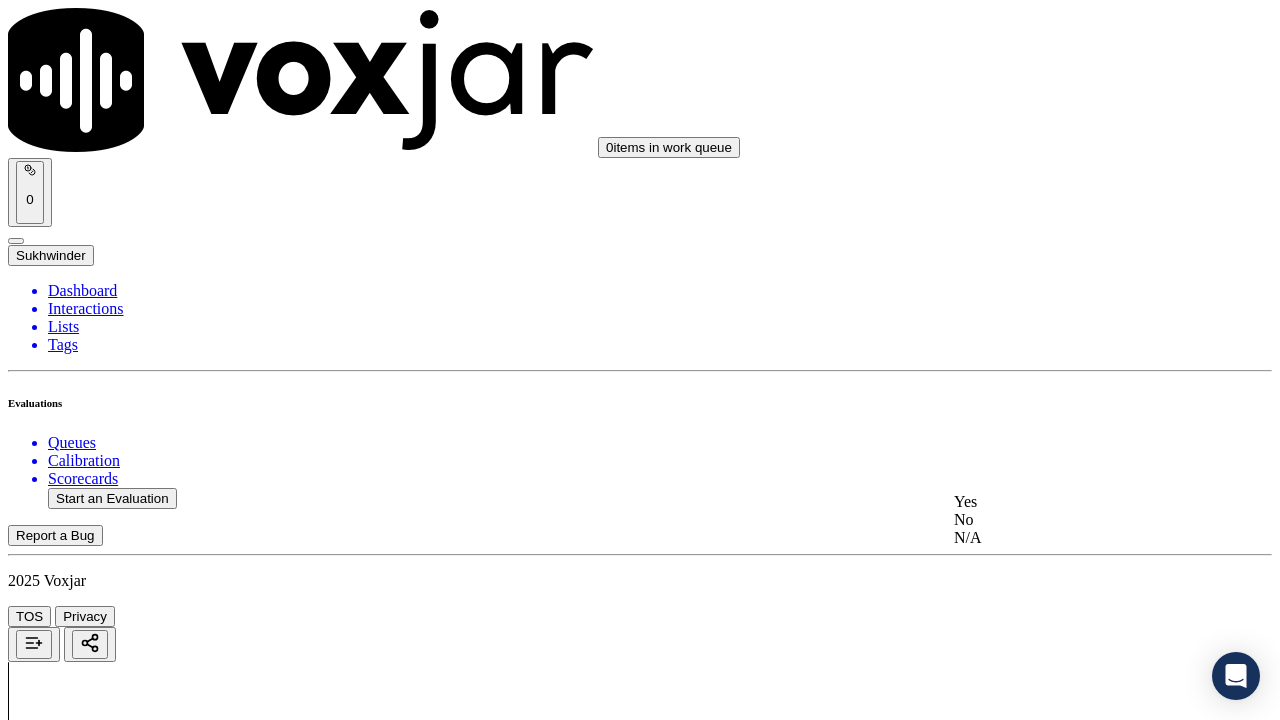 click on "Yes" at bounding box center (1067, 502) 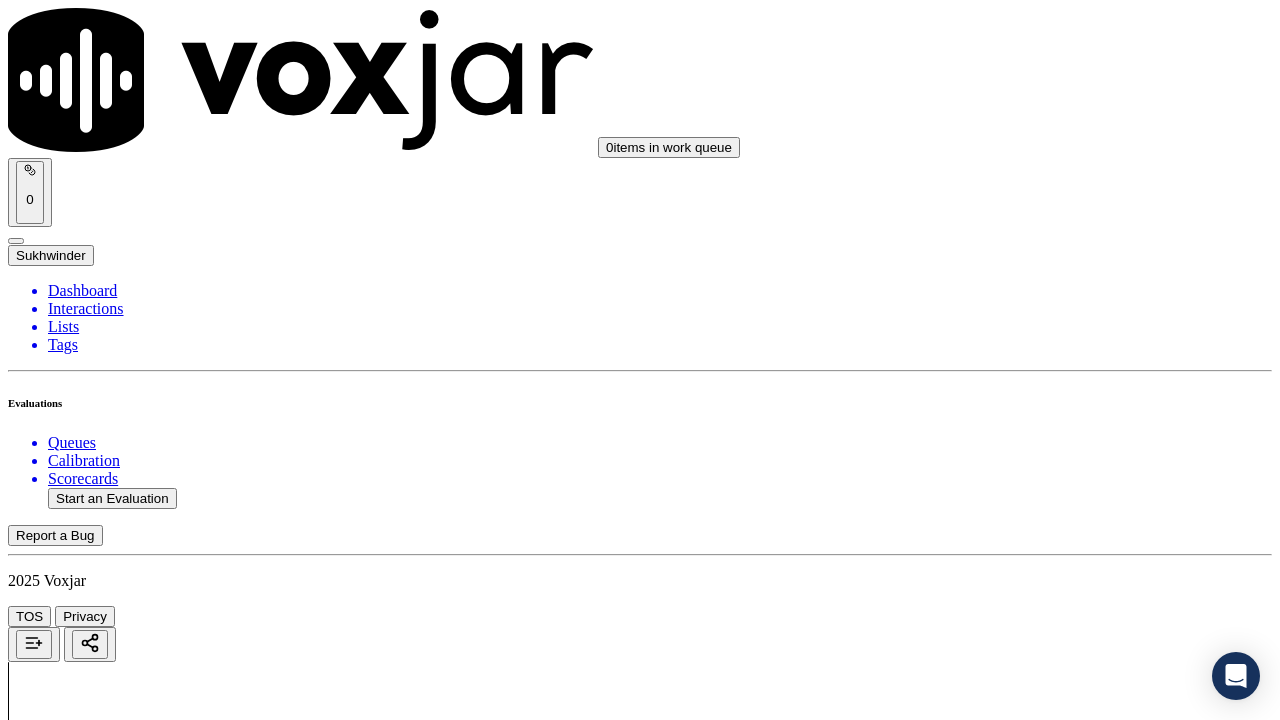 scroll, scrollTop: 5700, scrollLeft: 0, axis: vertical 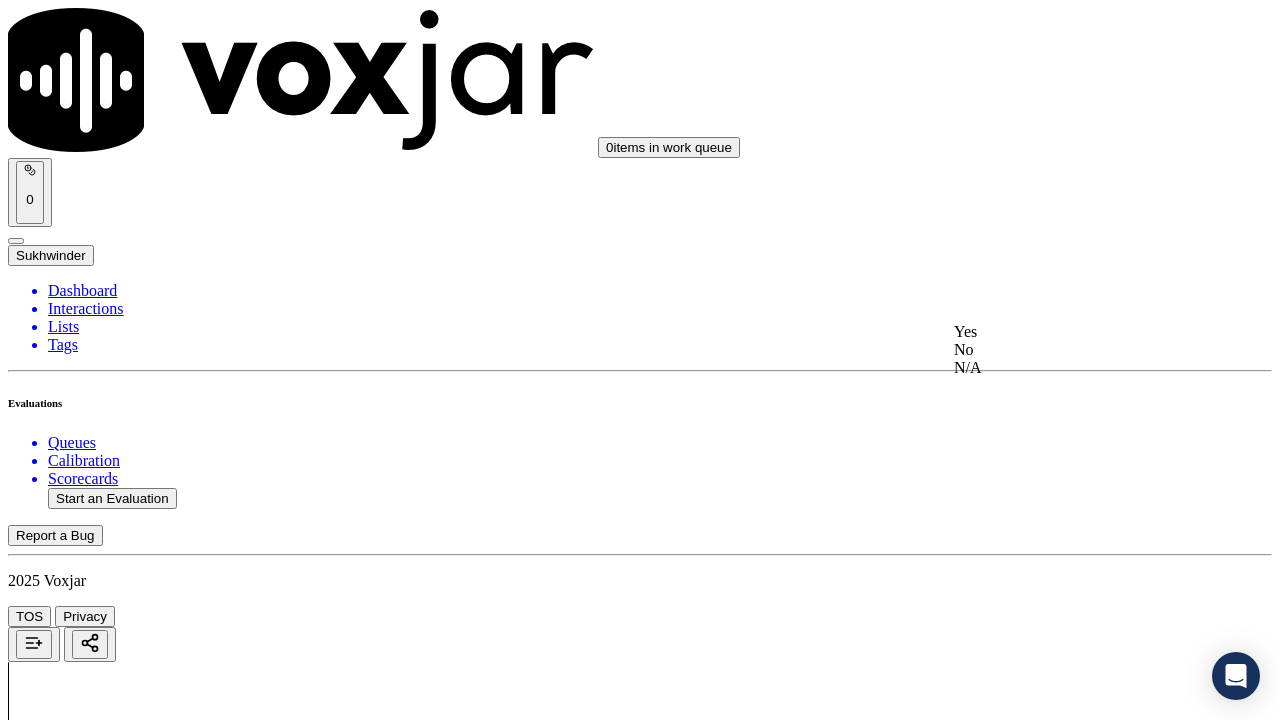 click on "Yes" at bounding box center [1067, 332] 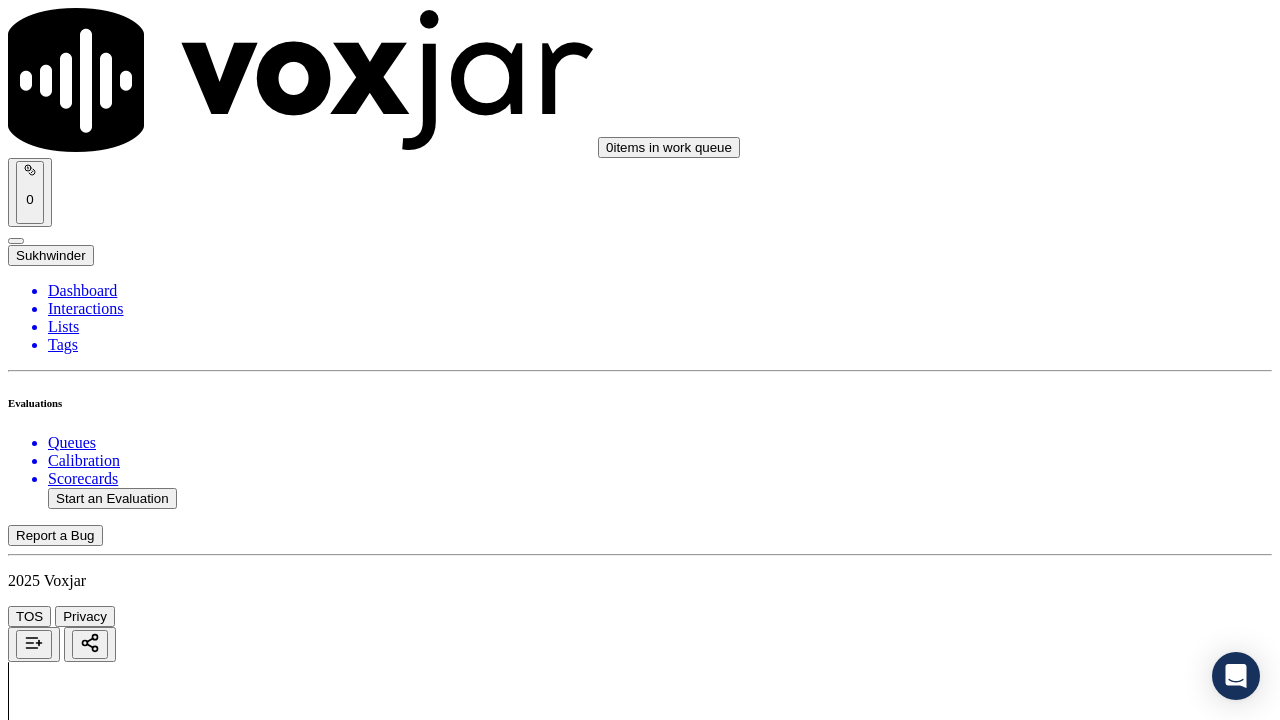 click on "Select an answer" at bounding box center (67, 7286) 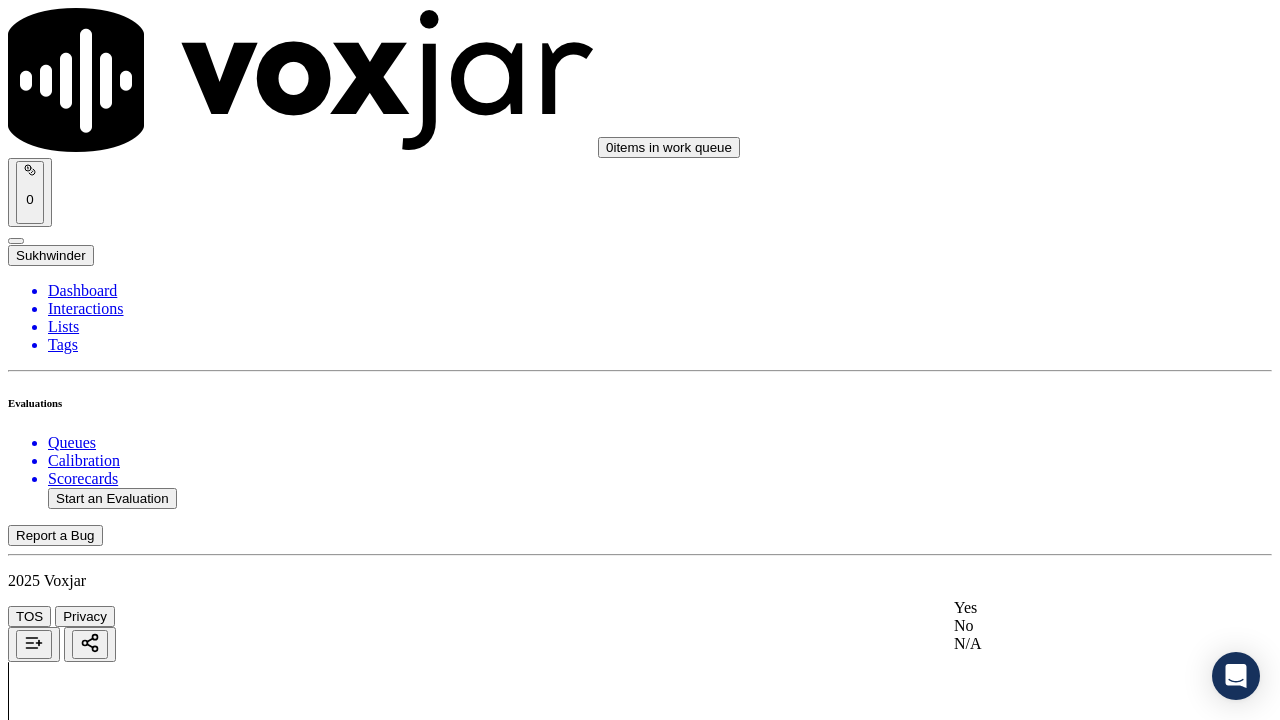 click on "Yes" at bounding box center [1067, 608] 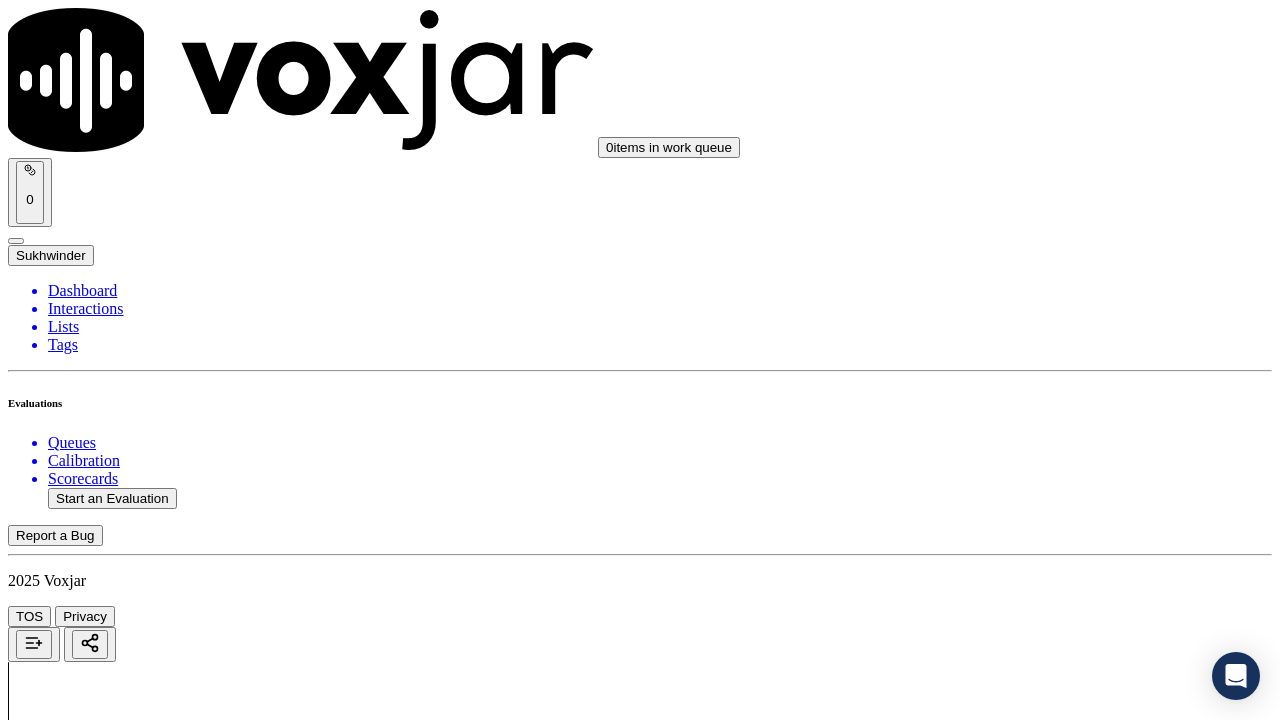 scroll, scrollTop: 5815, scrollLeft: 0, axis: vertical 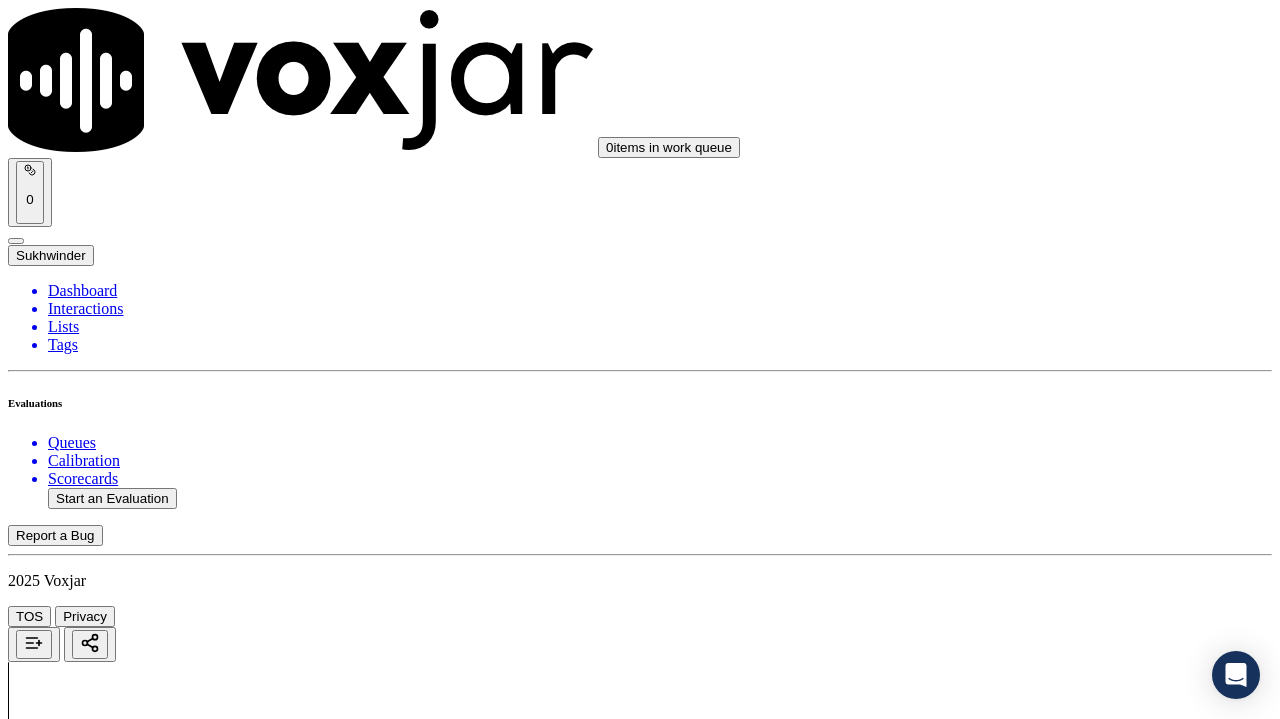 type on "[DATE]-[TIME]_" 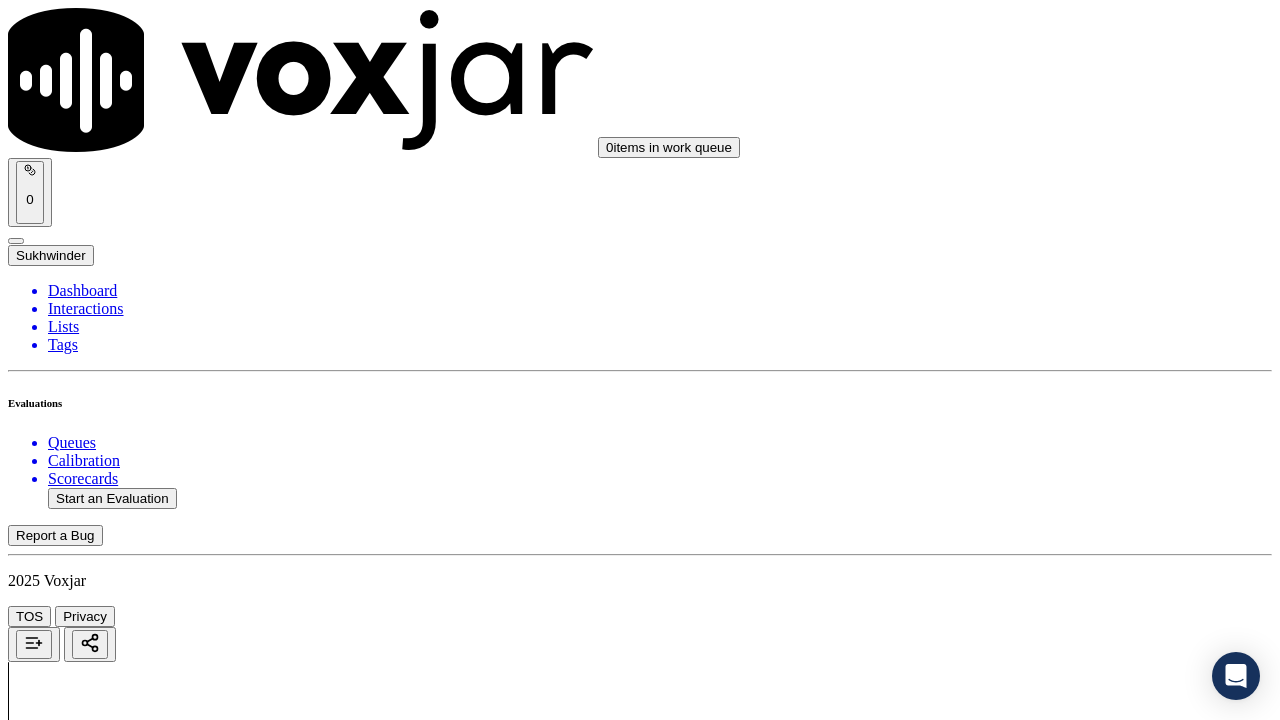 click at bounding box center [96, 2305] 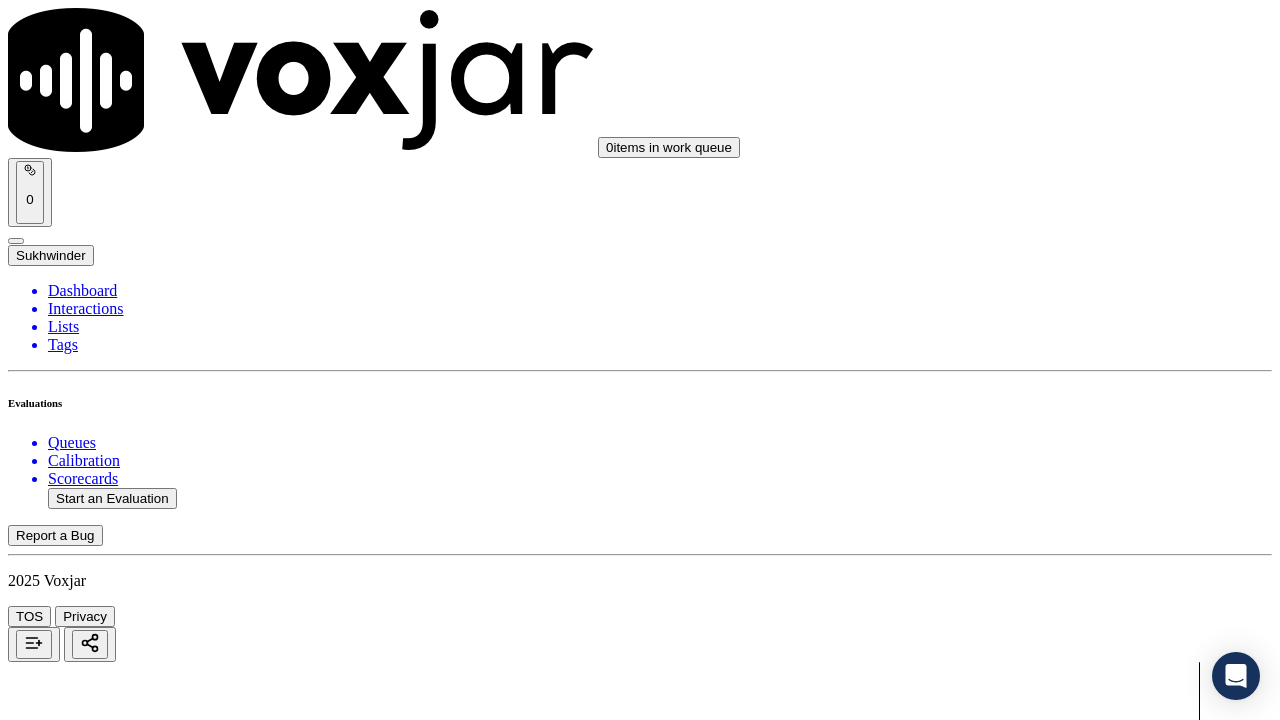 click at bounding box center [640, 726] 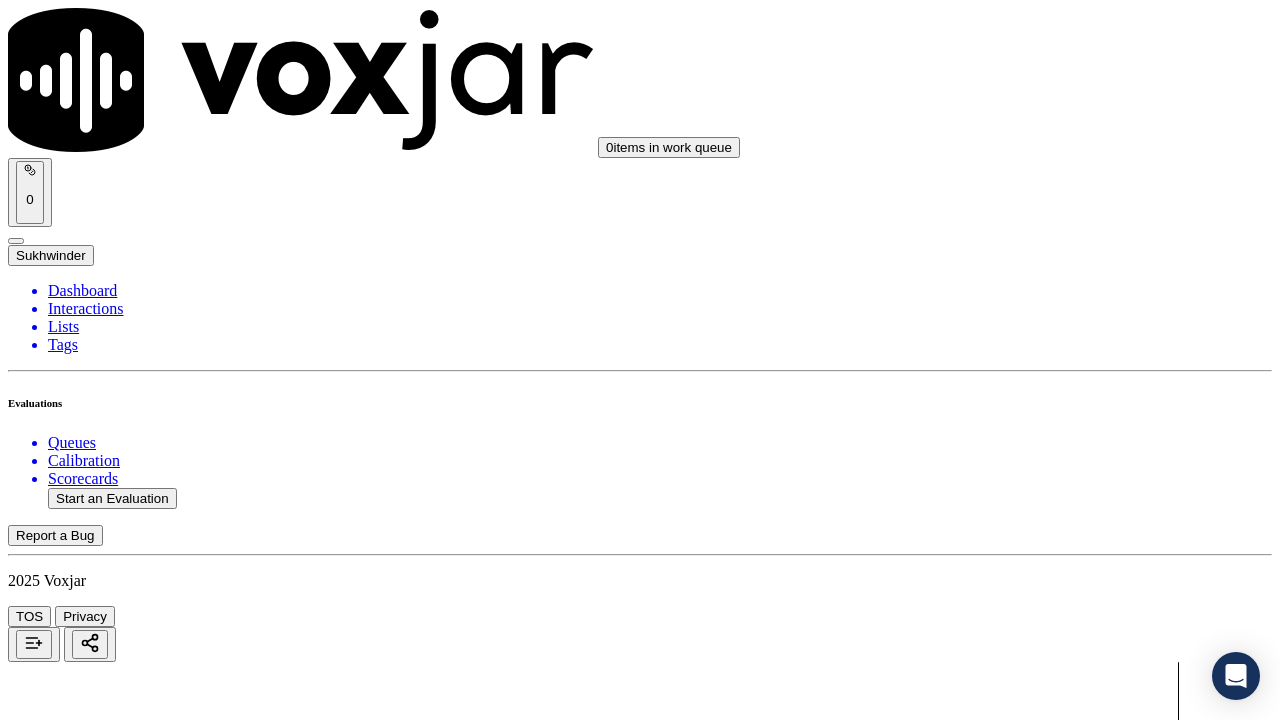 click at bounding box center (640, 726) 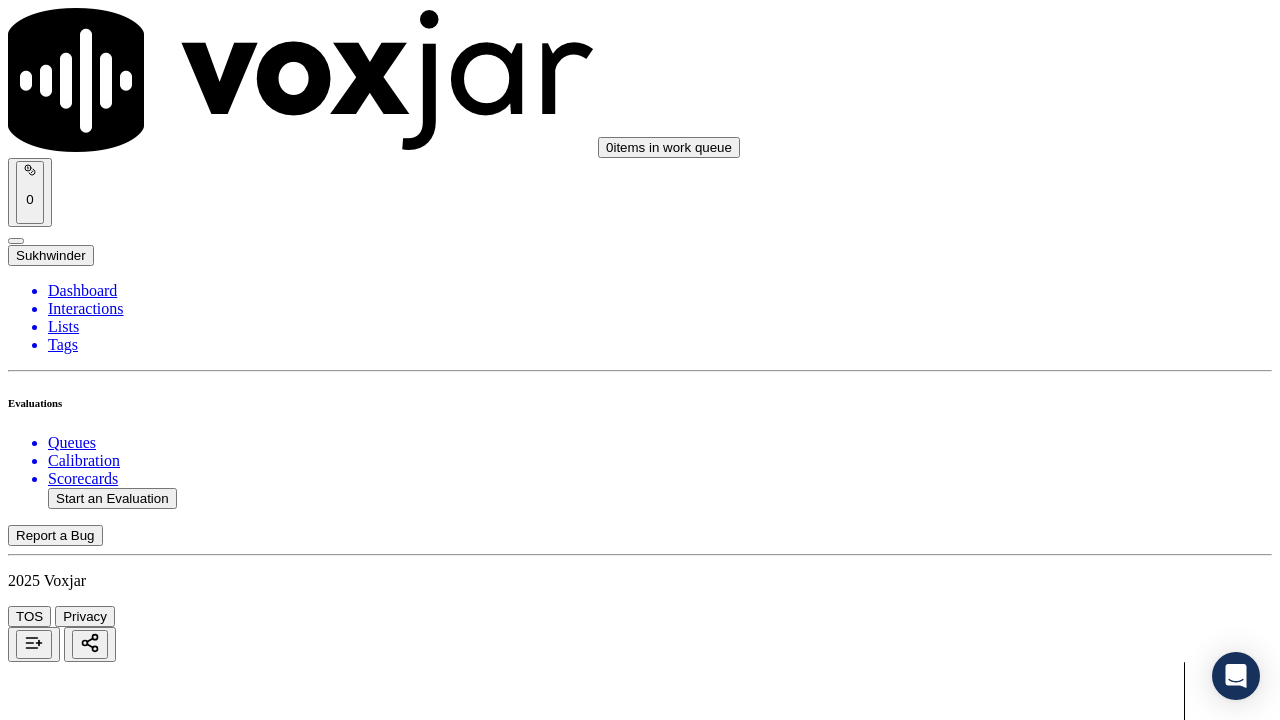 click 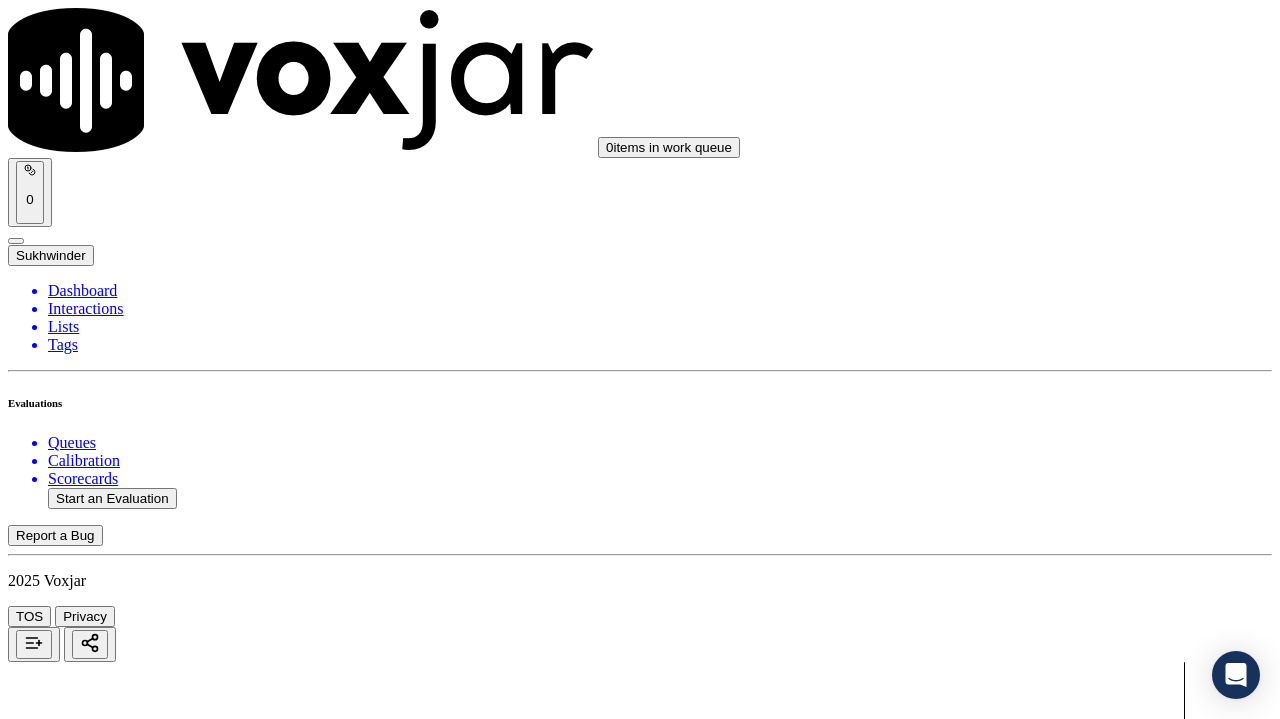 type on "[DATE]-[TIME]_" 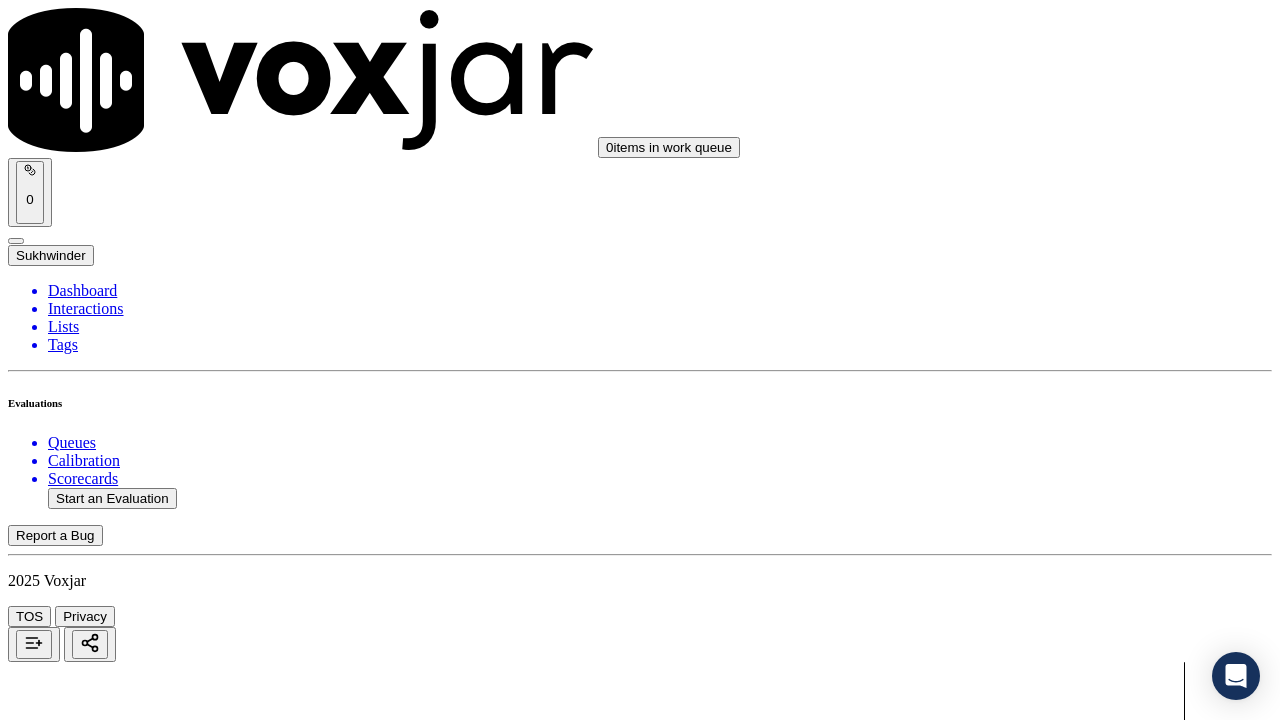 click at bounding box center [96, 2305] 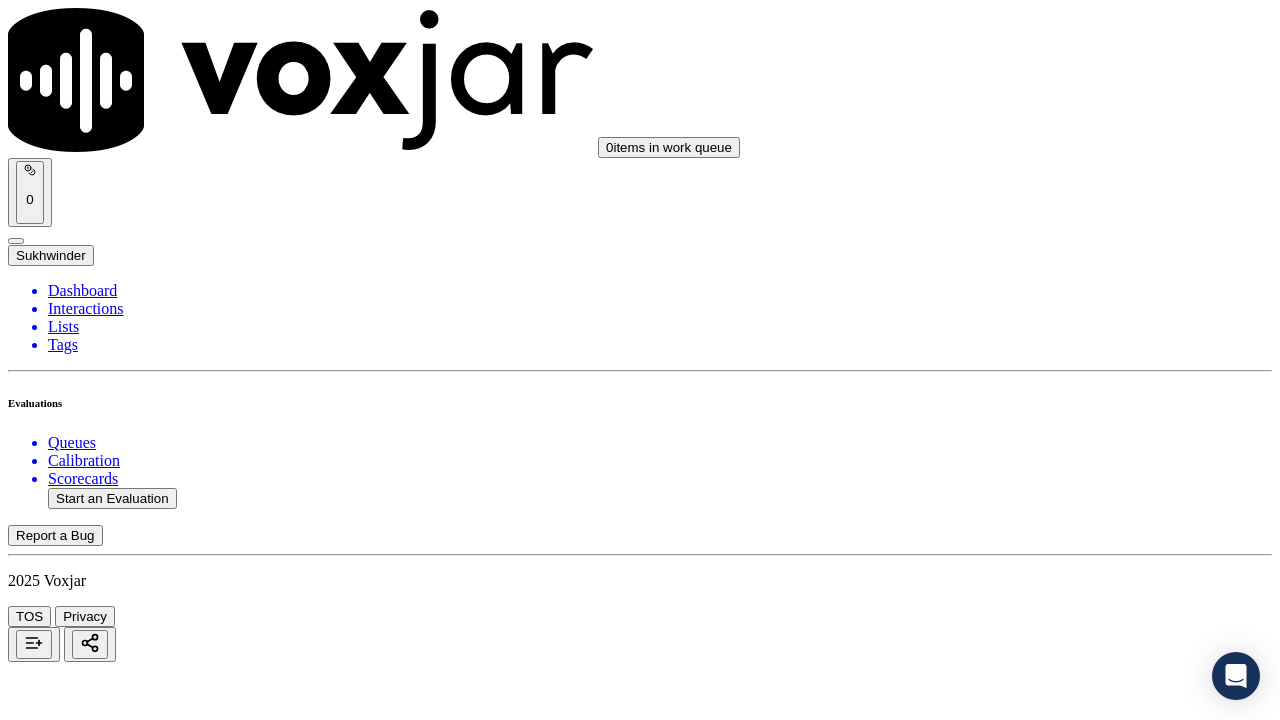 scroll, scrollTop: 100, scrollLeft: 0, axis: vertical 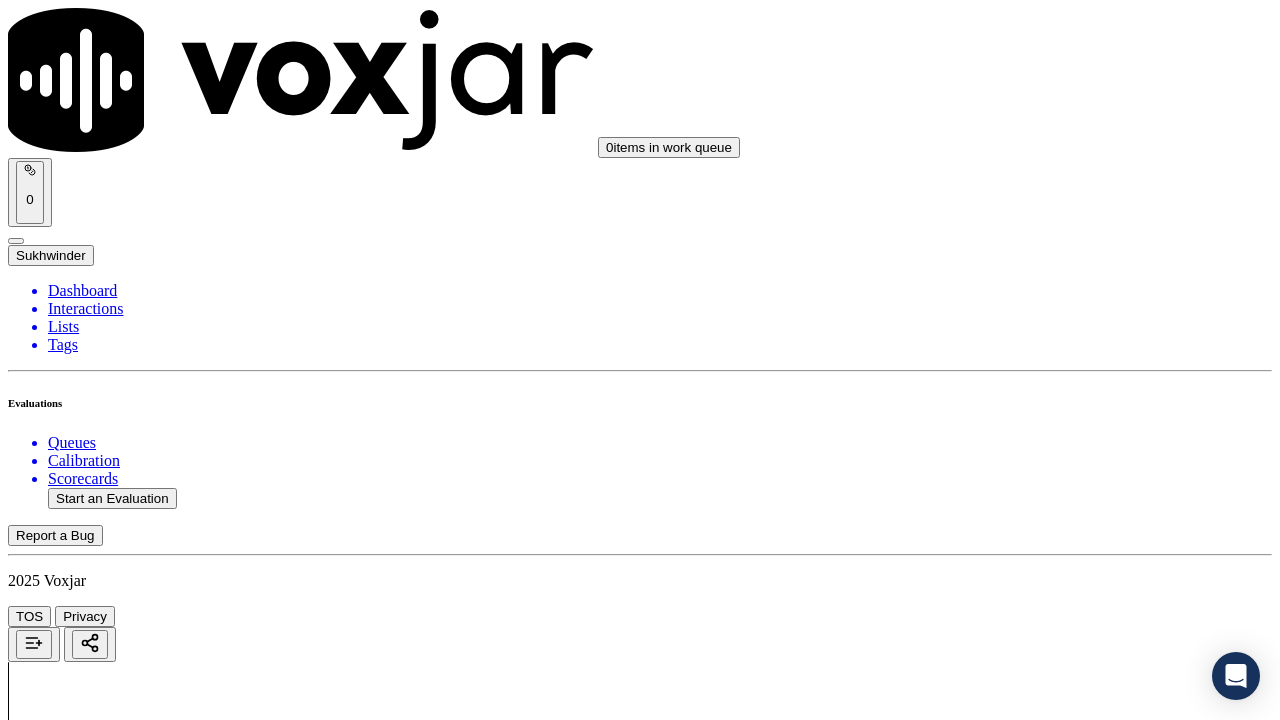 type on "[FIRST] [LAST]" 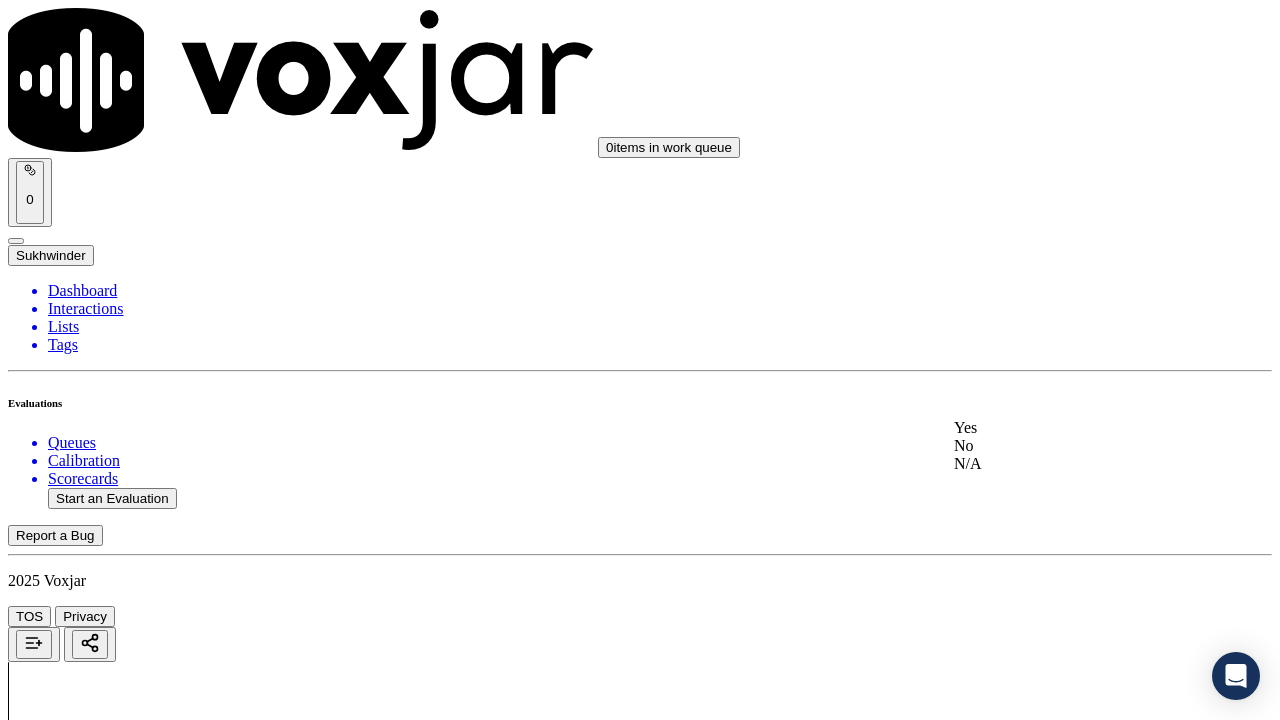 click on "Yes" at bounding box center (1067, 428) 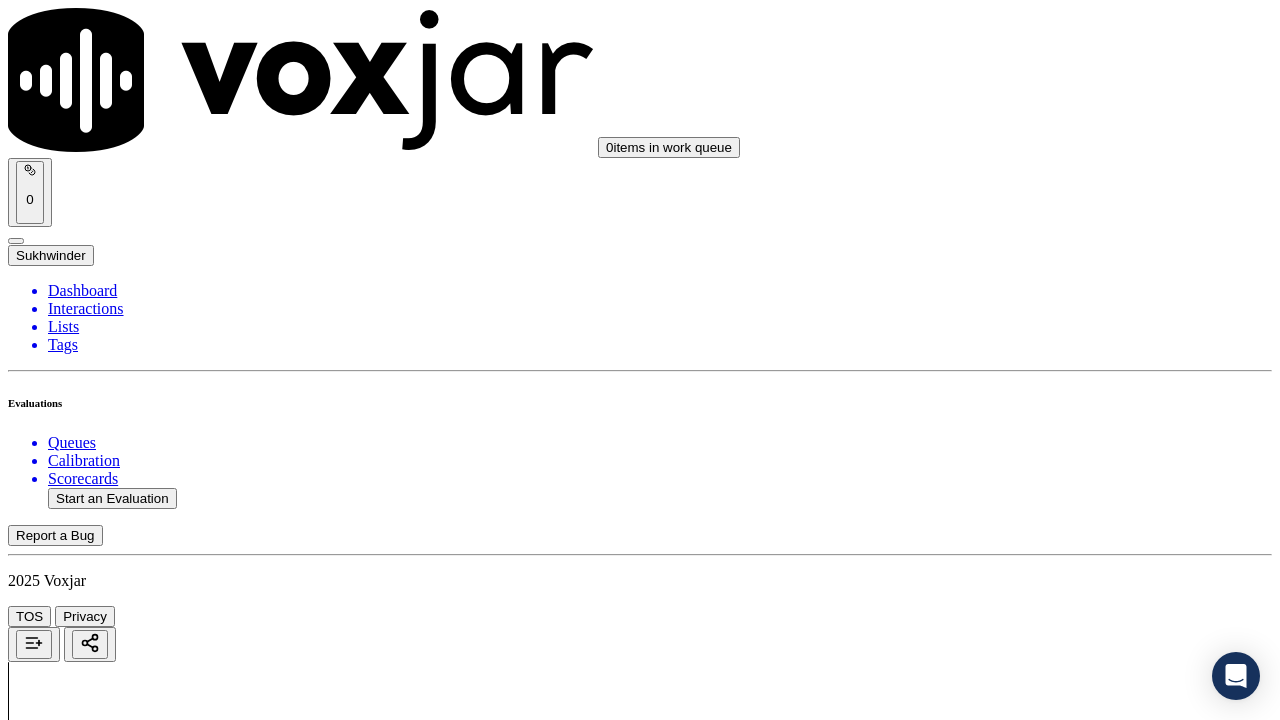 scroll, scrollTop: 600, scrollLeft: 0, axis: vertical 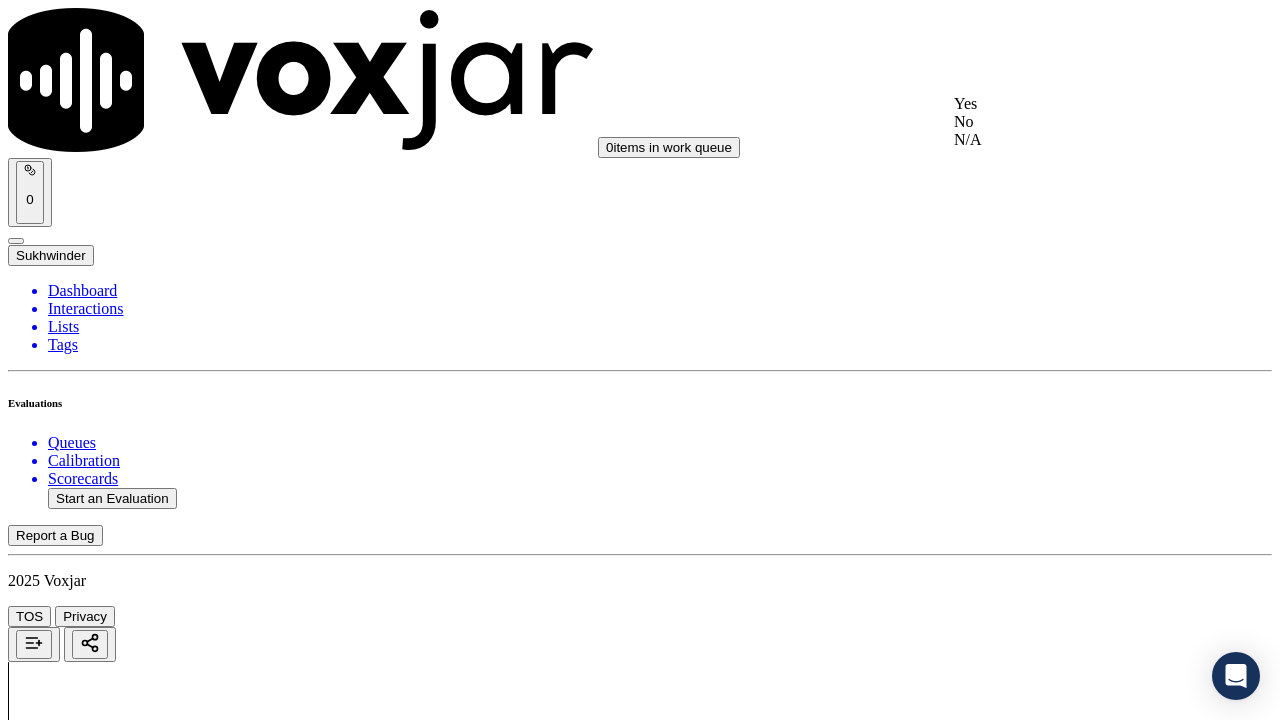 click on "Yes" at bounding box center [1067, 104] 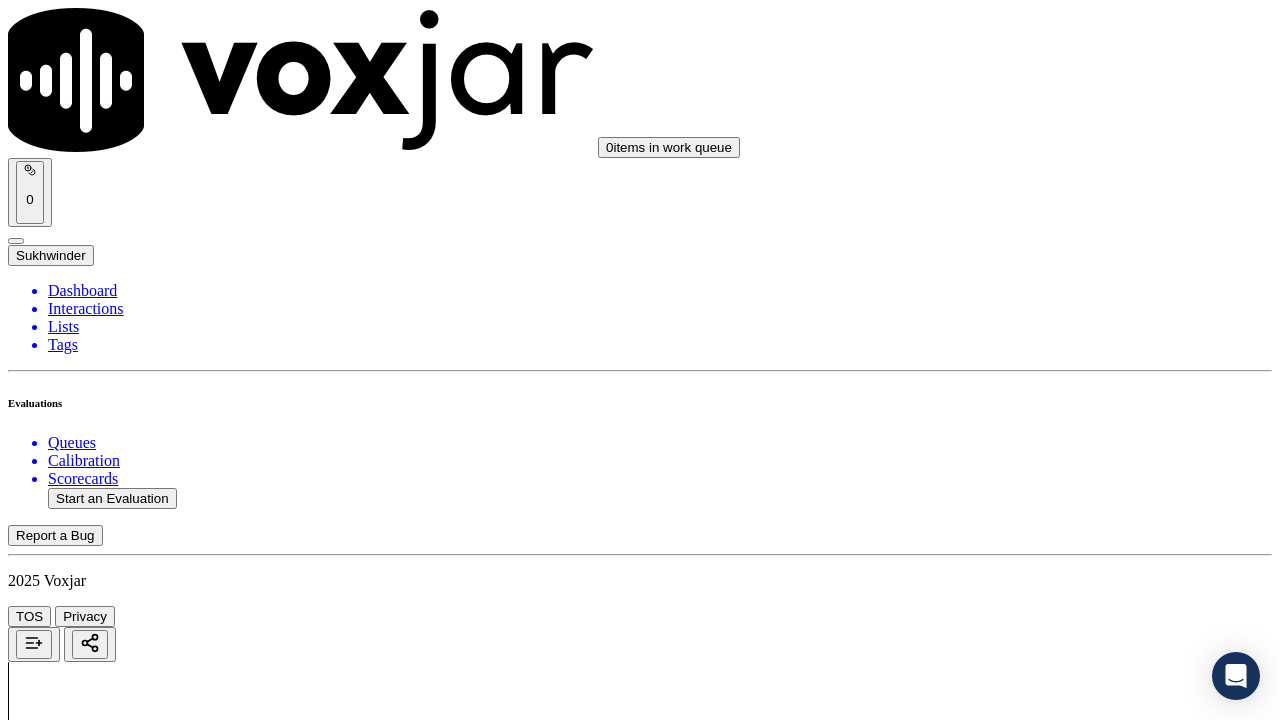 click on "Select an answer" at bounding box center (67, 2875) 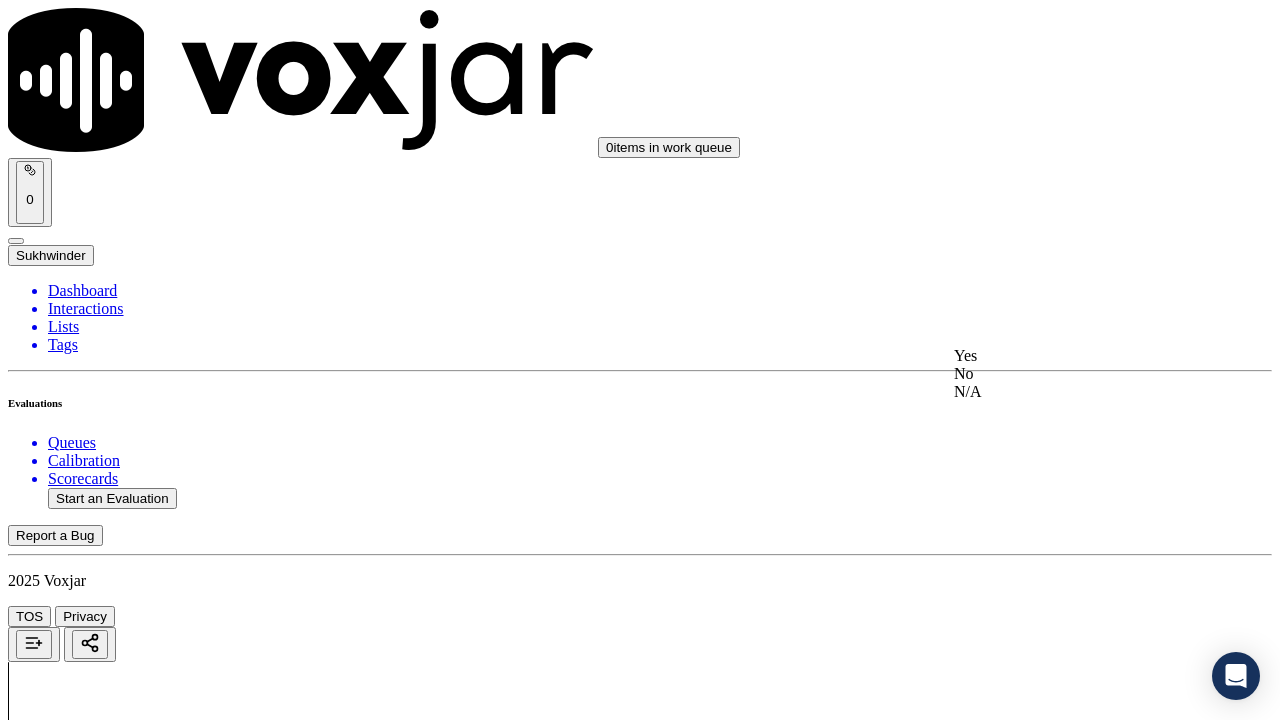 click on "Yes" at bounding box center (1067, 356) 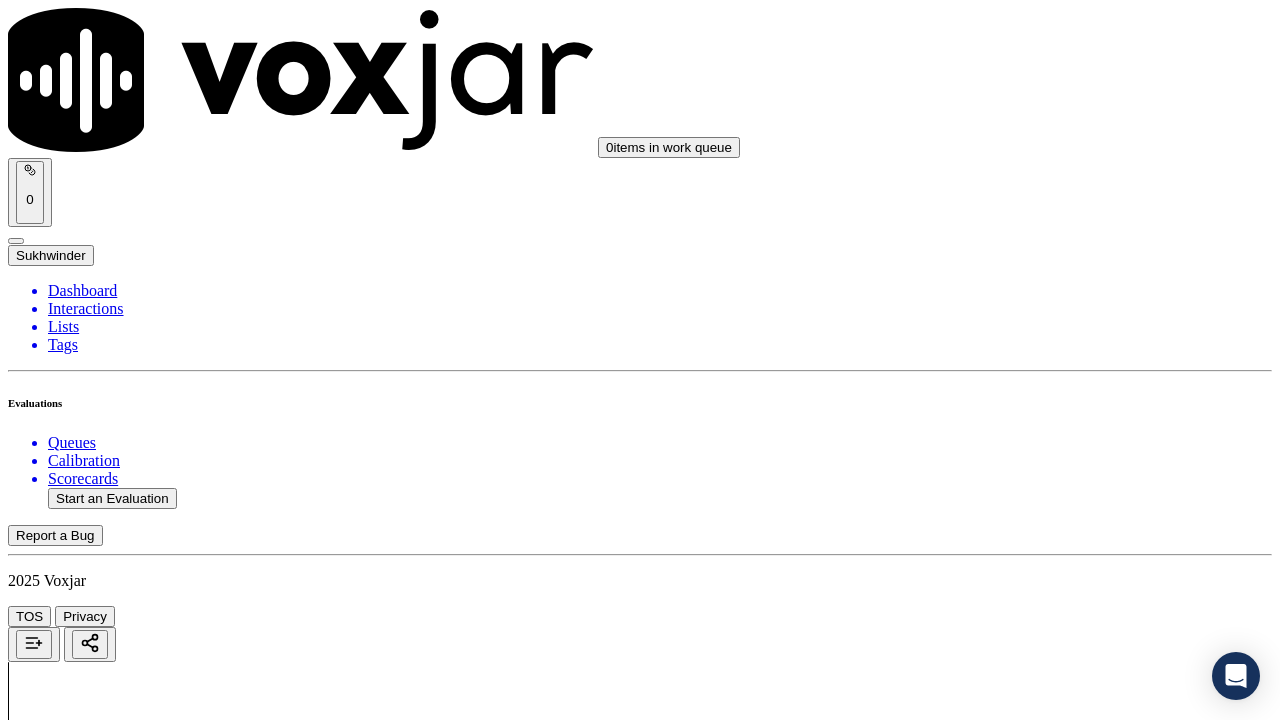scroll, scrollTop: 1100, scrollLeft: 0, axis: vertical 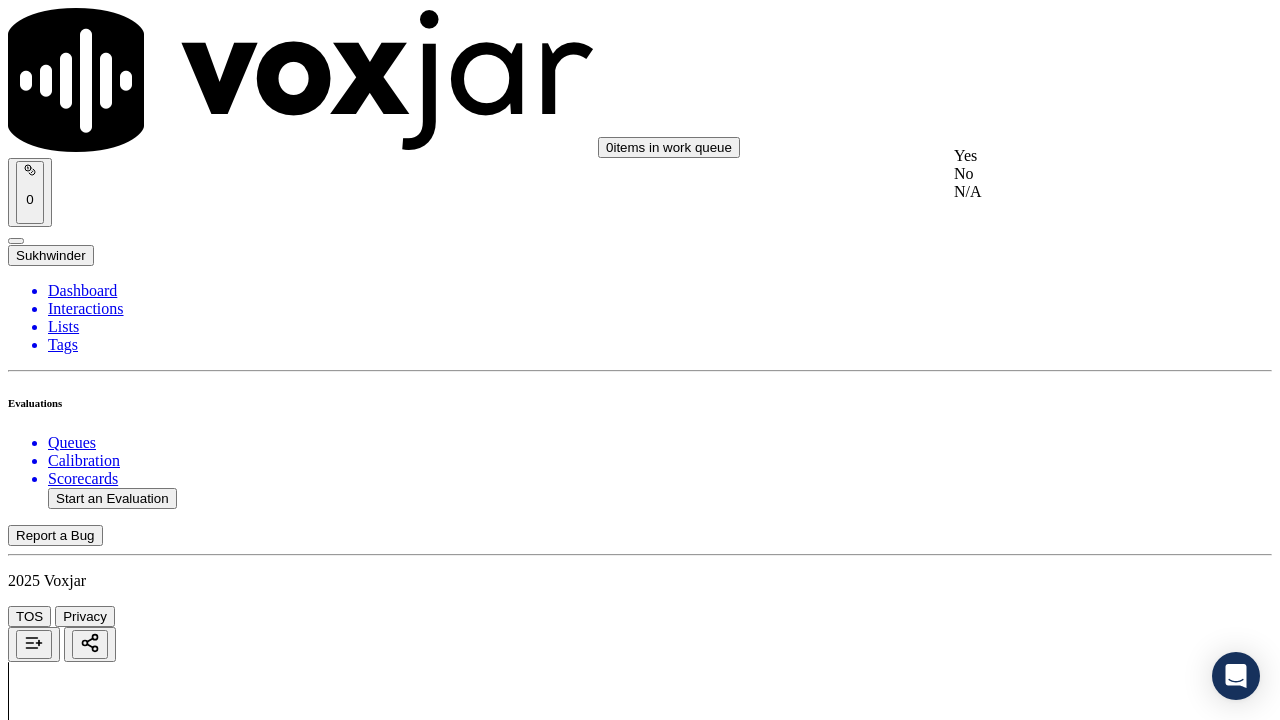 click on "N/A" 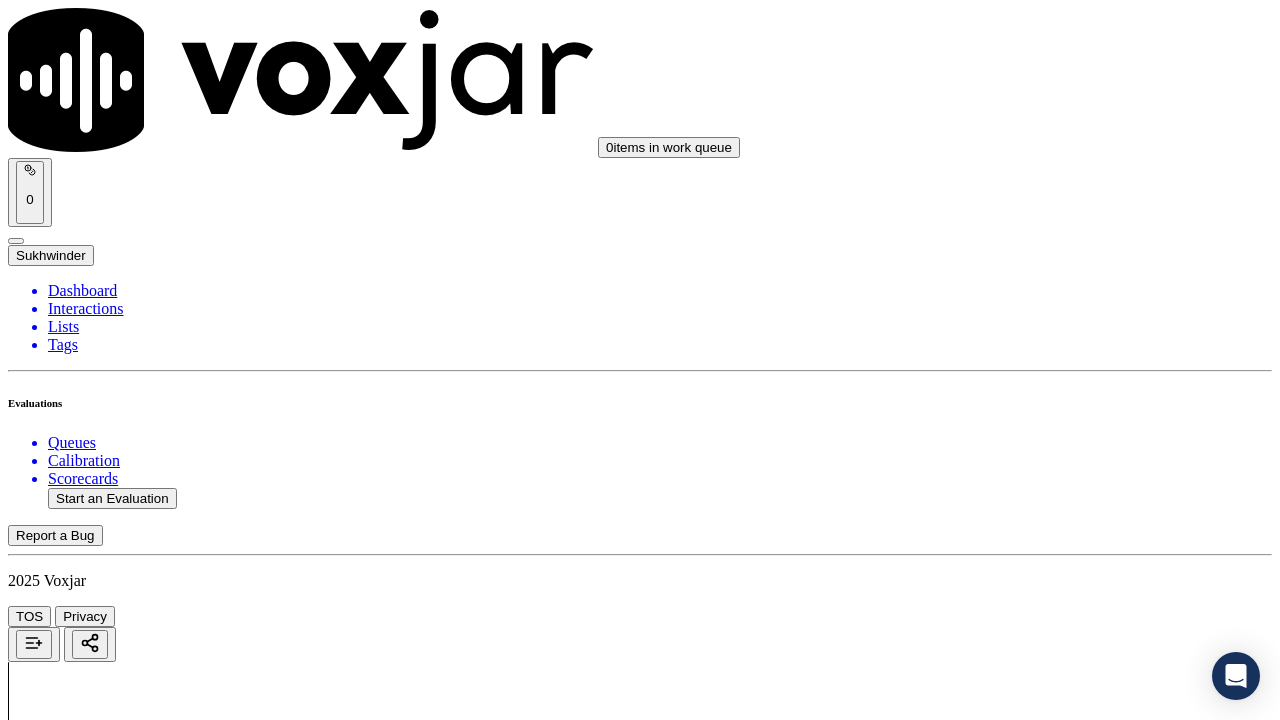 click on "Select an answer" at bounding box center [67, 3348] 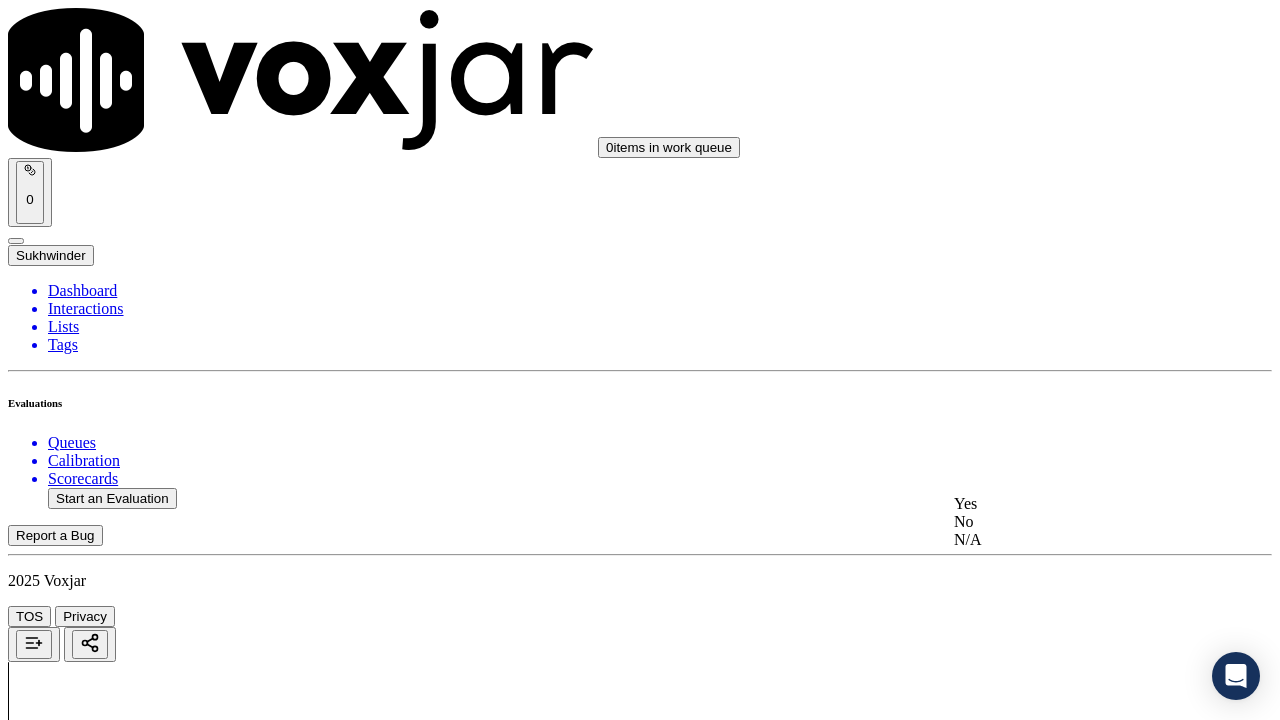 click on "N/A" 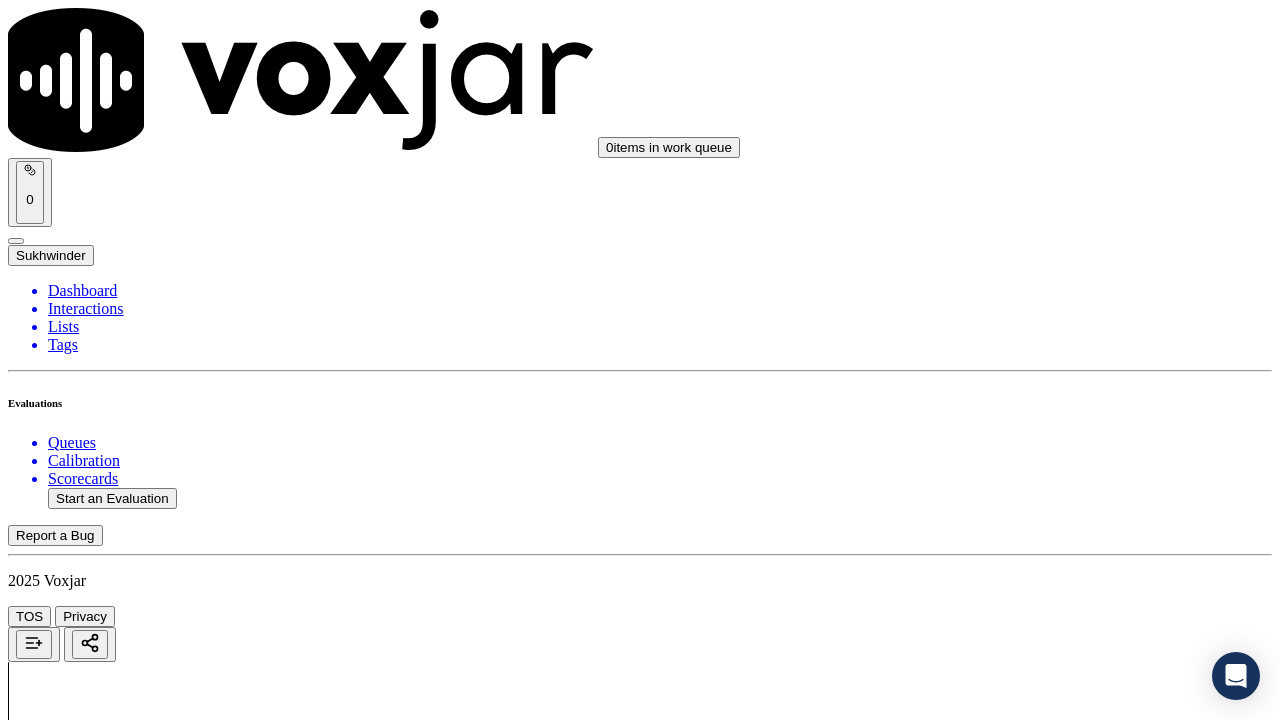 scroll, scrollTop: 1700, scrollLeft: 0, axis: vertical 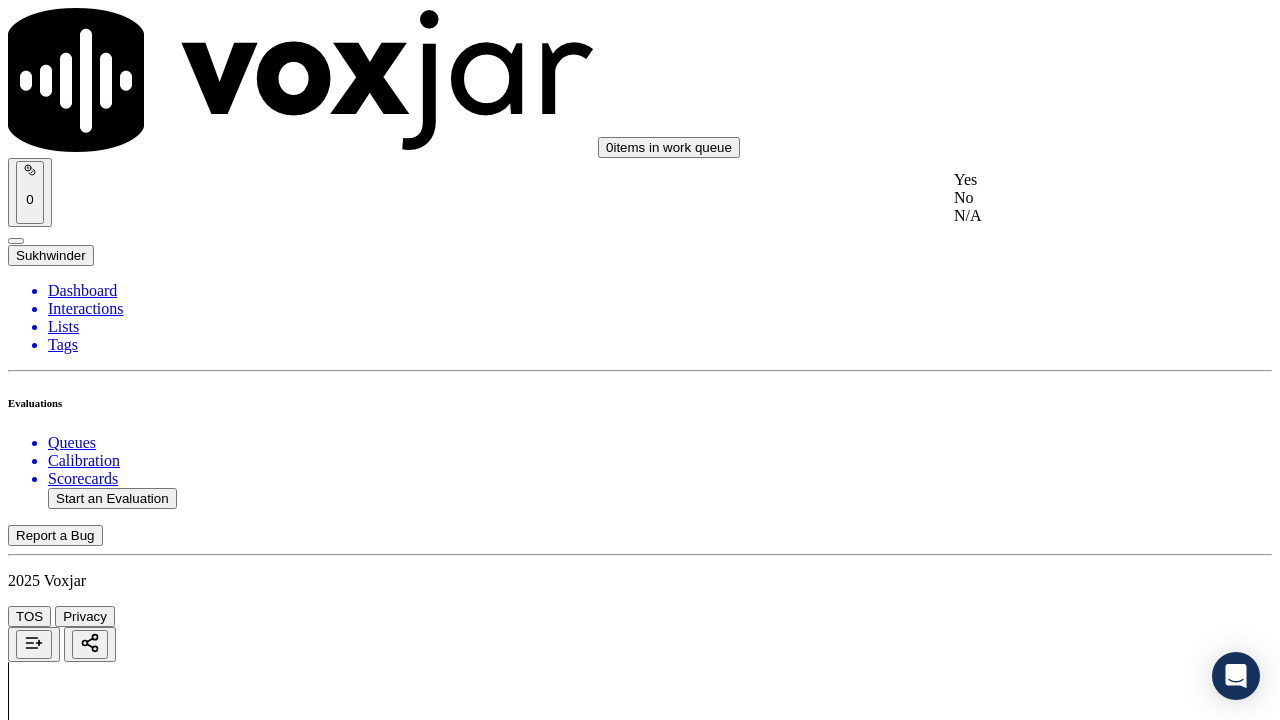 click on "Yes" at bounding box center [1067, 180] 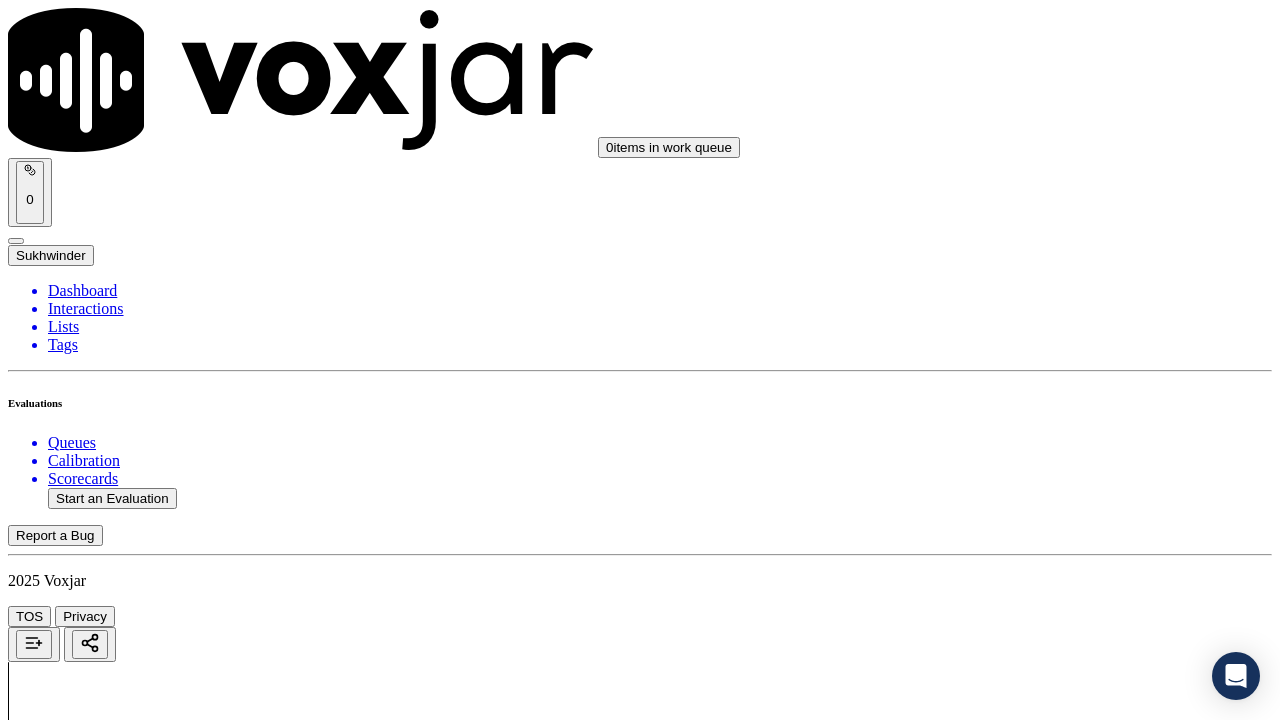 click on "Select an answer" at bounding box center [67, 3821] 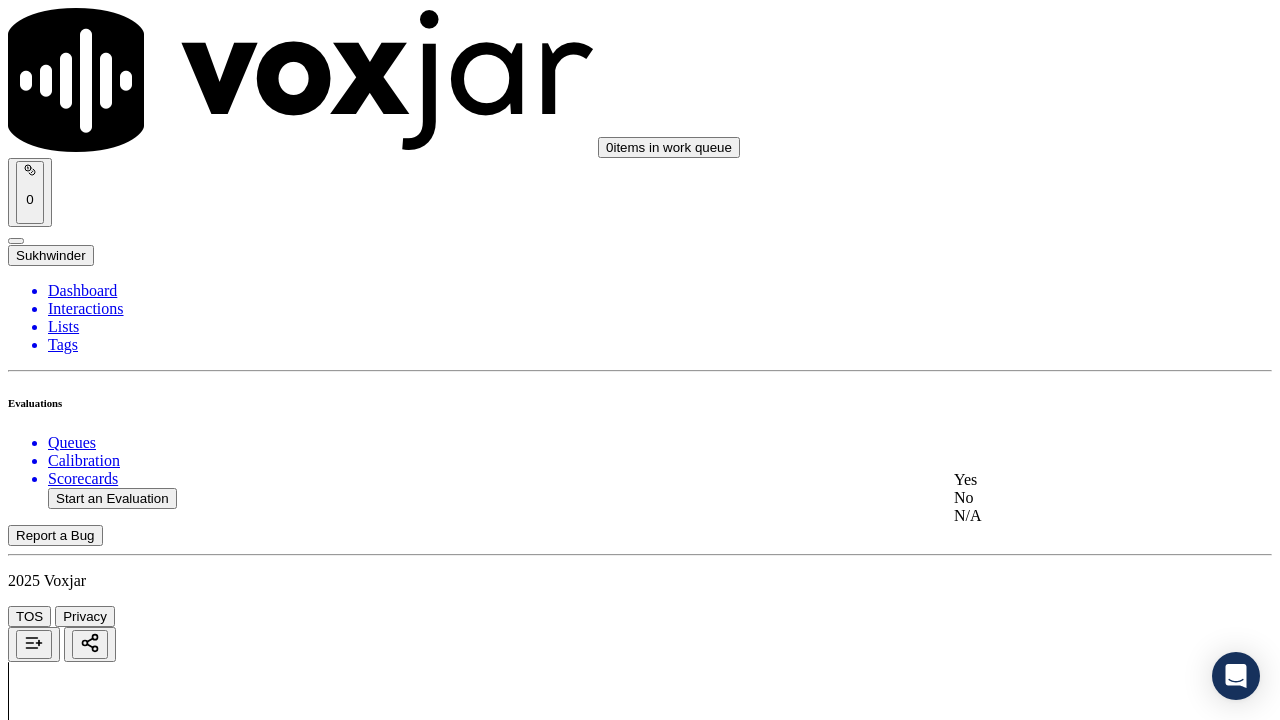 click on "Yes" at bounding box center [1067, 480] 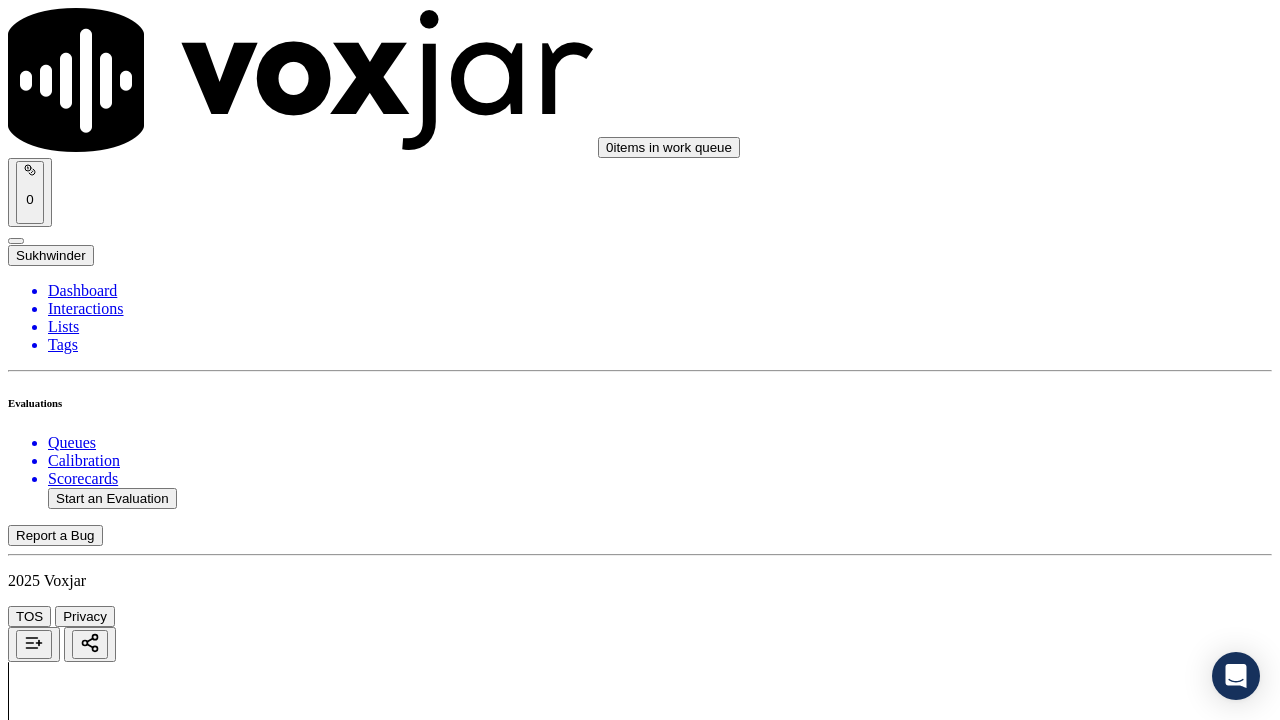 scroll, scrollTop: 2300, scrollLeft: 0, axis: vertical 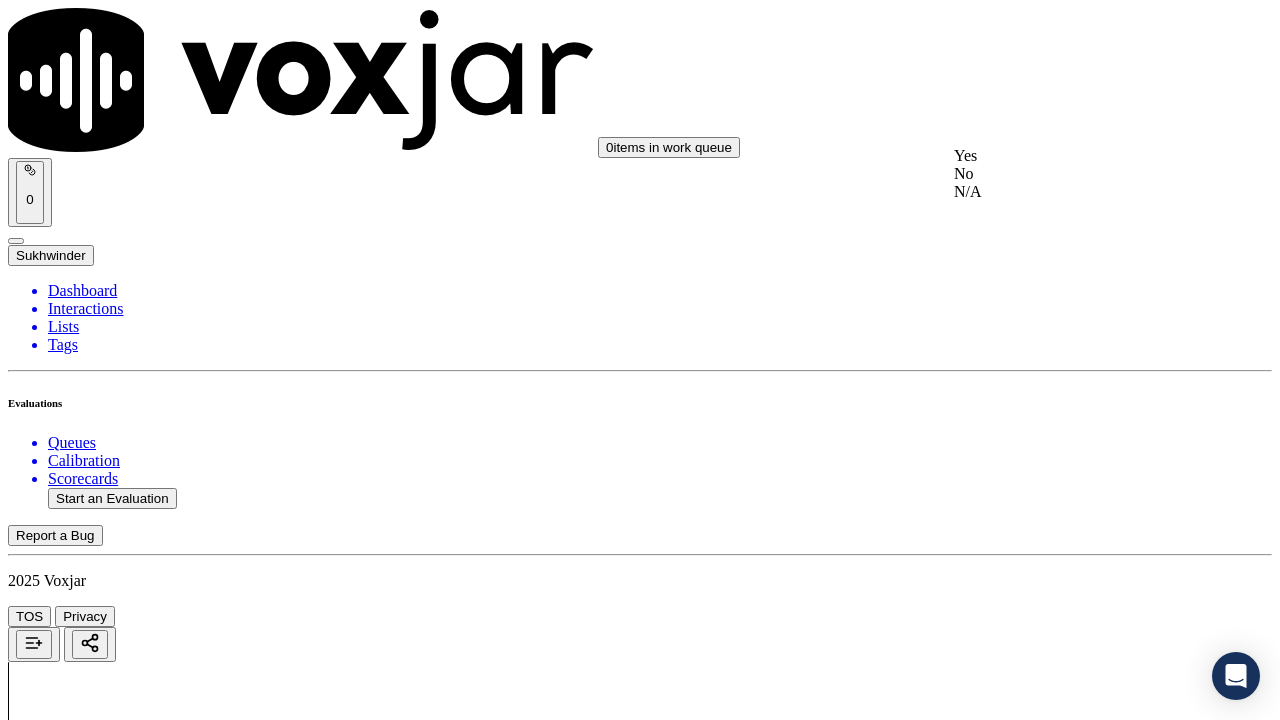 click on "No" 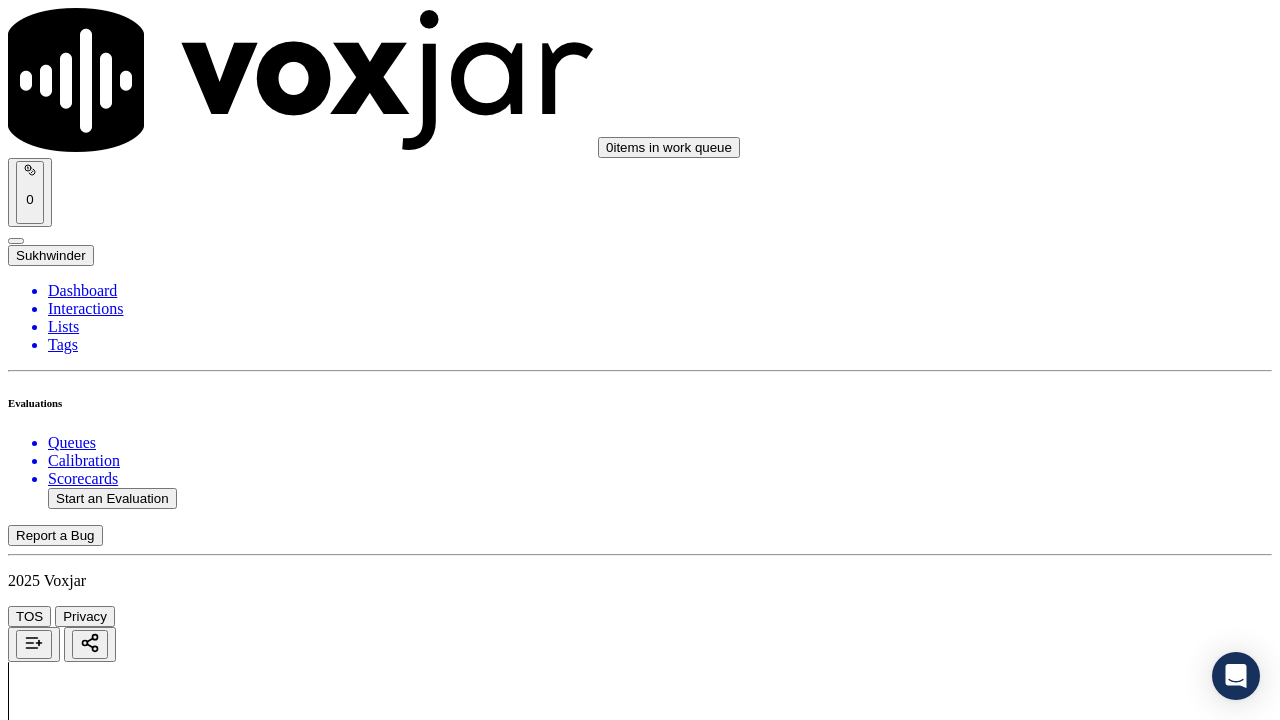 scroll, scrollTop: 2000, scrollLeft: 0, axis: vertical 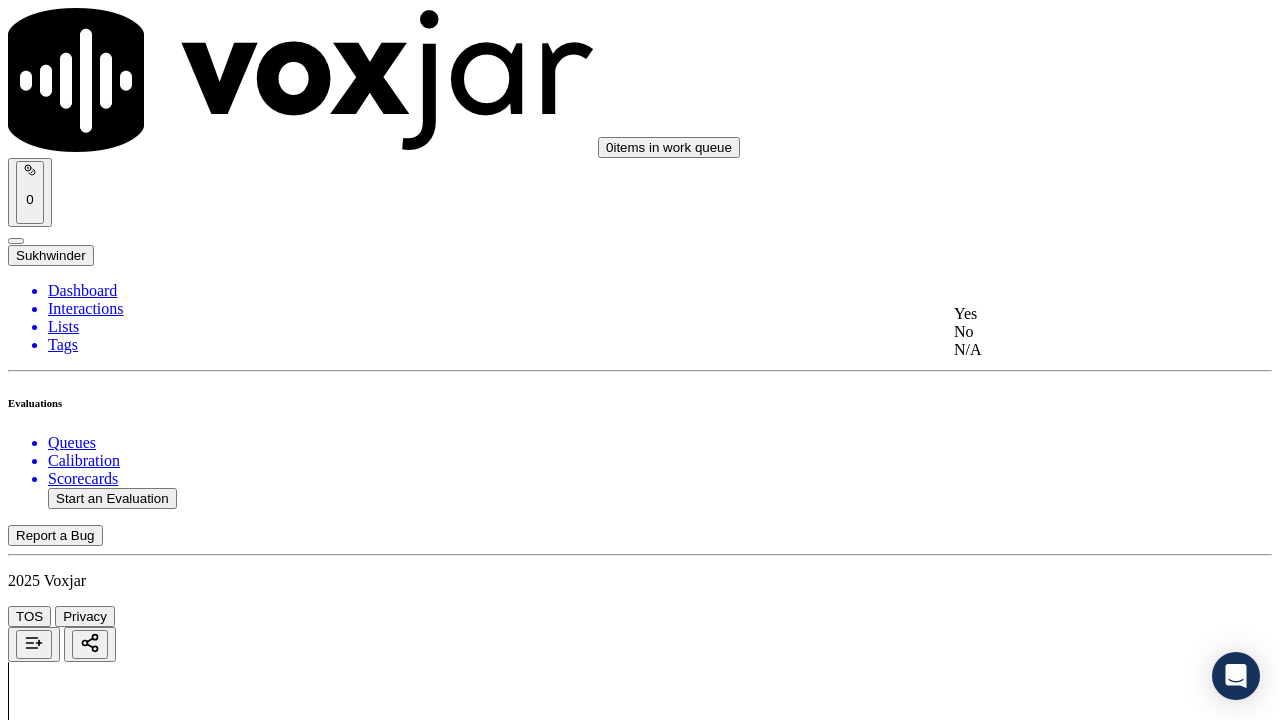 click on "Yes" at bounding box center [1067, 314] 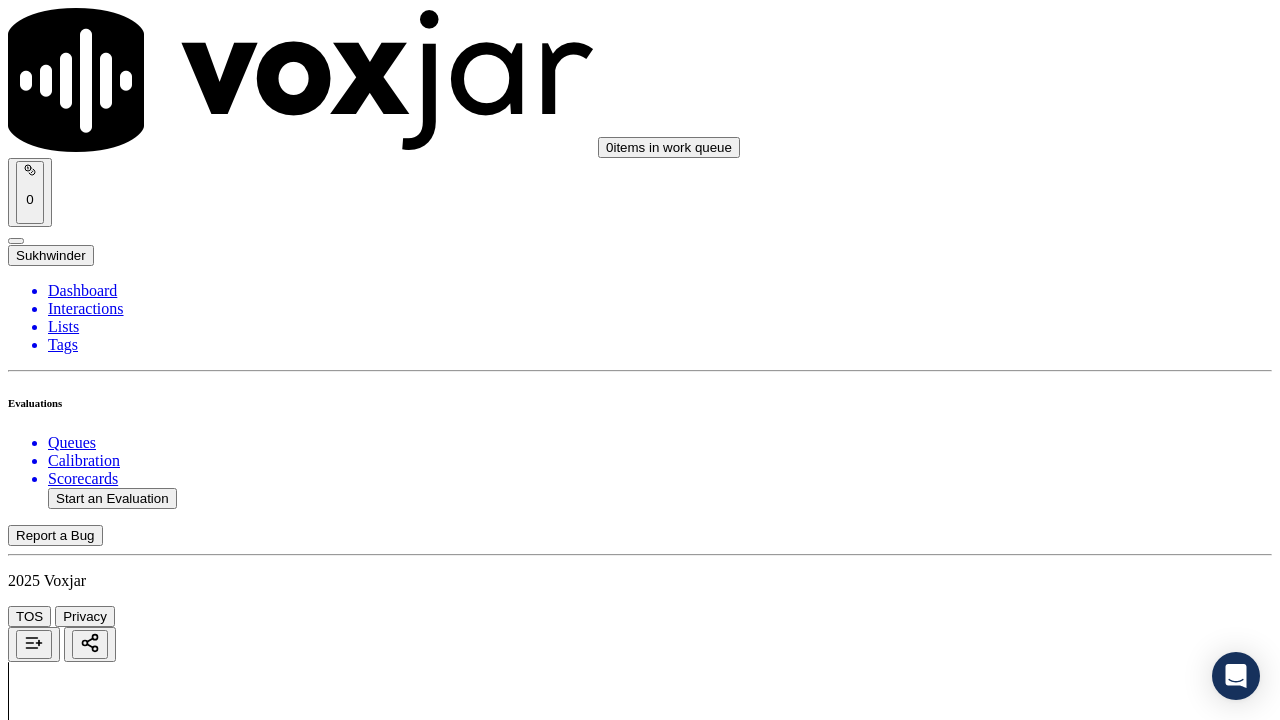 scroll, scrollTop: 2800, scrollLeft: 0, axis: vertical 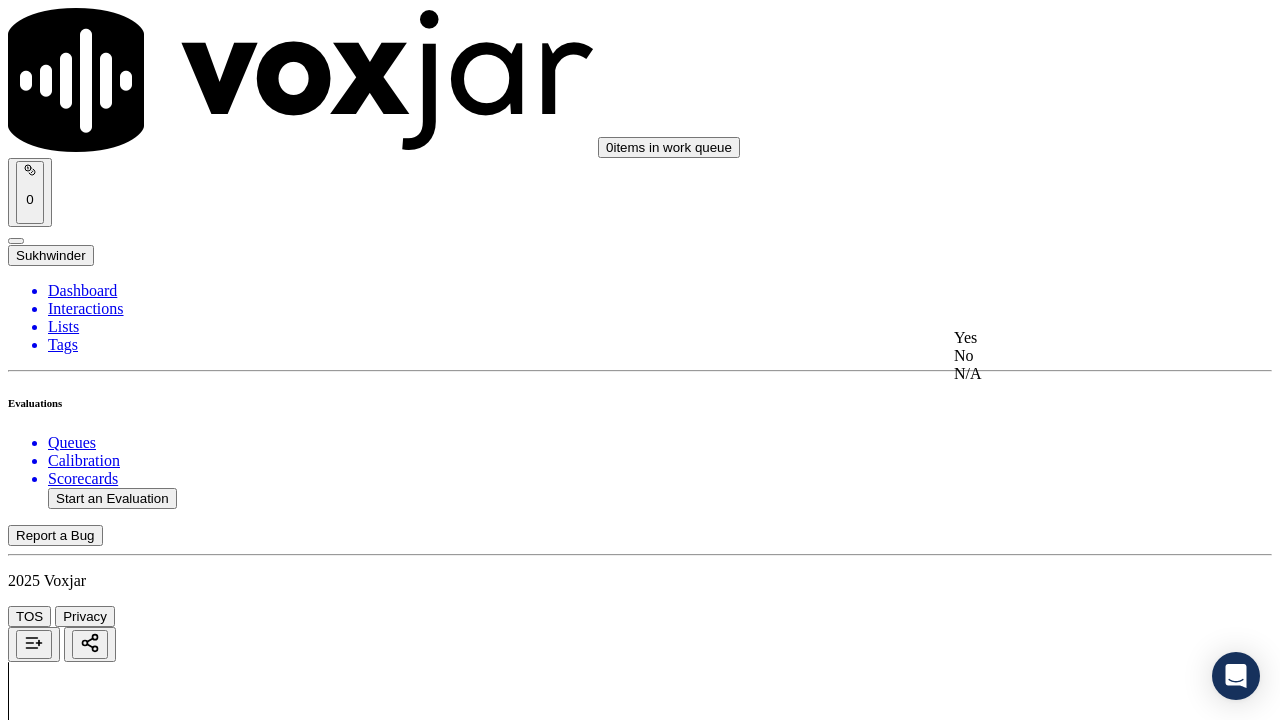 click on "Yes" at bounding box center (1067, 338) 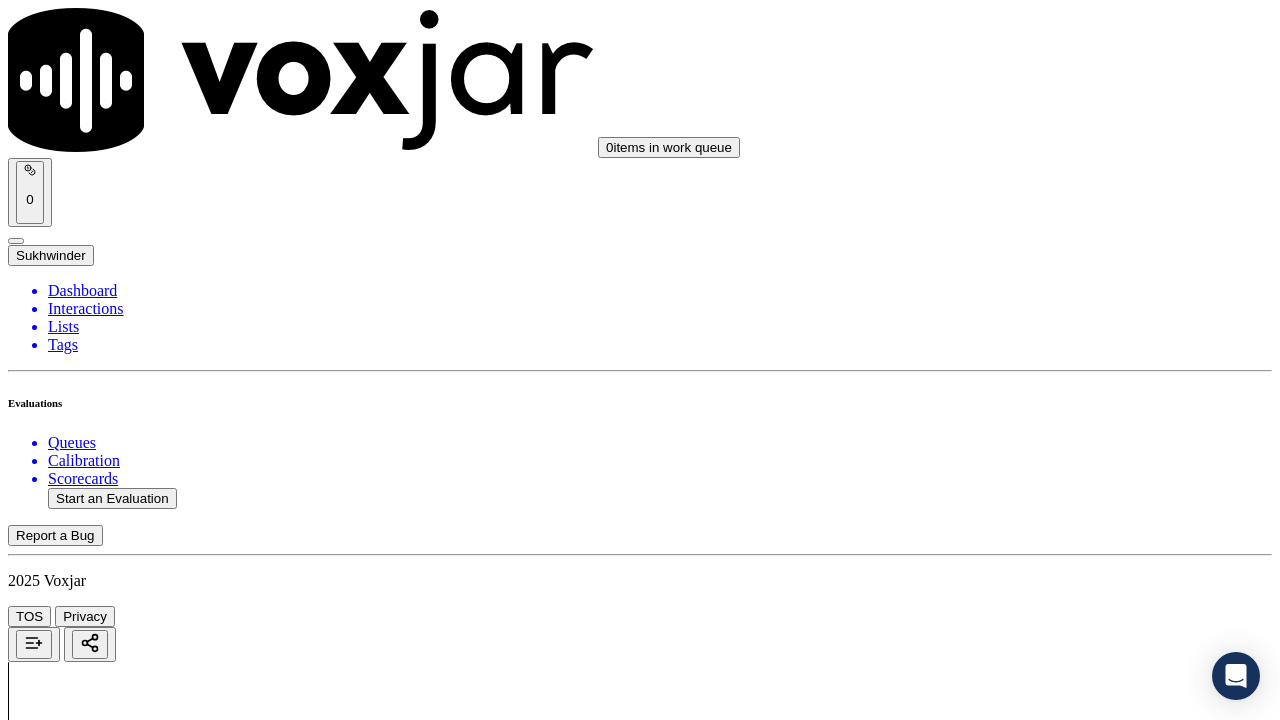 scroll, scrollTop: 3300, scrollLeft: 0, axis: vertical 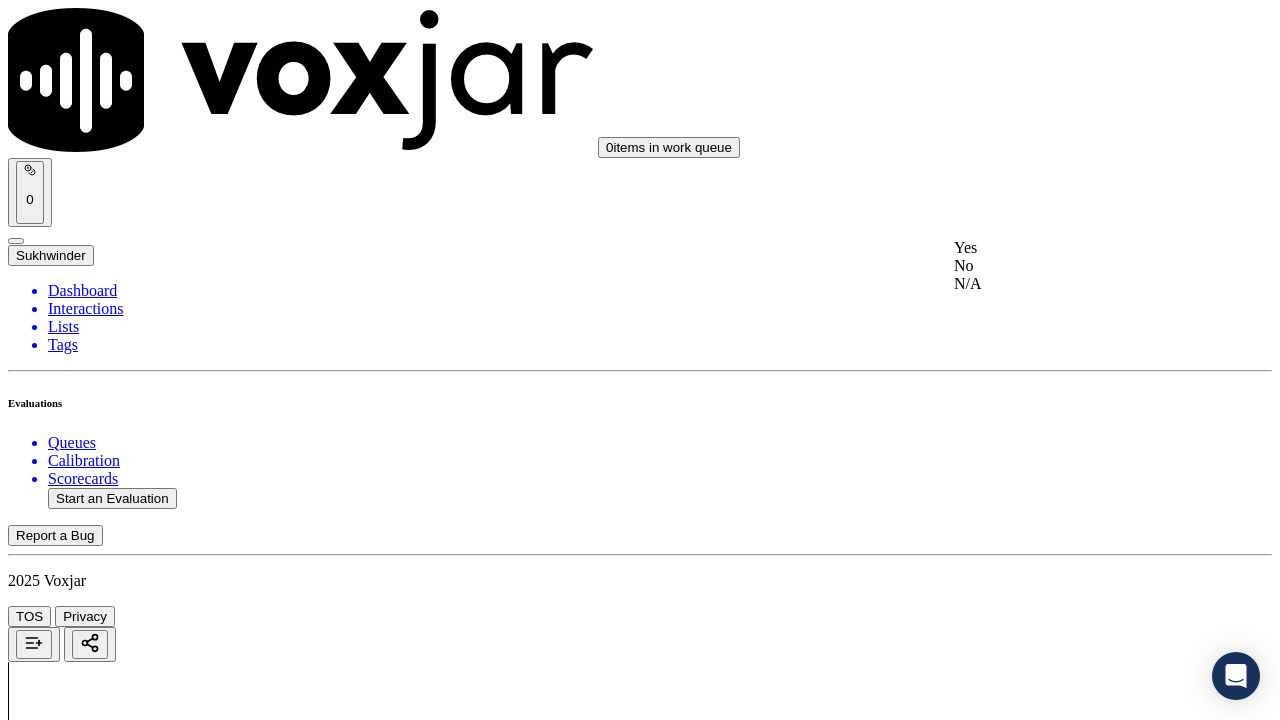 click on "Yes" at bounding box center [1067, 248] 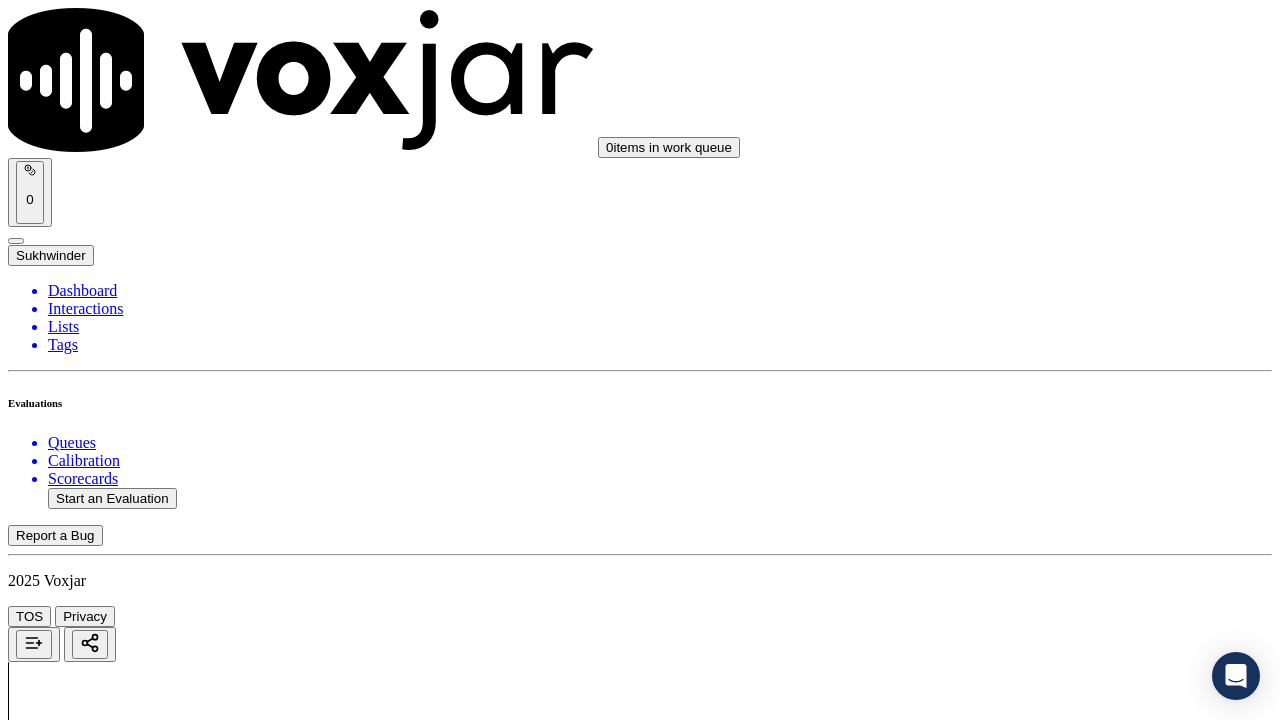 click on "Select an answer" at bounding box center (67, 5190) 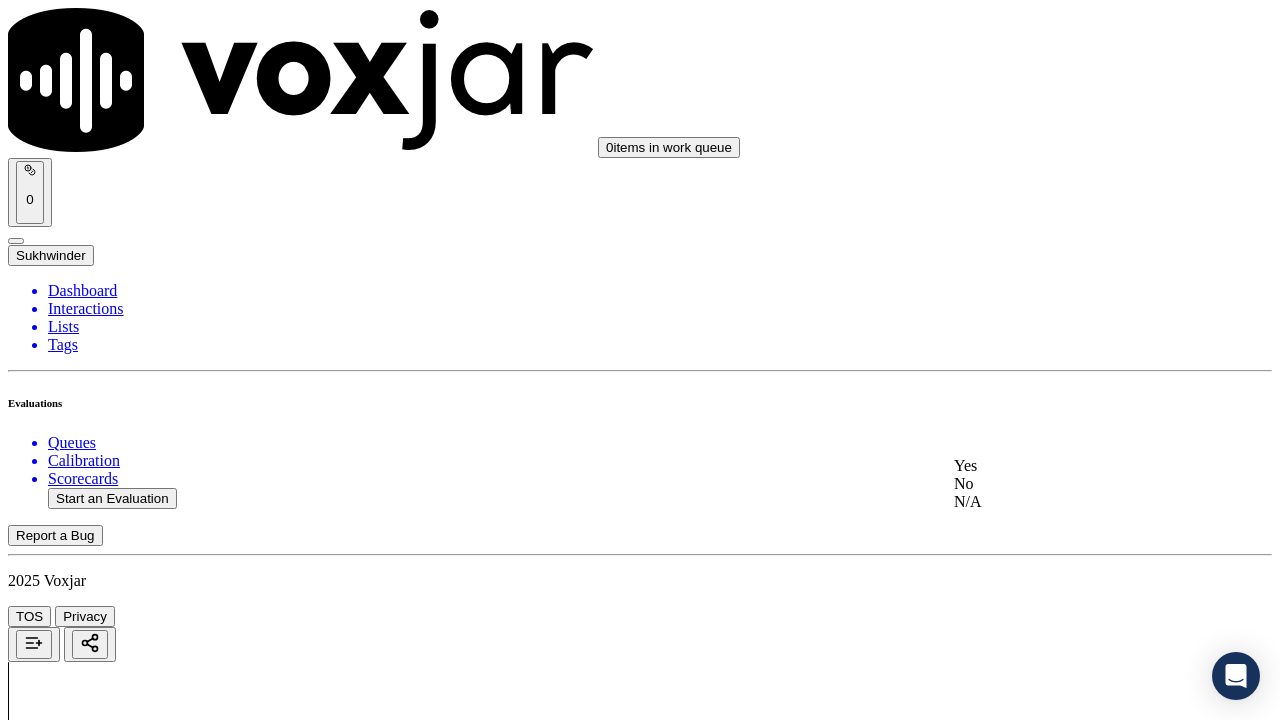 click on "Yes" at bounding box center (1067, 466) 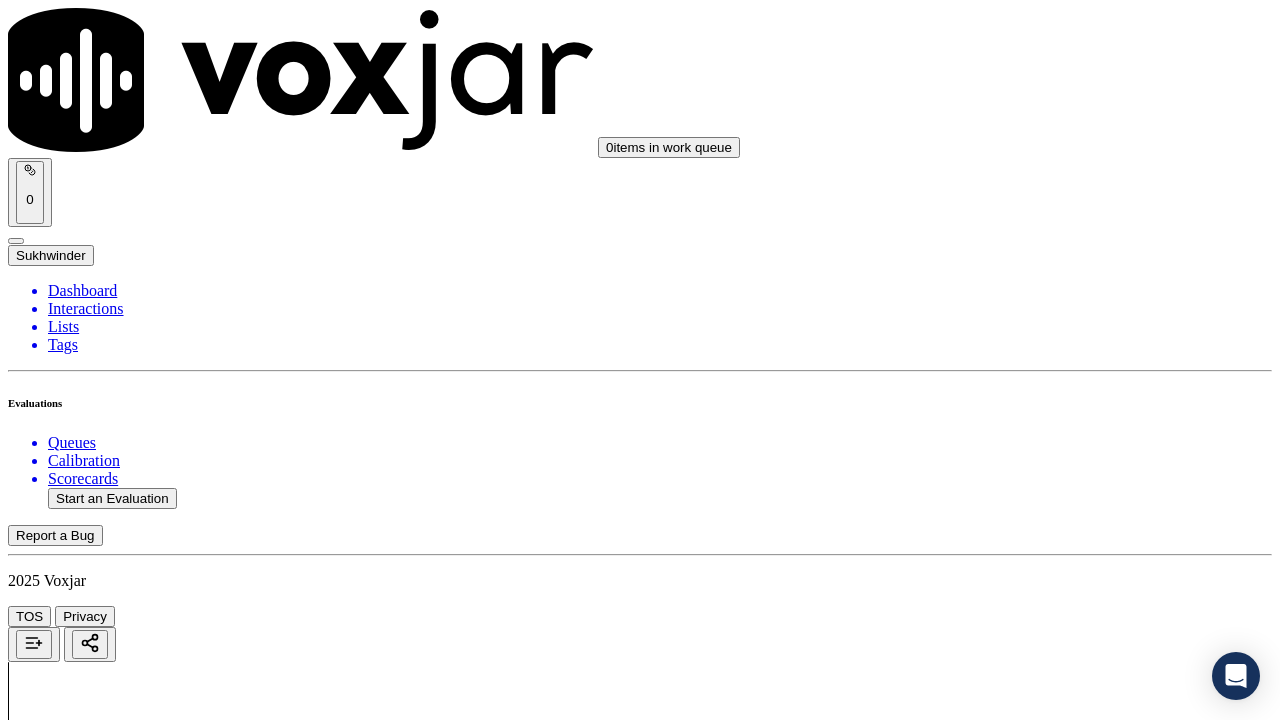 scroll, scrollTop: 3900, scrollLeft: 0, axis: vertical 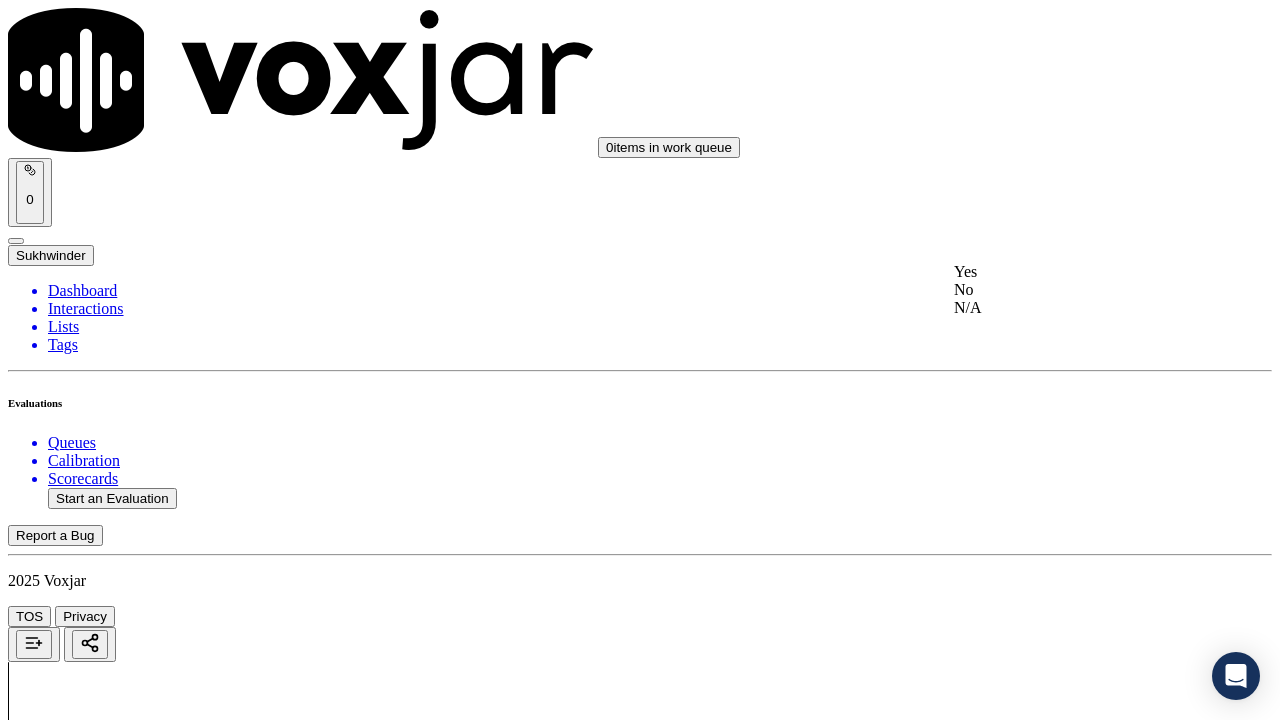 click on "Yes" at bounding box center (1067, 272) 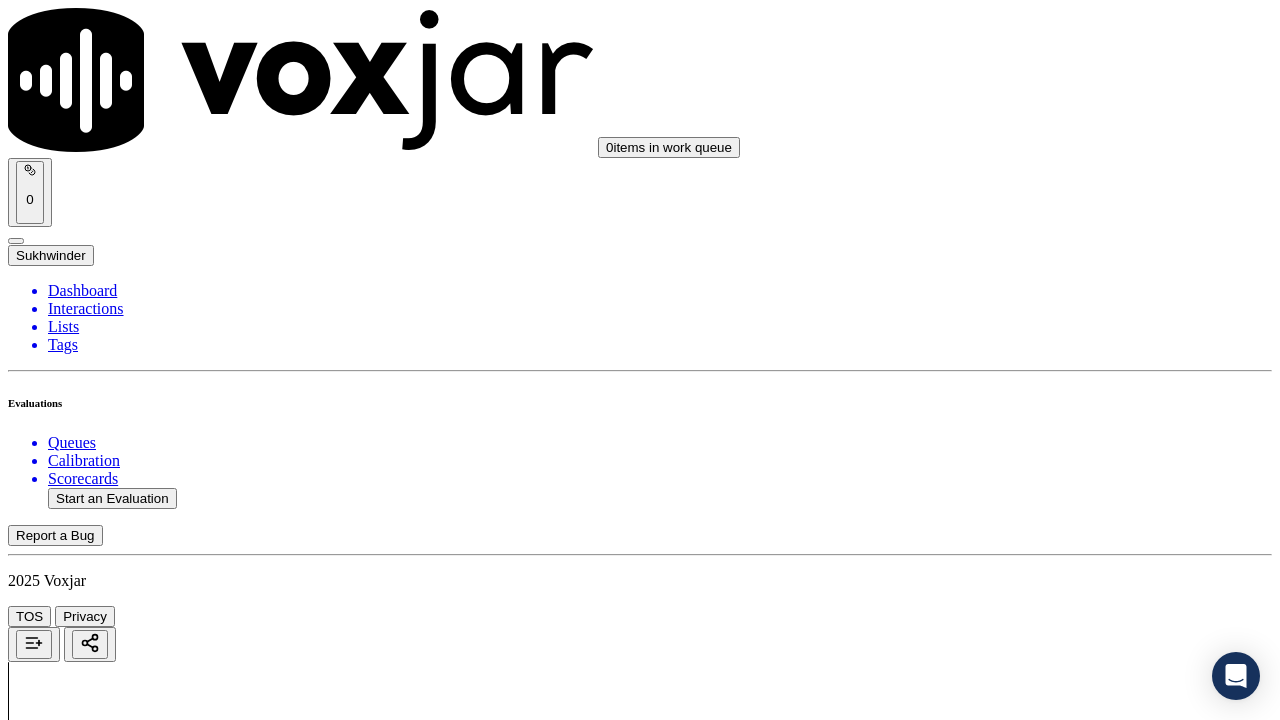 click on "Select an answer" at bounding box center [67, 5663] 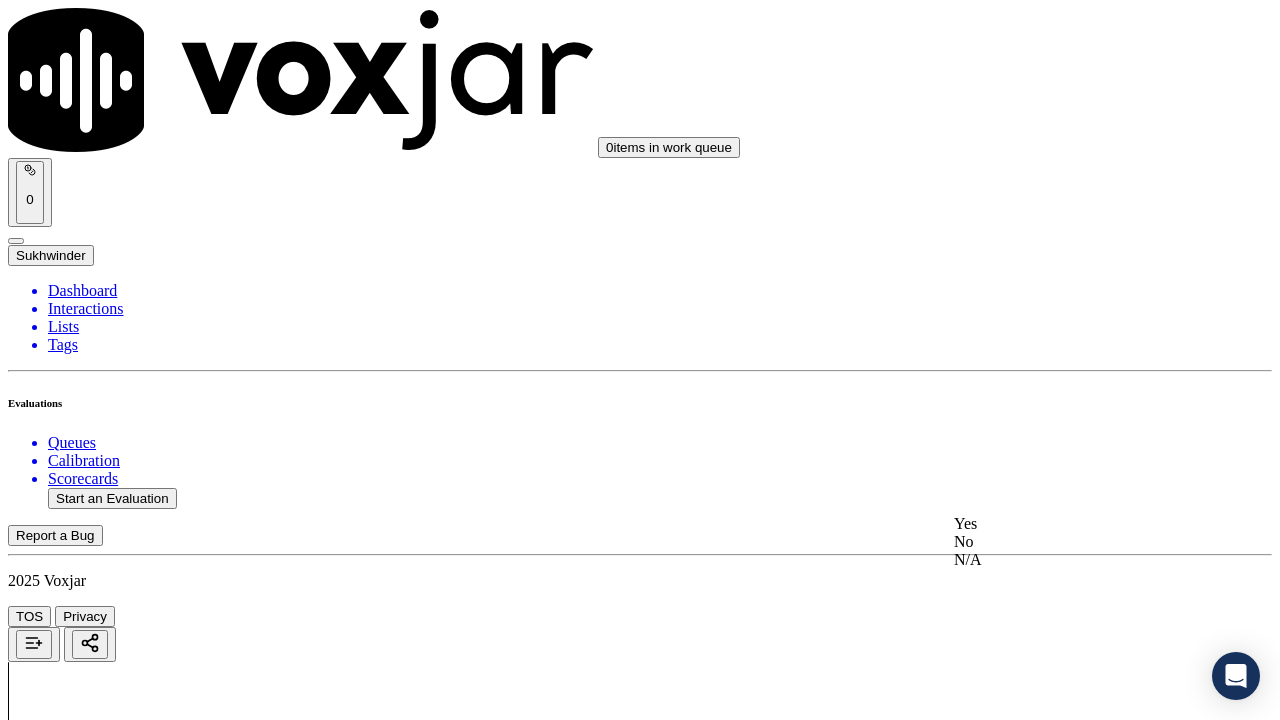 click on "Yes" at bounding box center (1067, 524) 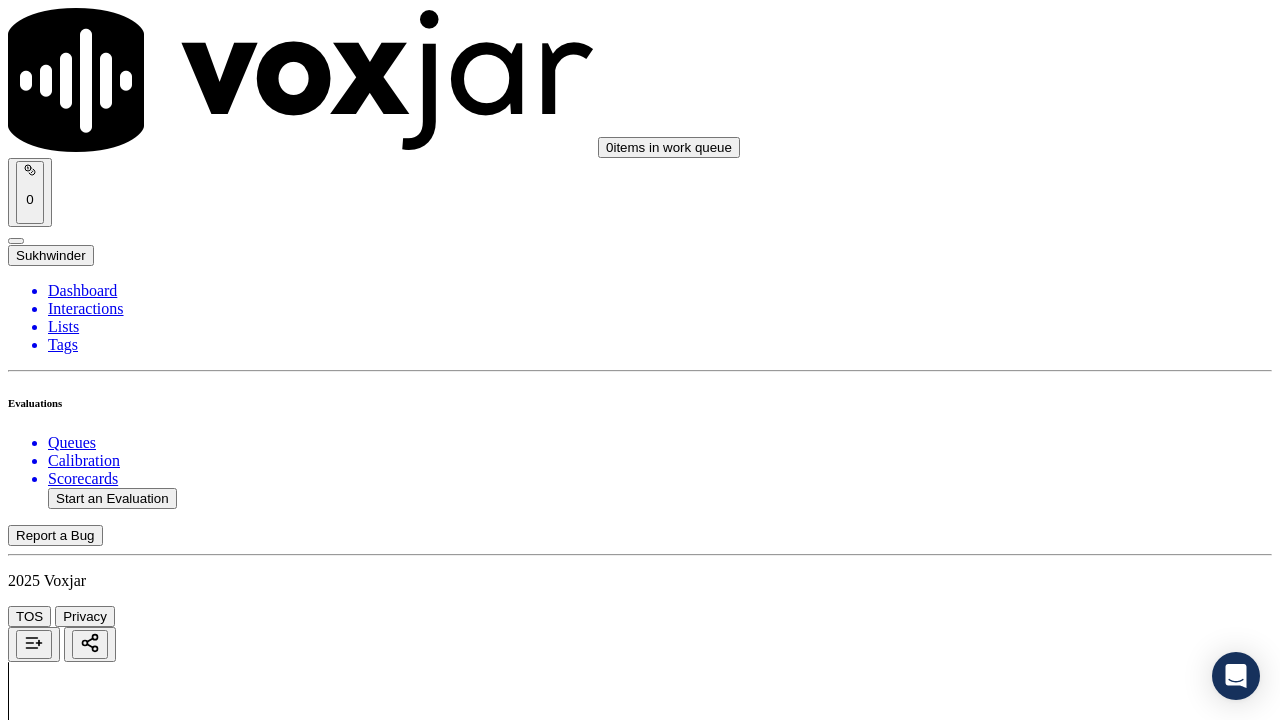 scroll, scrollTop: 4400, scrollLeft: 0, axis: vertical 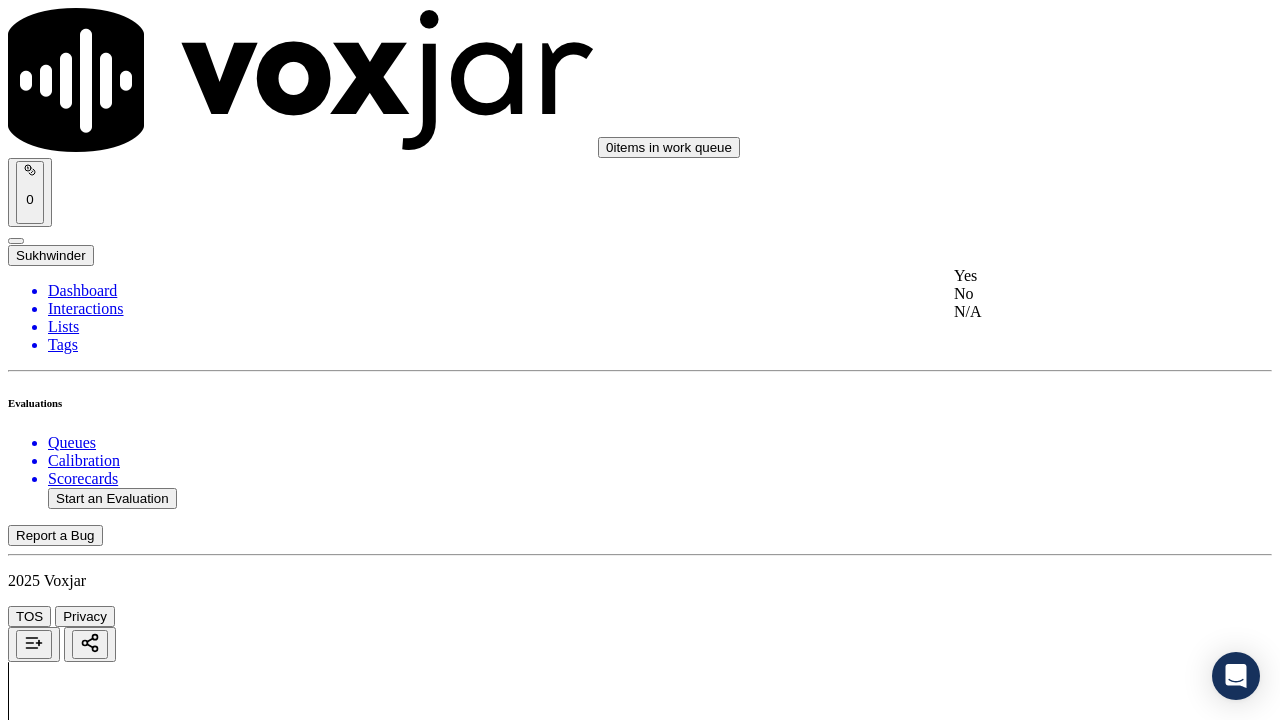click on "Yes" at bounding box center [1067, 276] 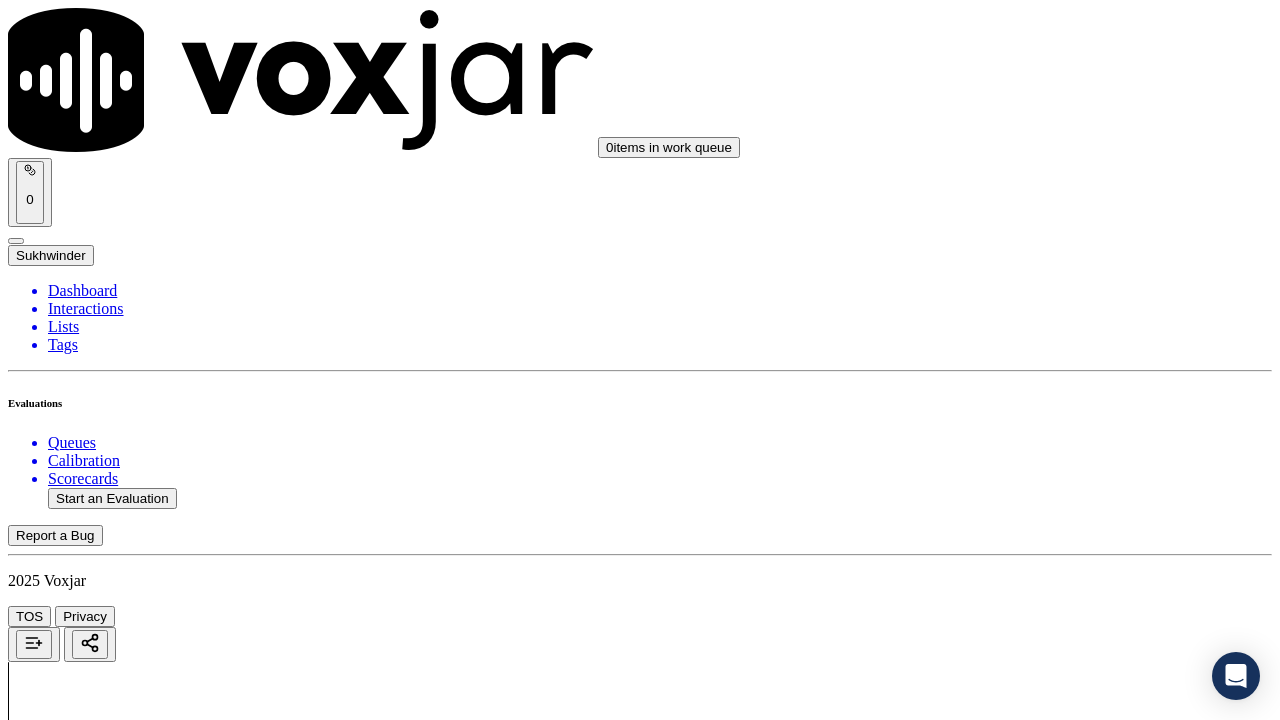 click on "Select an answer" at bounding box center [67, 6135] 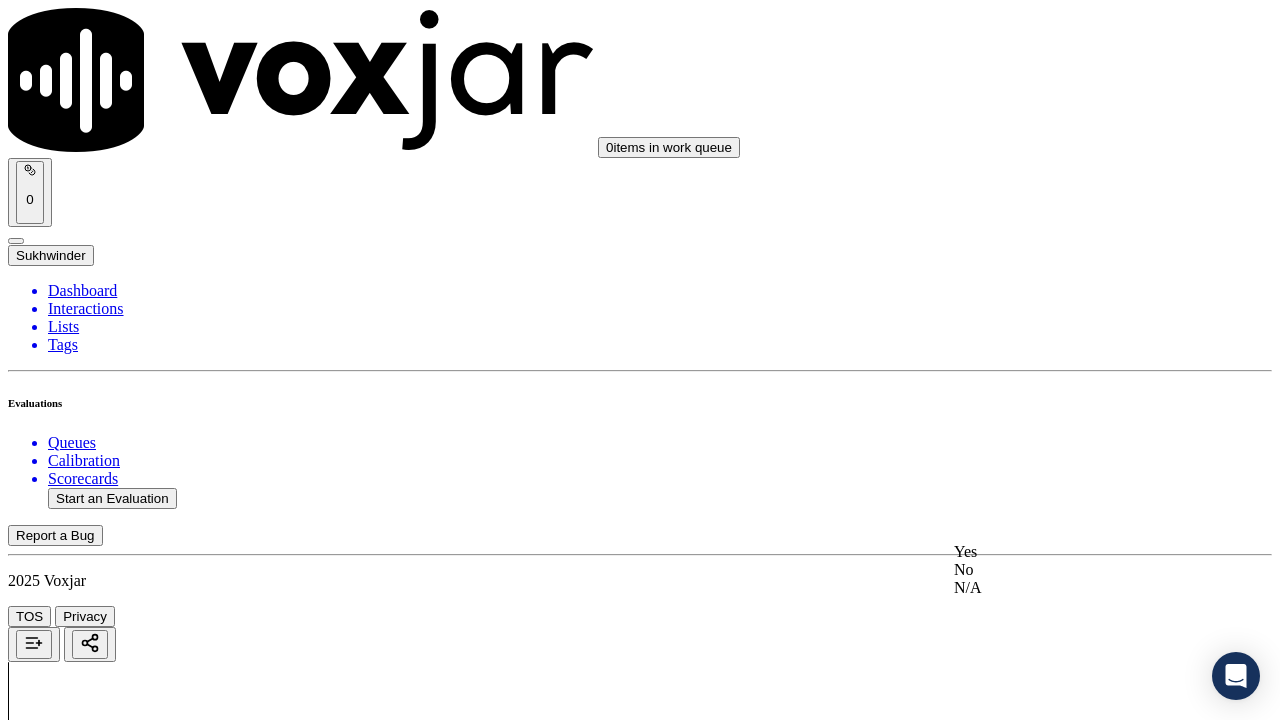 click on "Yes" at bounding box center [1067, 552] 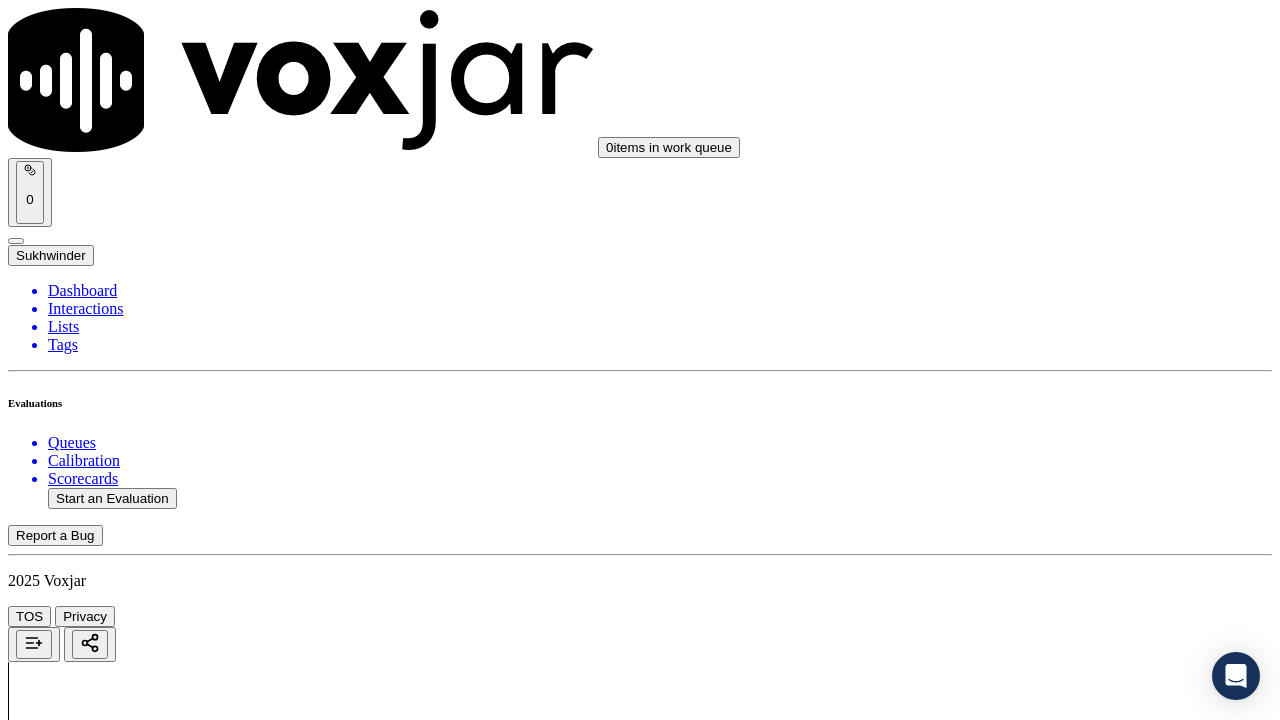 scroll, scrollTop: 4900, scrollLeft: 0, axis: vertical 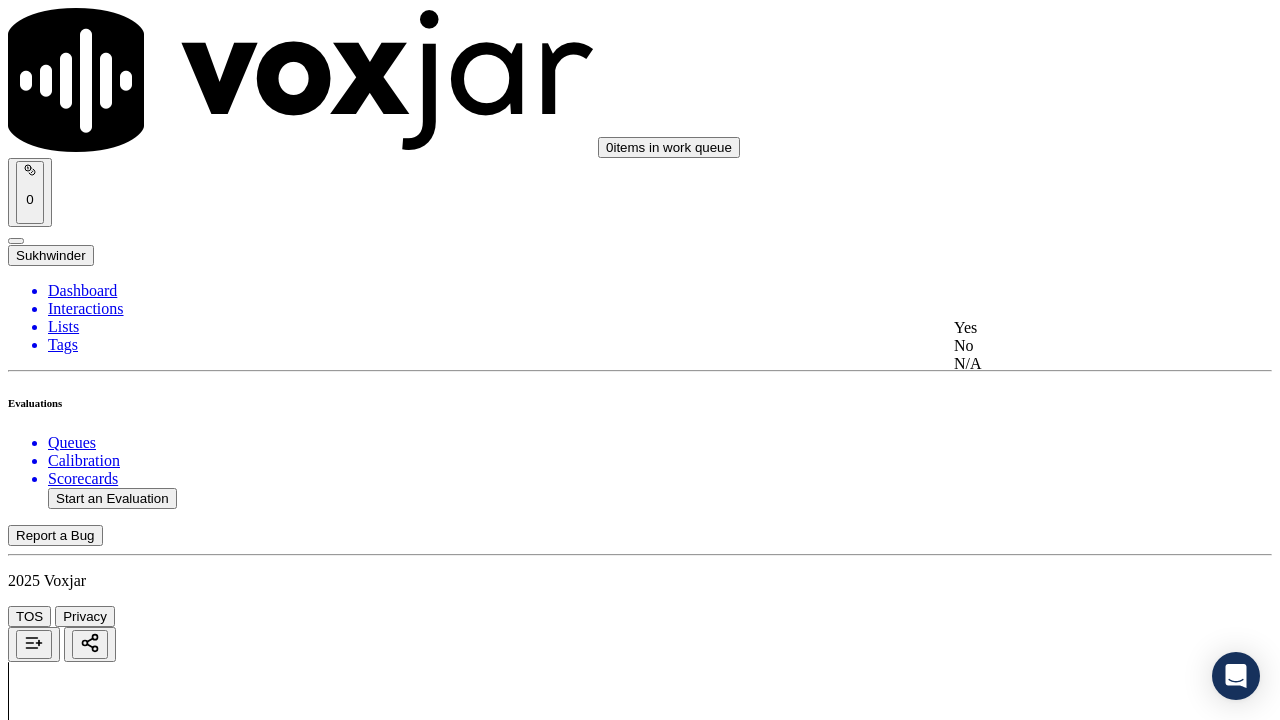 click on "Yes" at bounding box center (1067, 328) 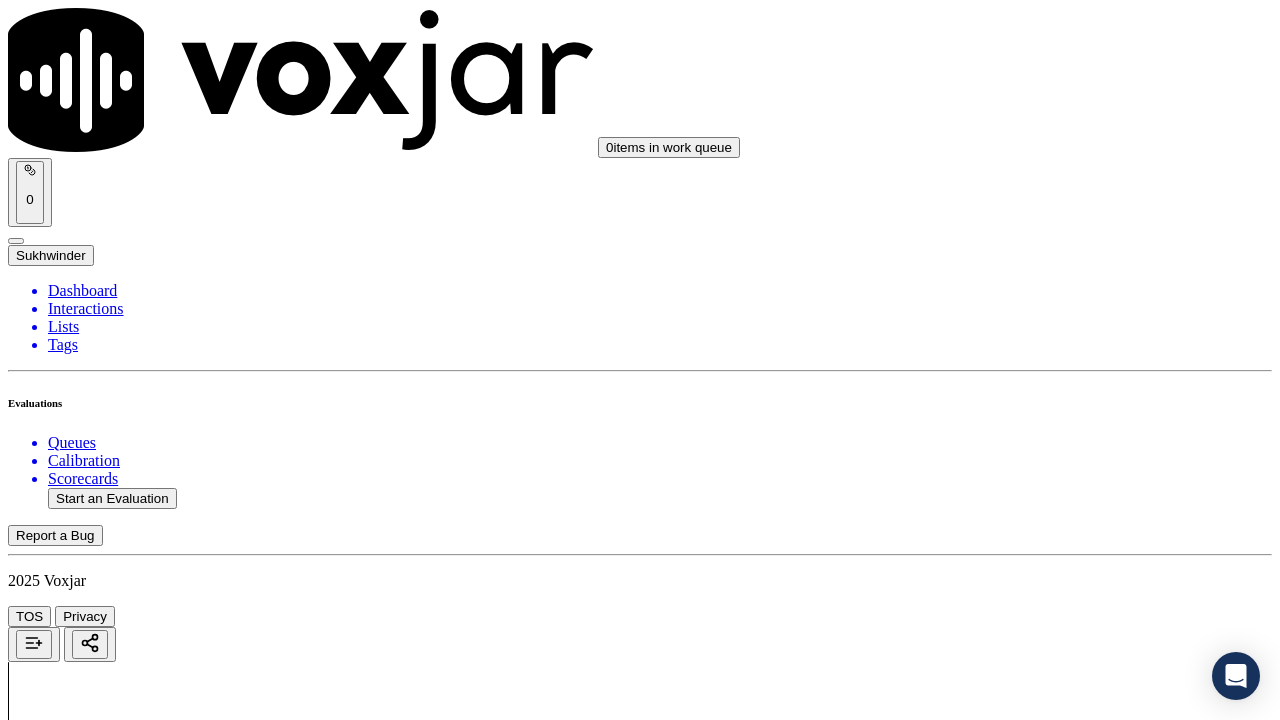 click on "Select an answer" at bounding box center [67, 6608] 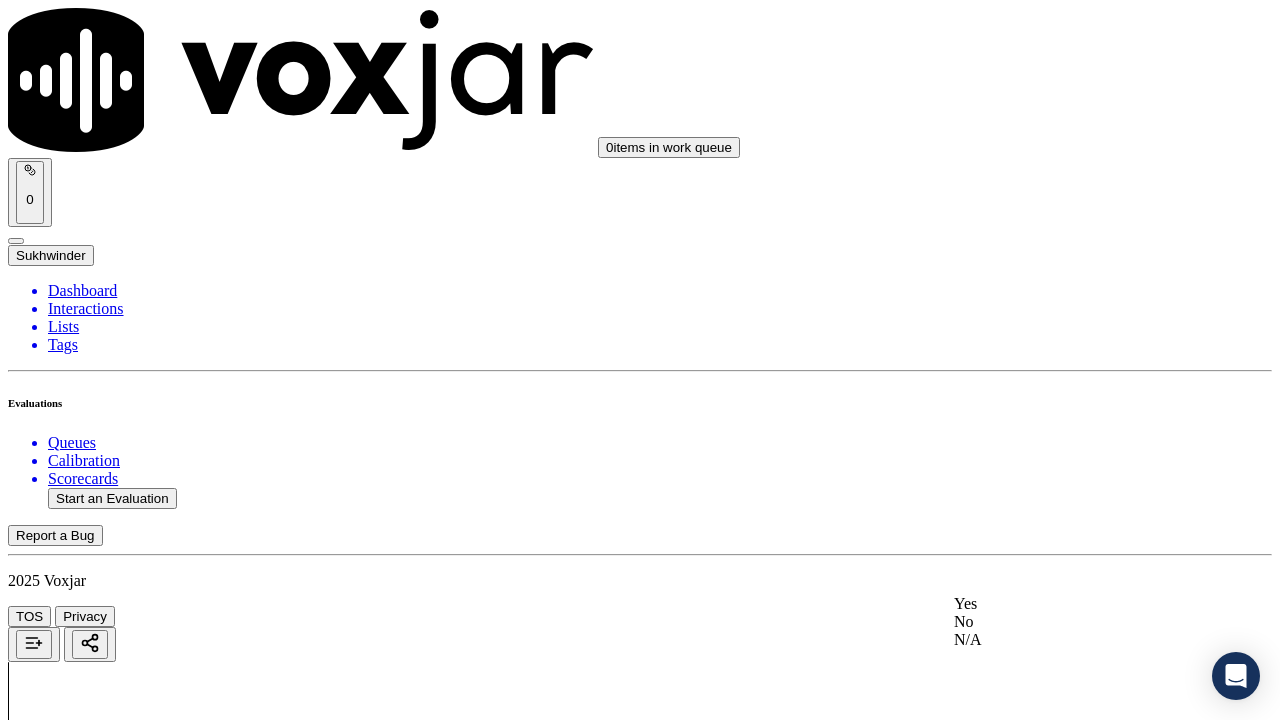 click on "Yes" at bounding box center (1067, 604) 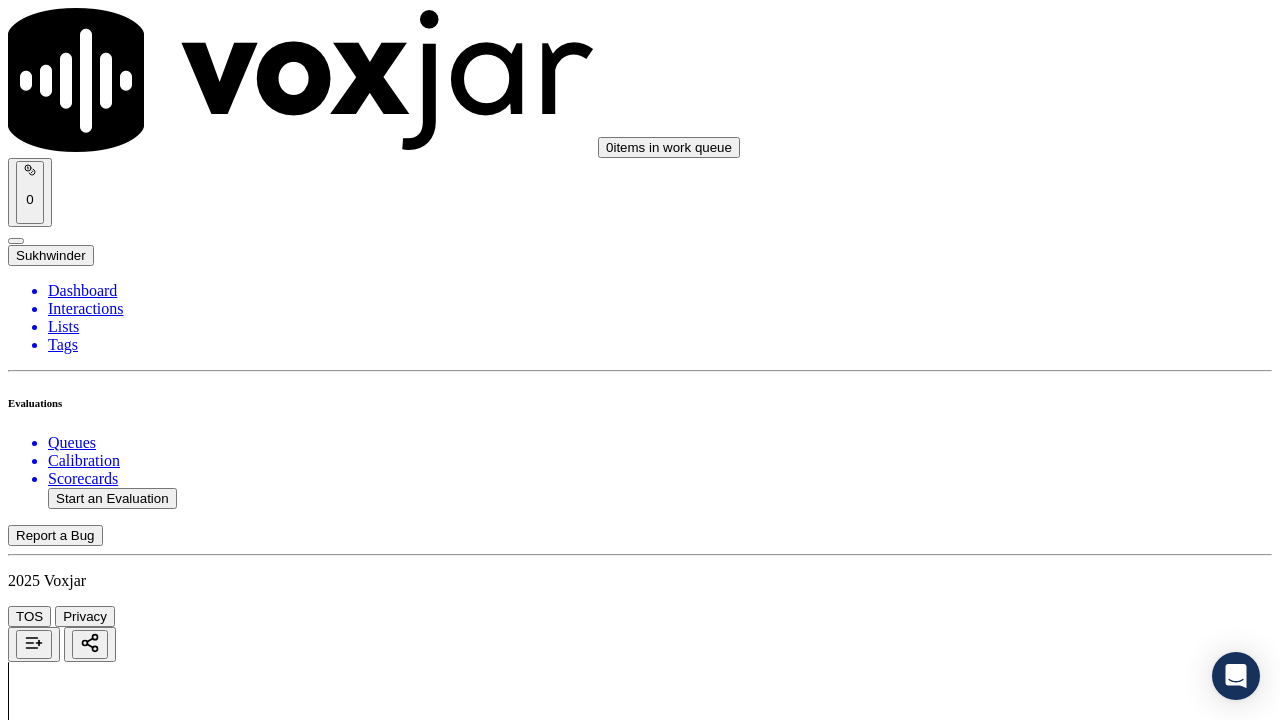 scroll, scrollTop: 5500, scrollLeft: 0, axis: vertical 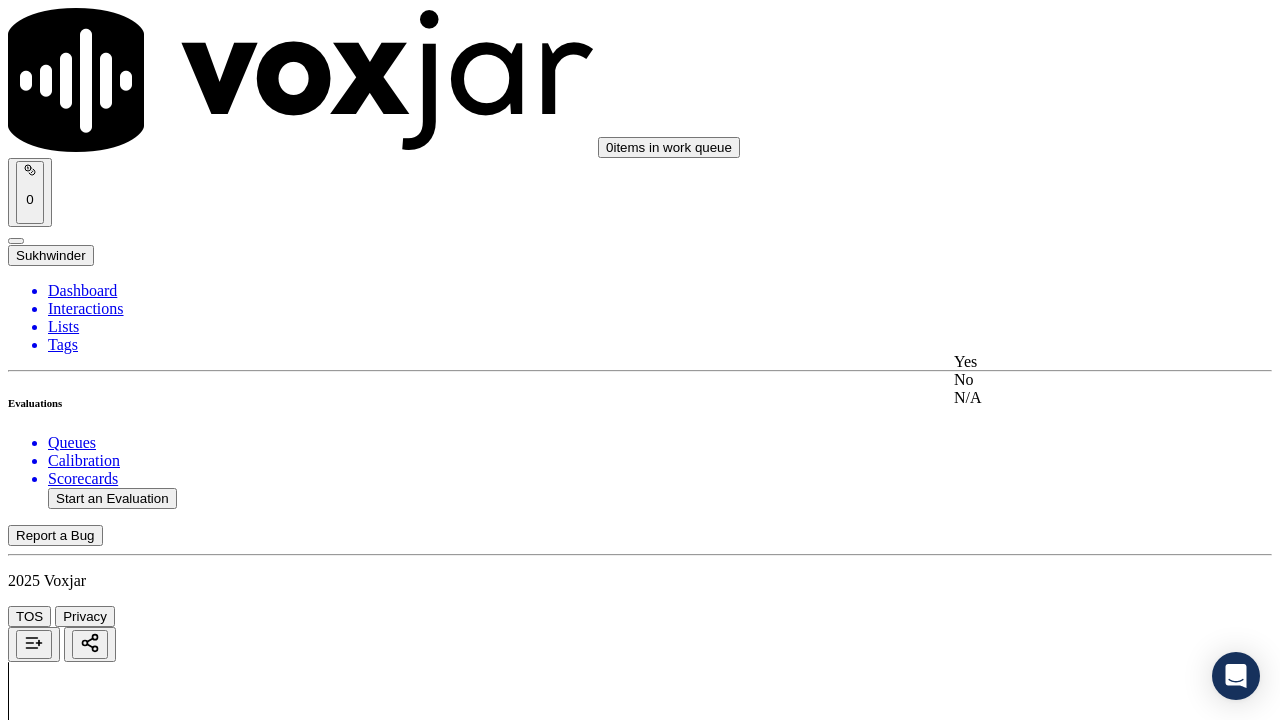 click on "Yes" at bounding box center [1067, 362] 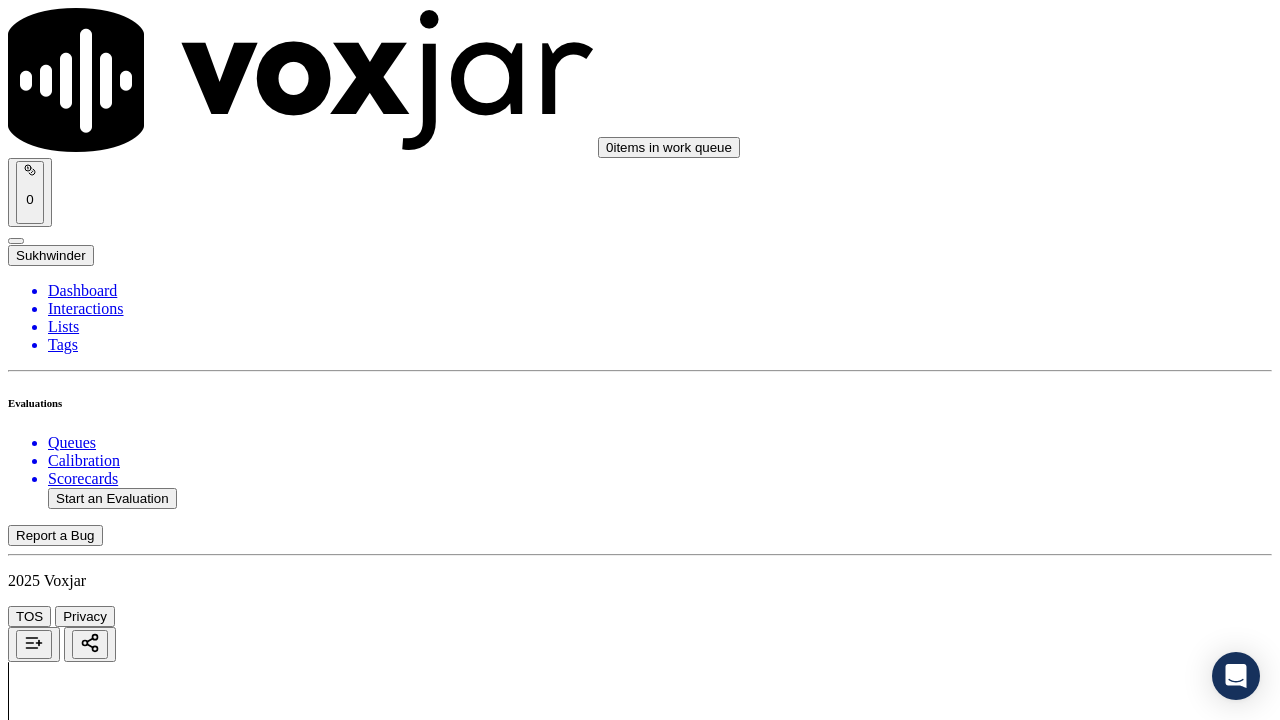 click on "Select an answer" at bounding box center (67, 7159) 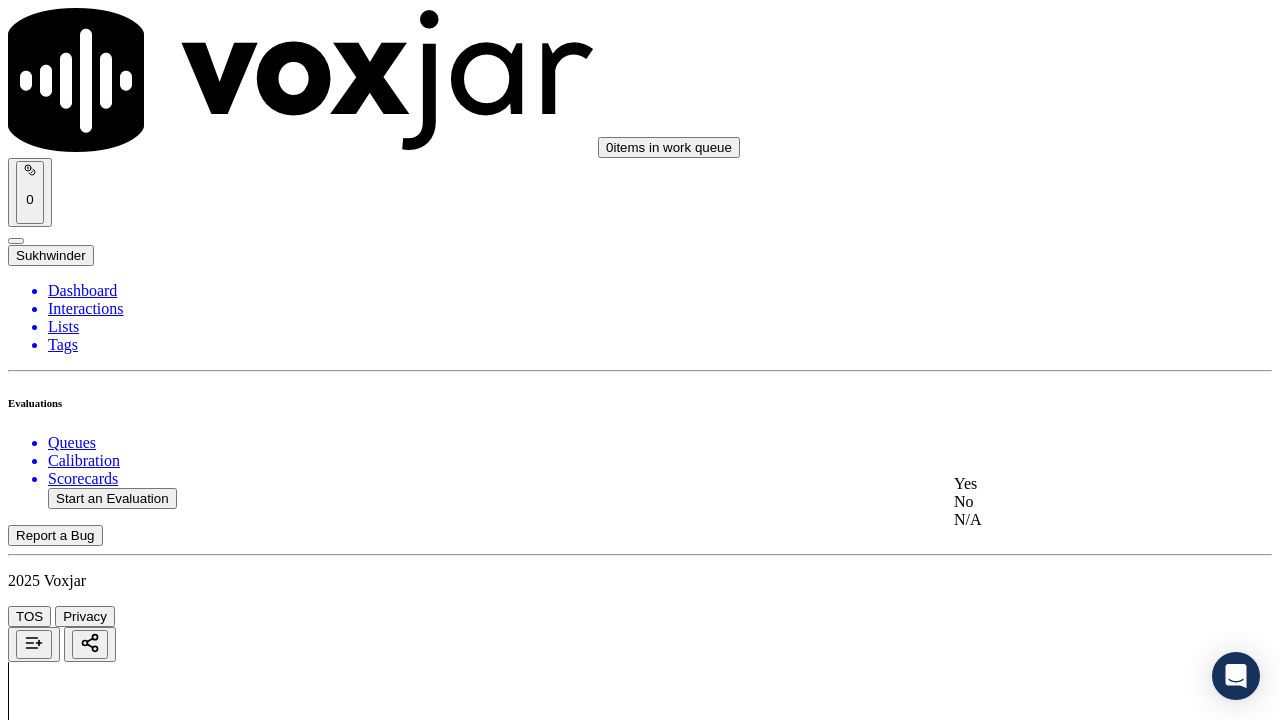 click on "Yes" at bounding box center (1067, 484) 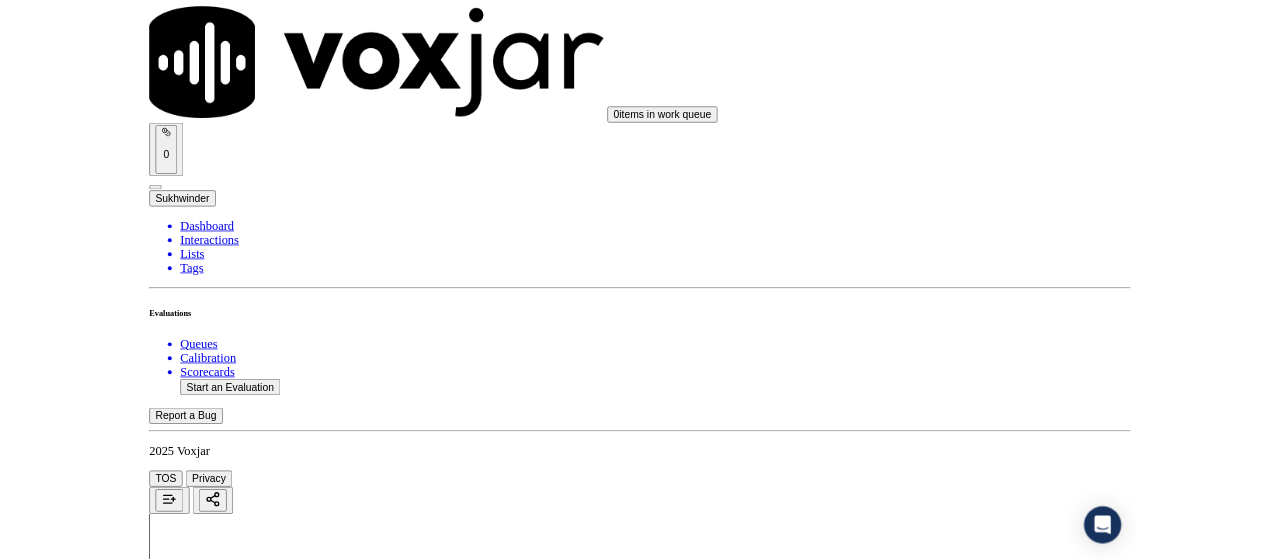 scroll, scrollTop: 5921, scrollLeft: 0, axis: vertical 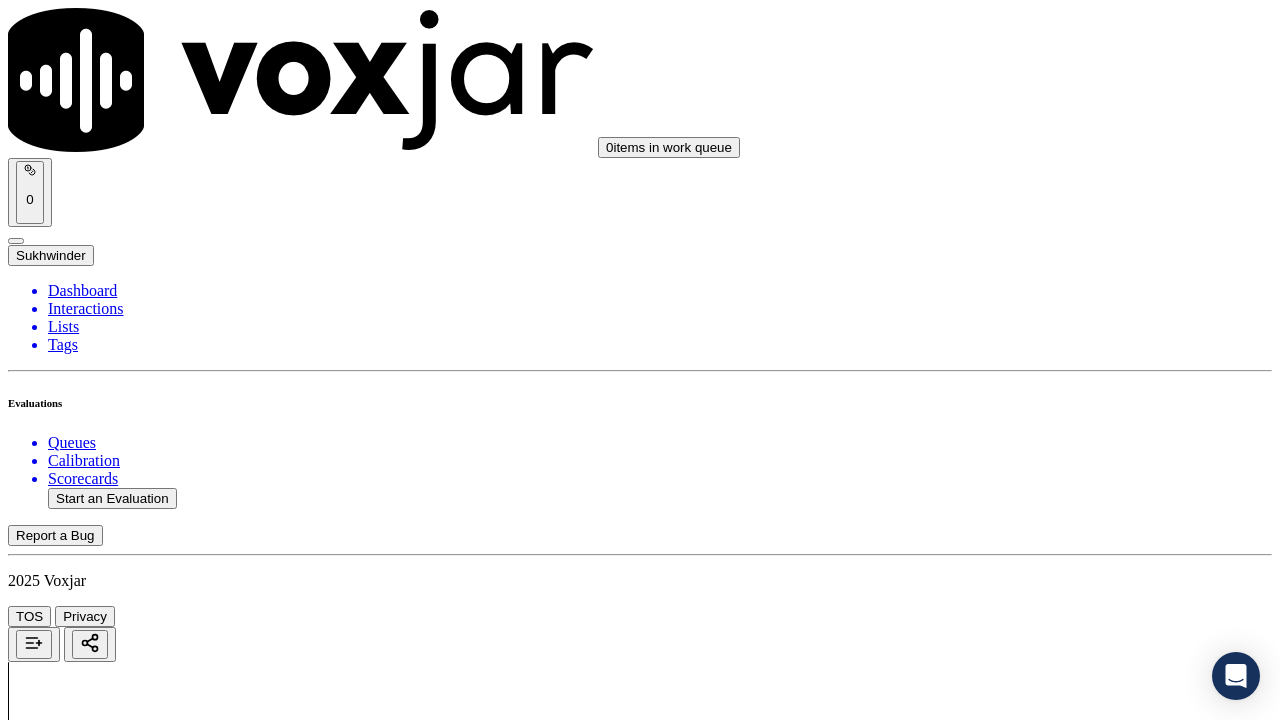 click on "Select an answer" at bounding box center (67, 7395) 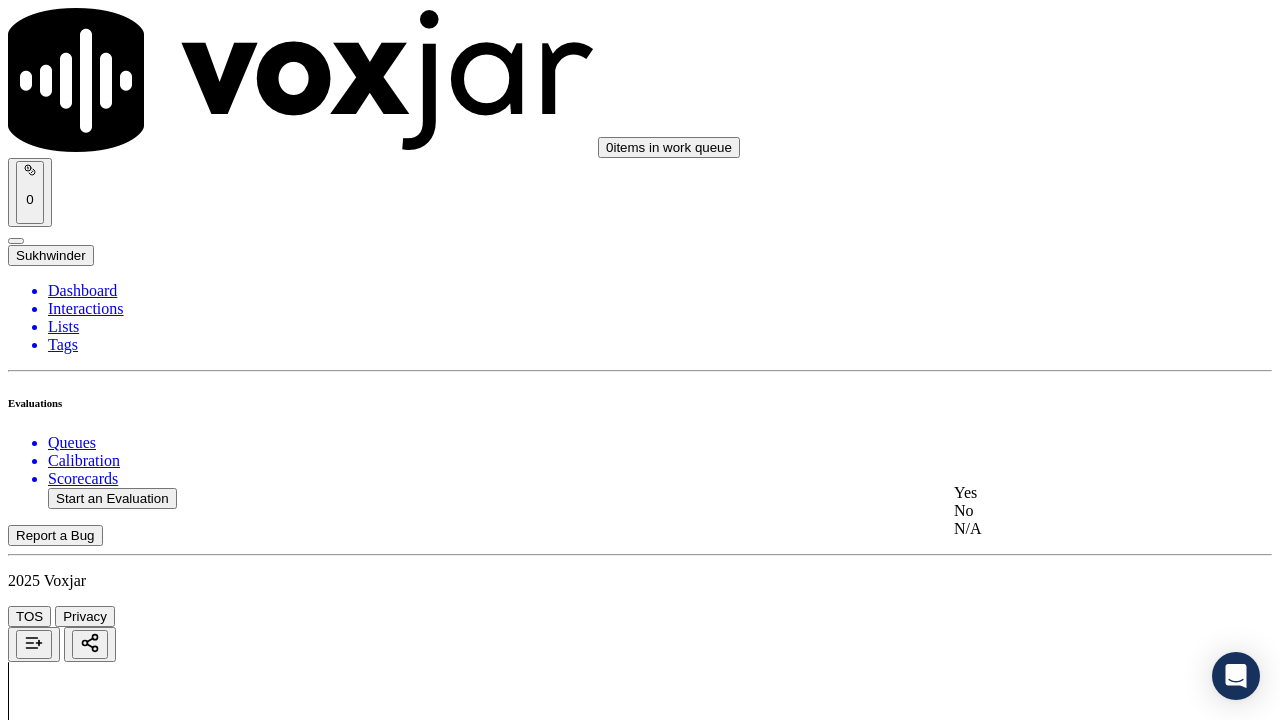 click on "Yes" at bounding box center (1067, 493) 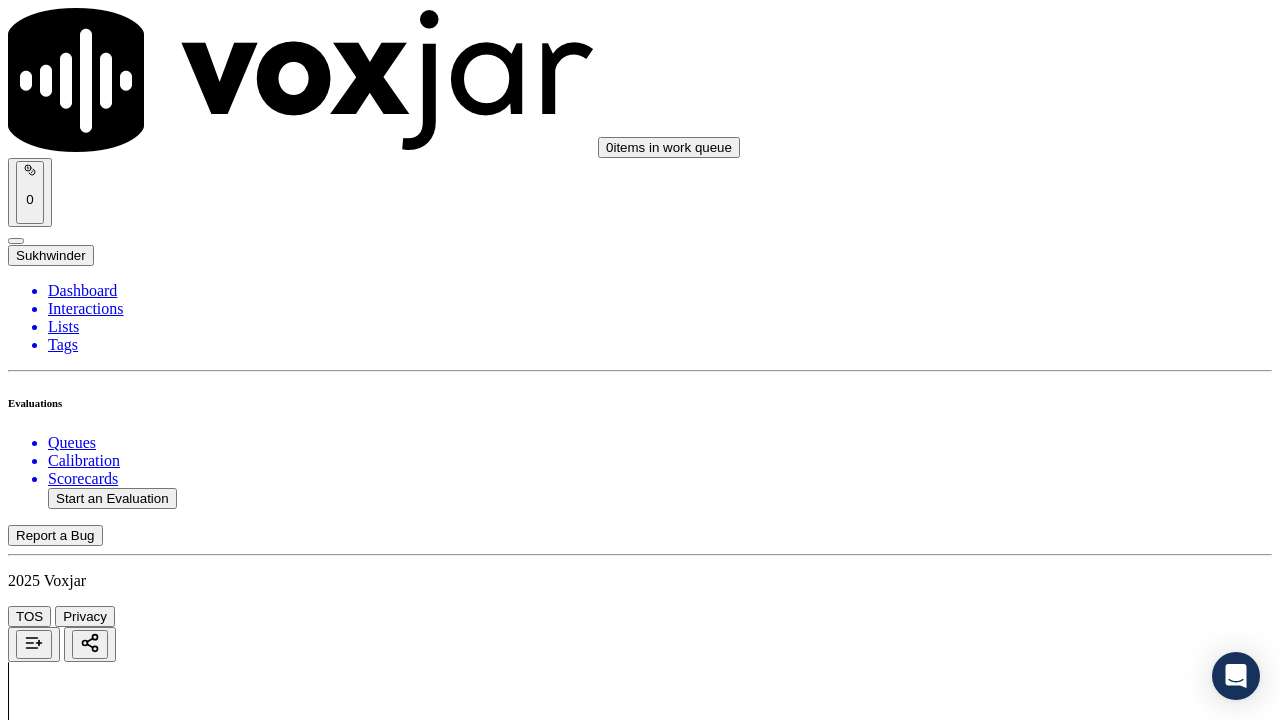 click on "Submit Scores" at bounding box center [59, 7468] 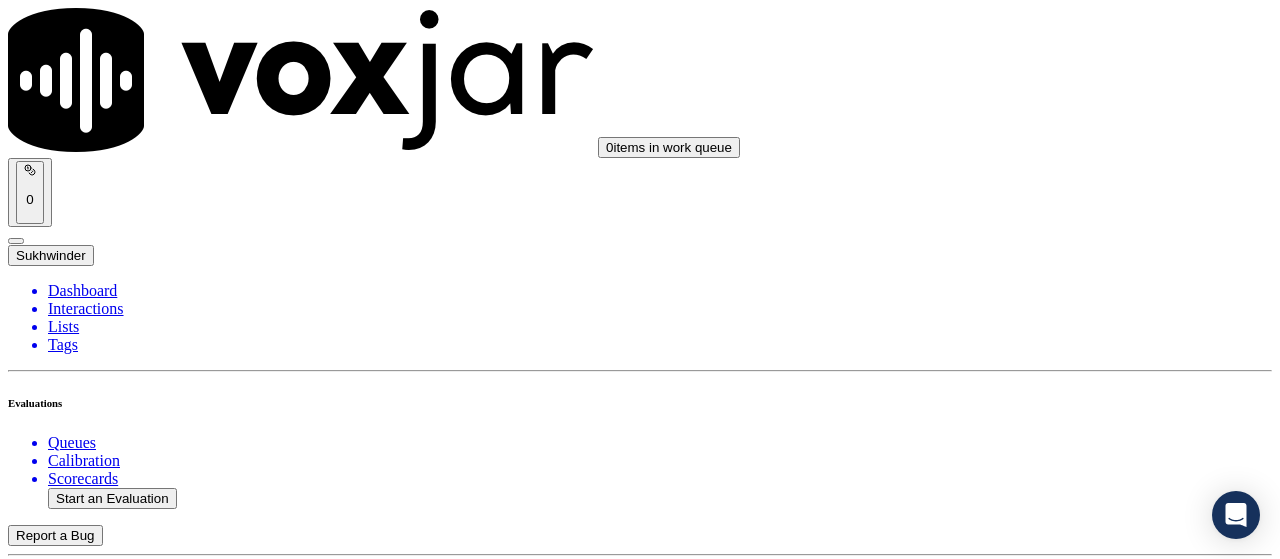 click on "Supplier Universal Scorecard (Colombia)  Evaluation" at bounding box center [640, 2015] 